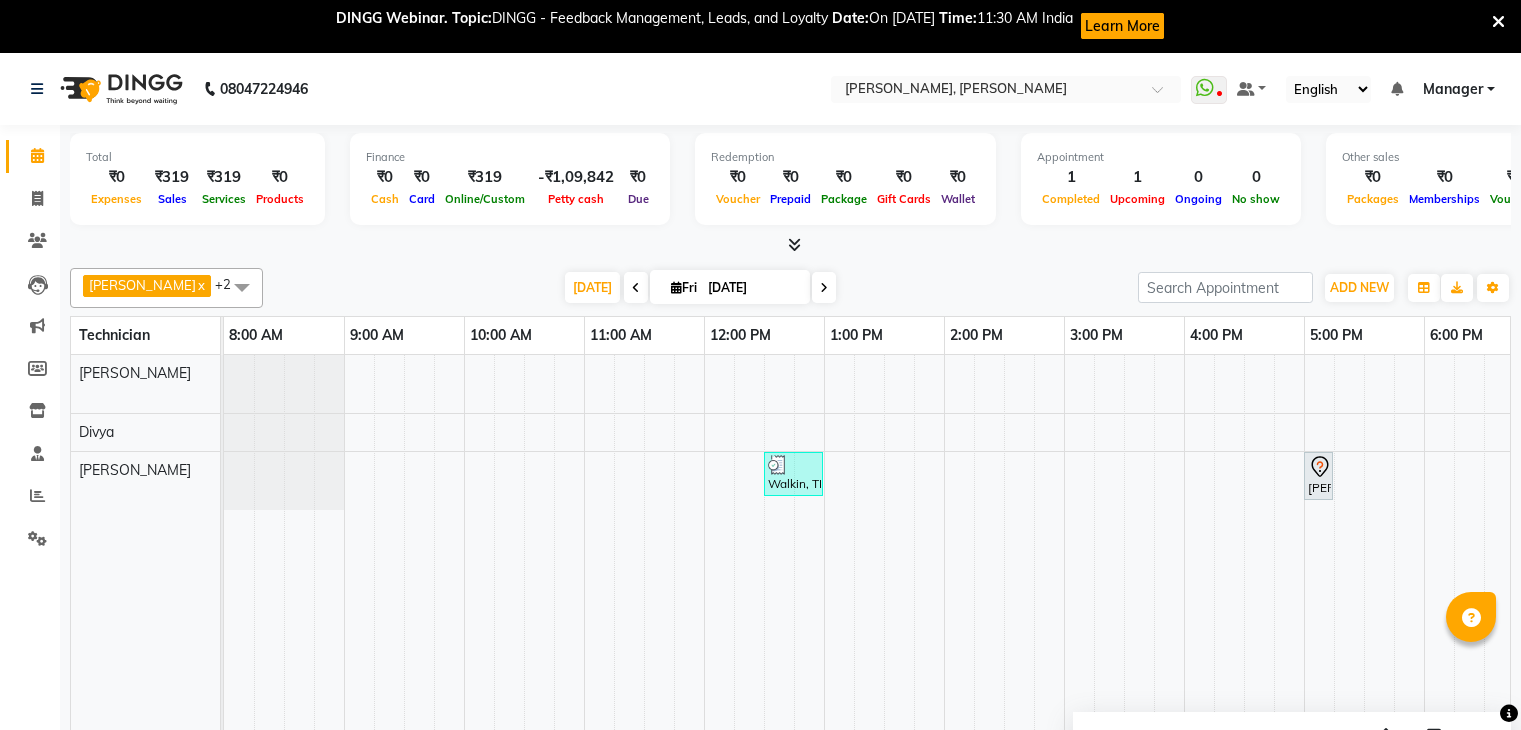 scroll, scrollTop: 0, scrollLeft: 0, axis: both 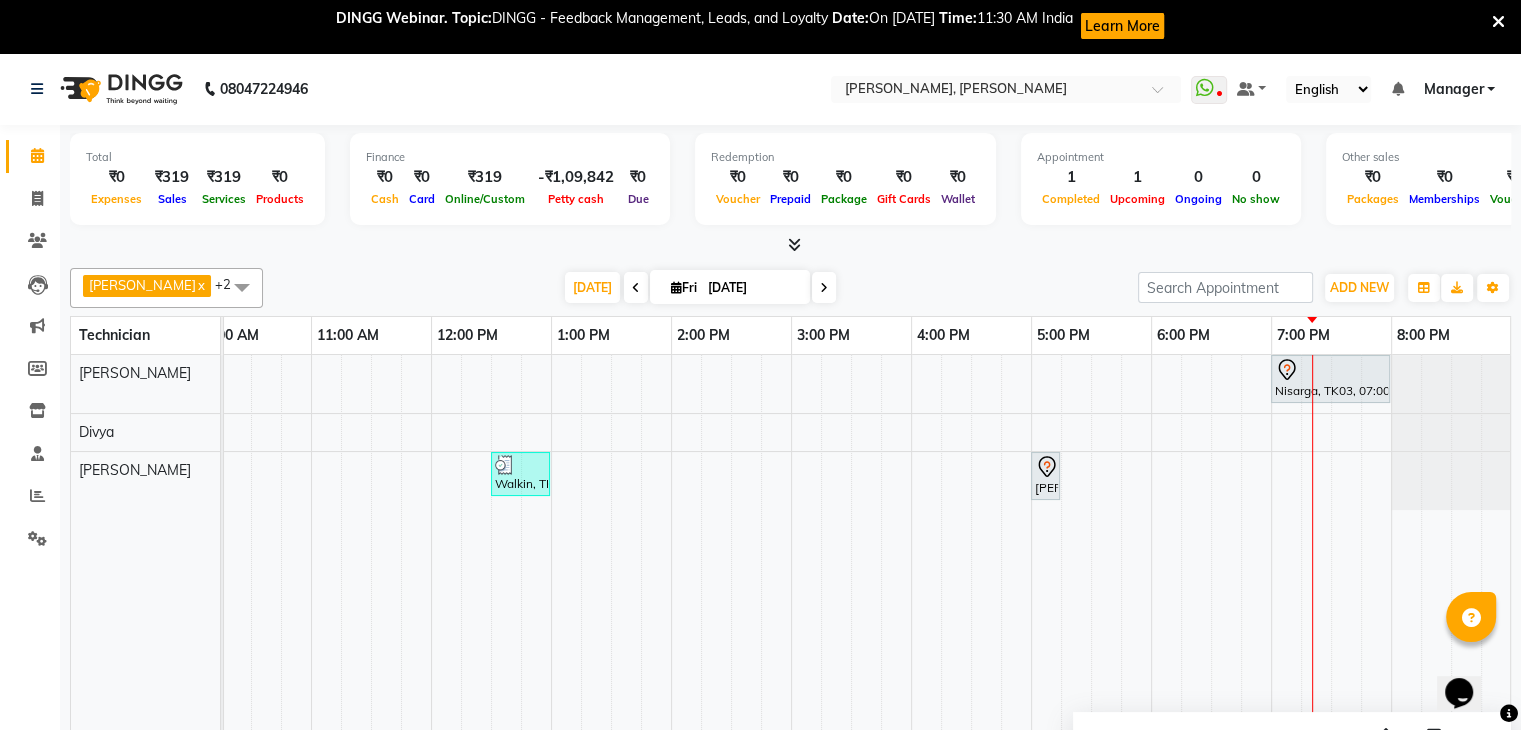 click at bounding box center (824, 288) 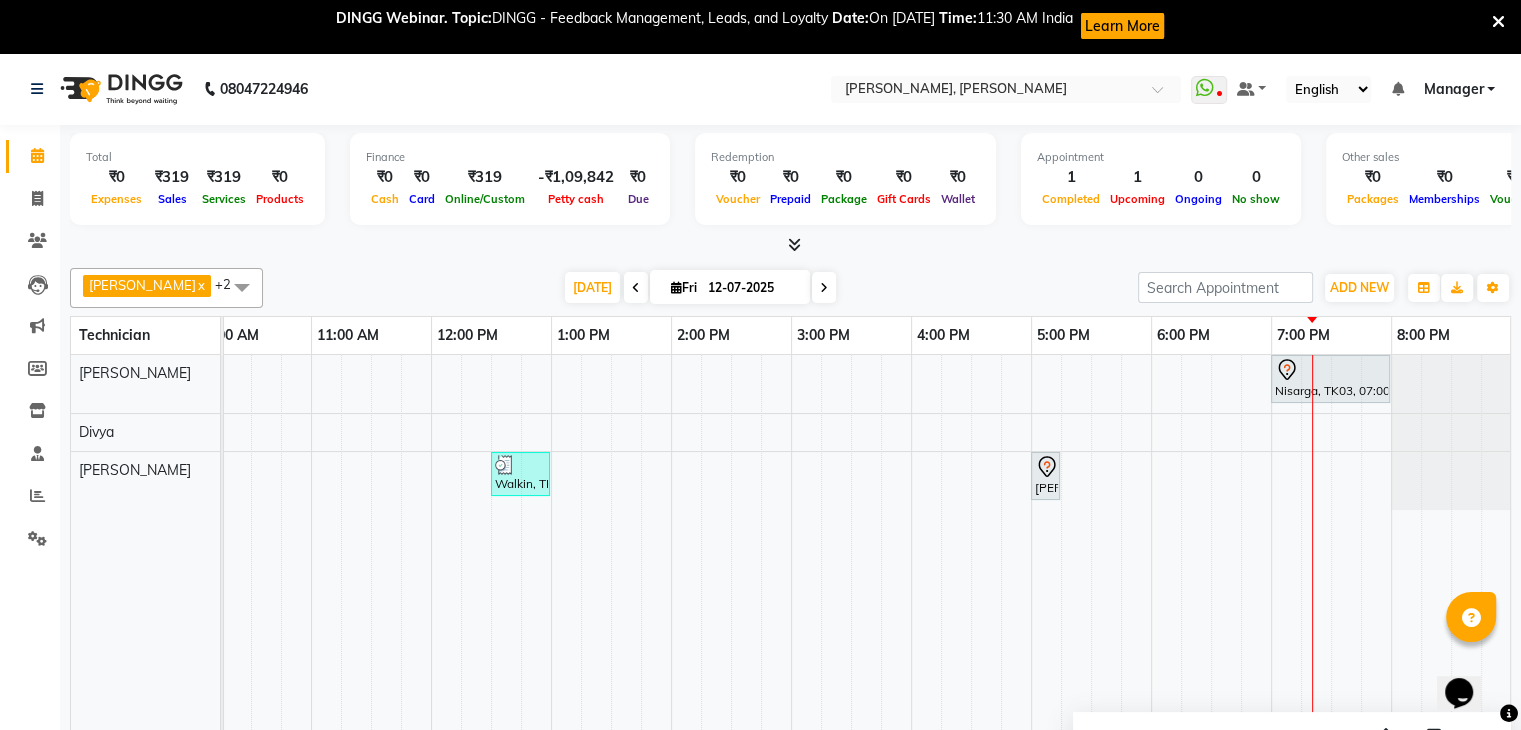 scroll, scrollTop: 0, scrollLeft: 0, axis: both 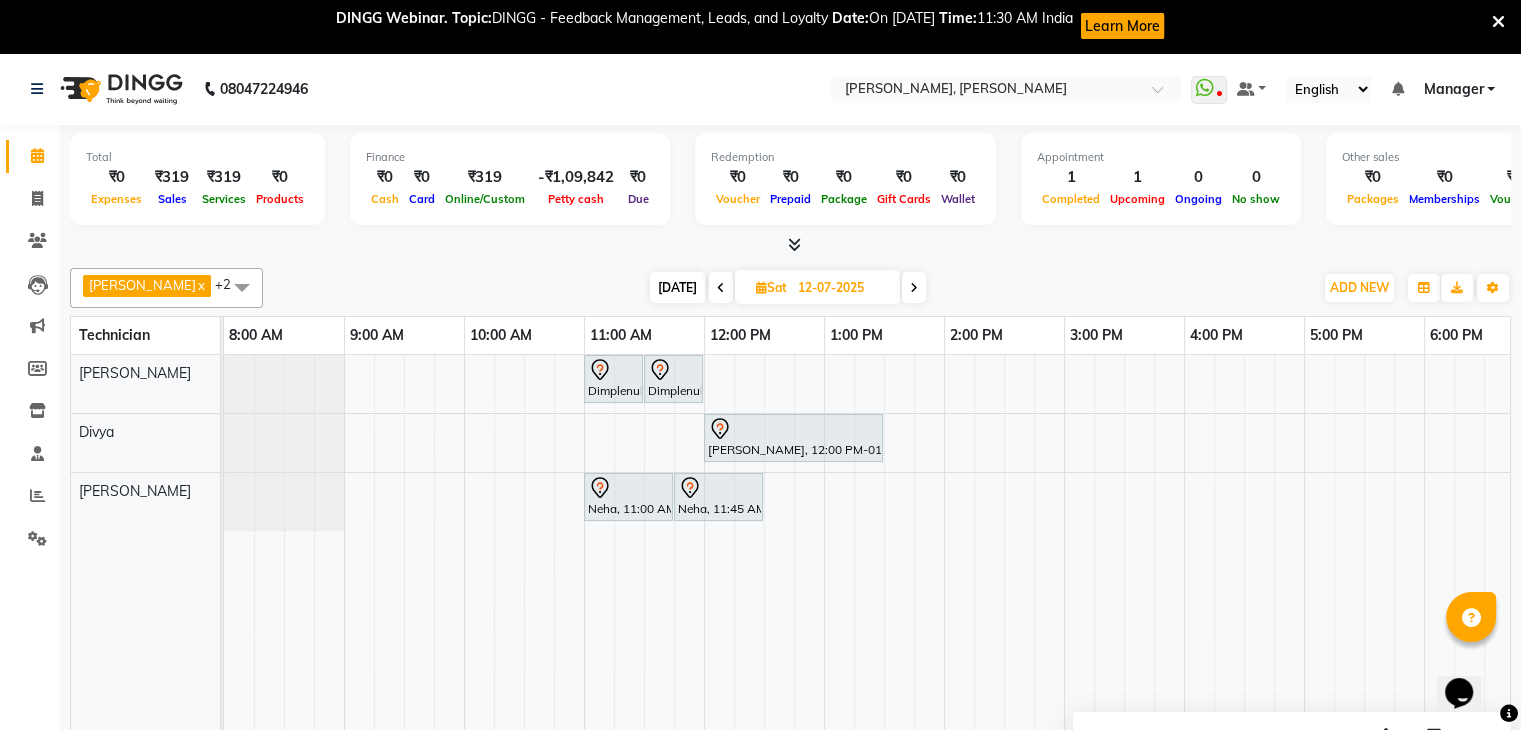 click at bounding box center [721, 288] 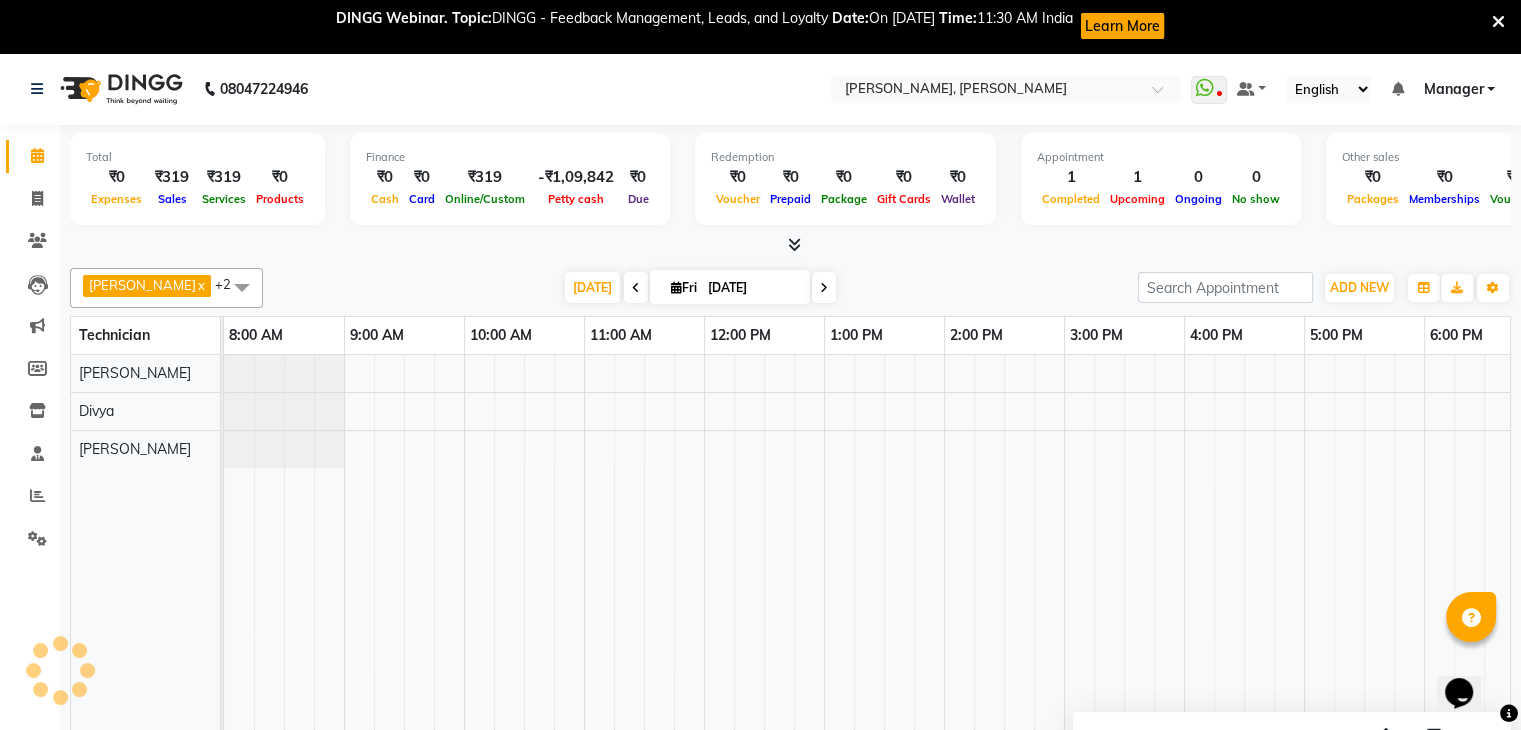 scroll, scrollTop: 0, scrollLeft: 273, axis: horizontal 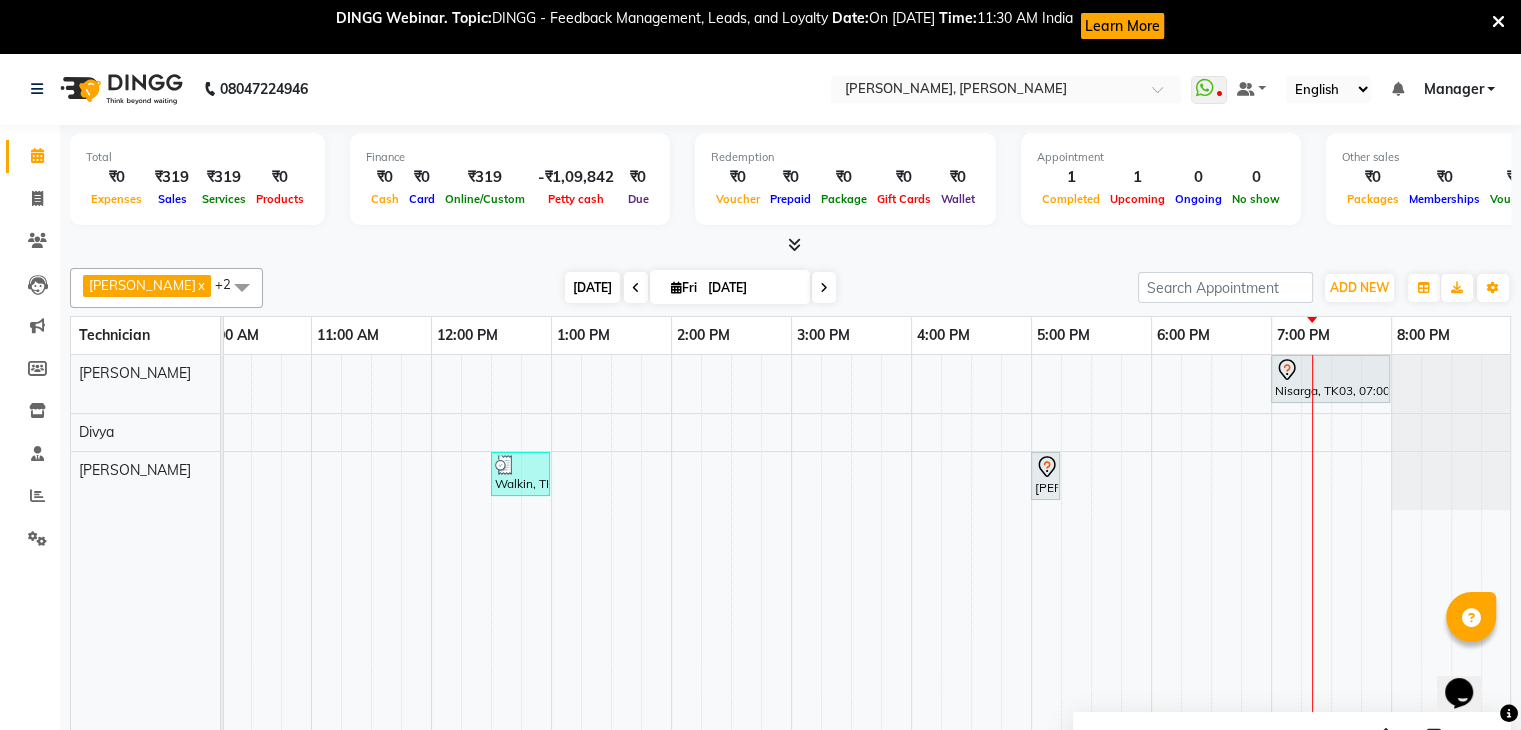 click on "[DATE]" at bounding box center (592, 287) 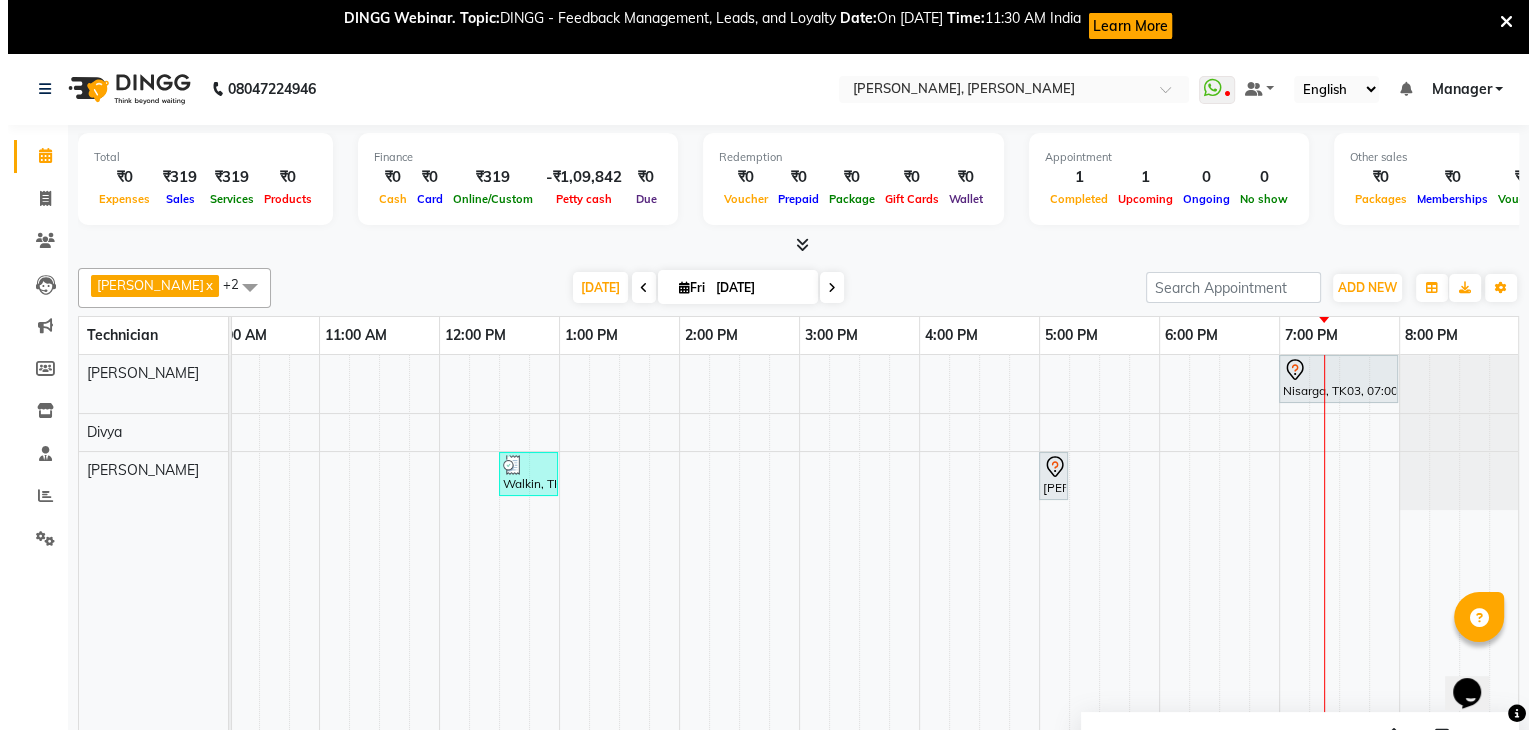 scroll, scrollTop: 0, scrollLeft: 288, axis: horizontal 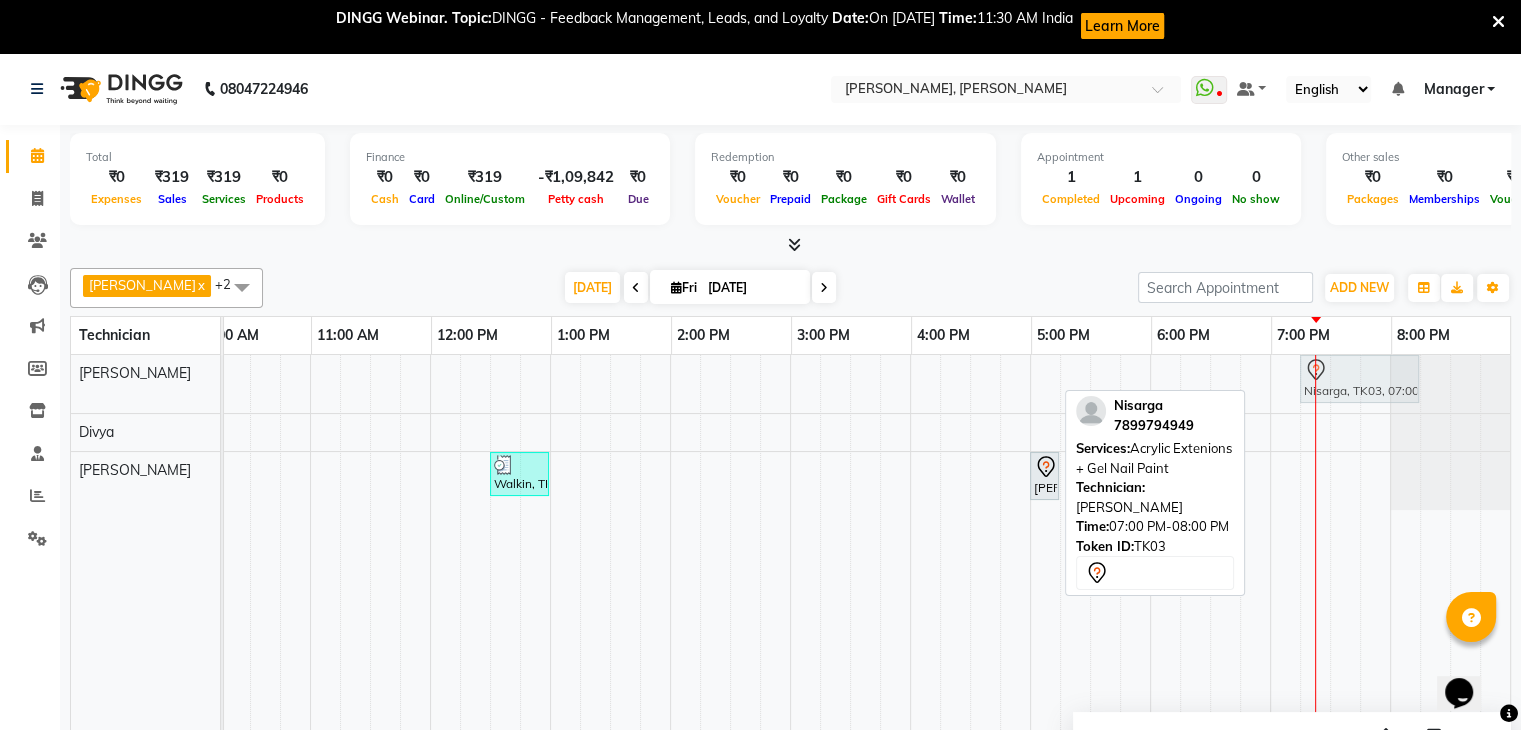 drag, startPoint x: 1320, startPoint y: 375, endPoint x: 1359, endPoint y: 379, distance: 39.20459 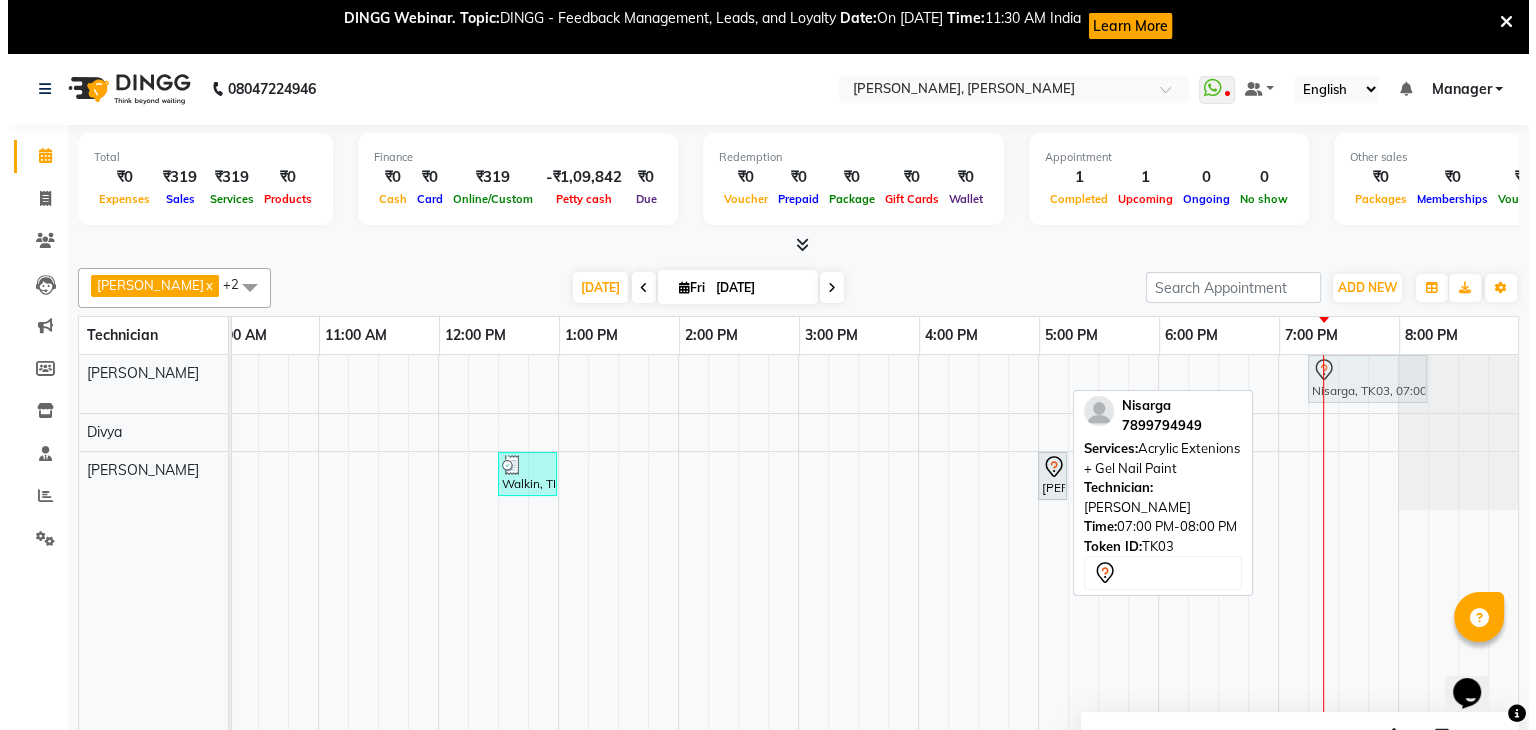 scroll, scrollTop: 0, scrollLeft: 258, axis: horizontal 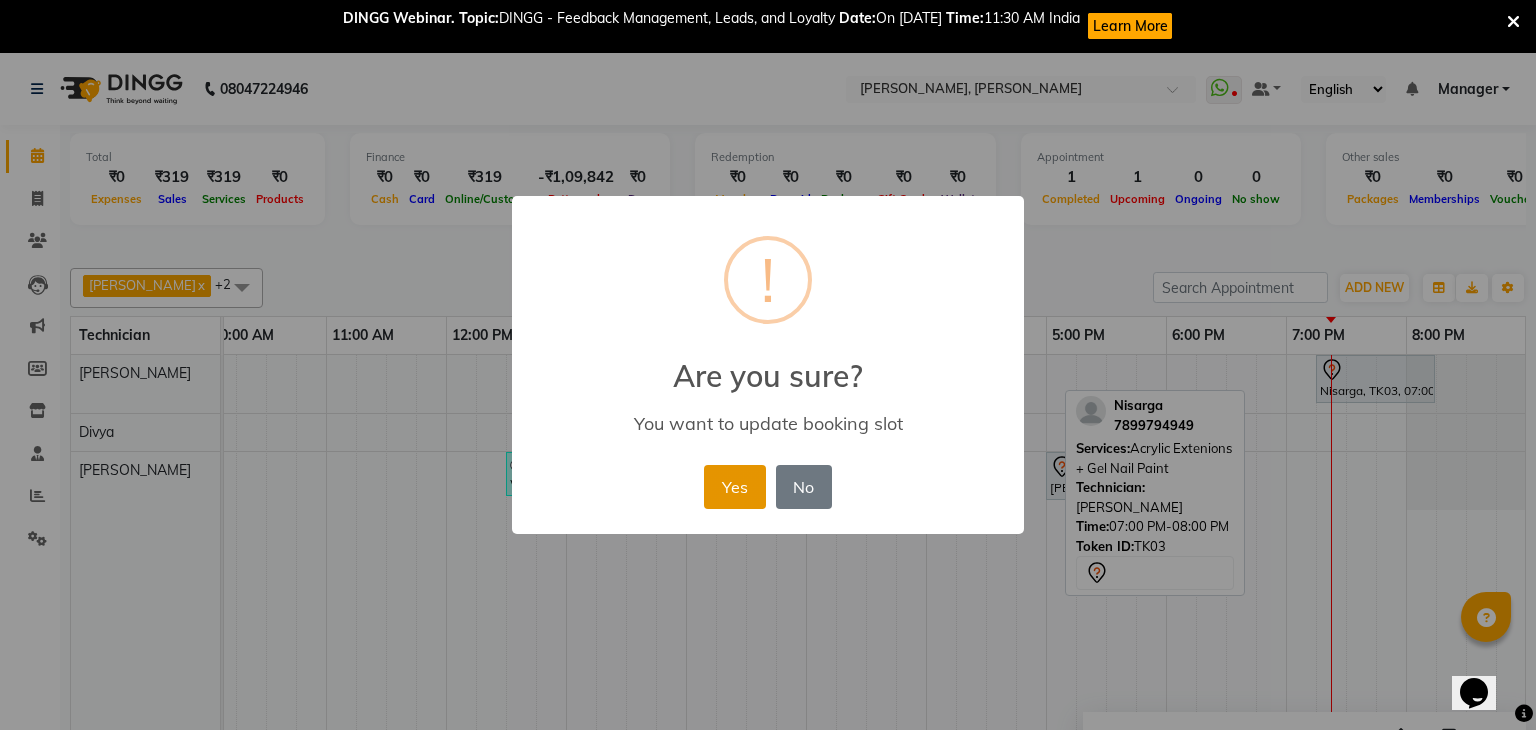 click on "Yes" at bounding box center (734, 487) 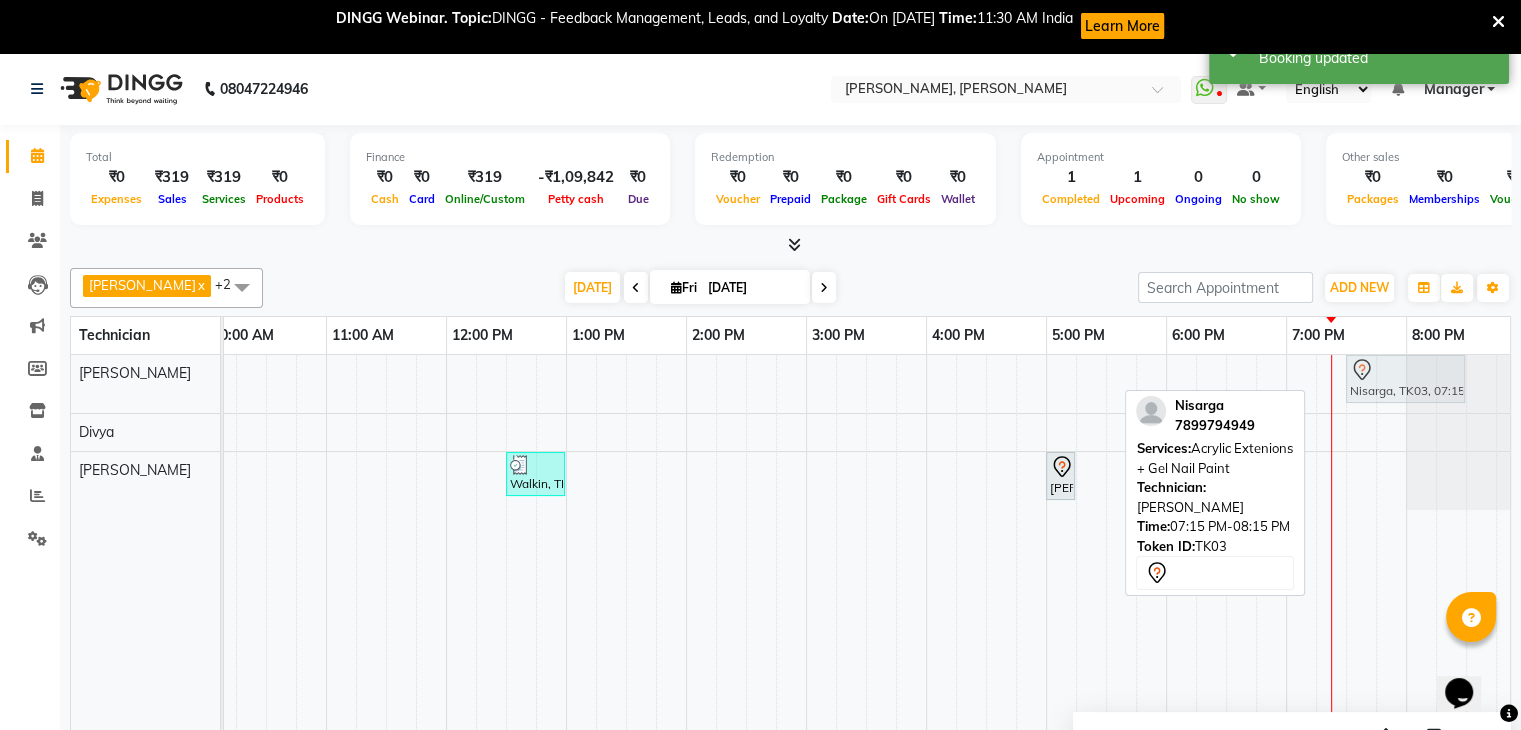 drag, startPoint x: 1395, startPoint y: 376, endPoint x: 1424, endPoint y: 372, distance: 29.274563 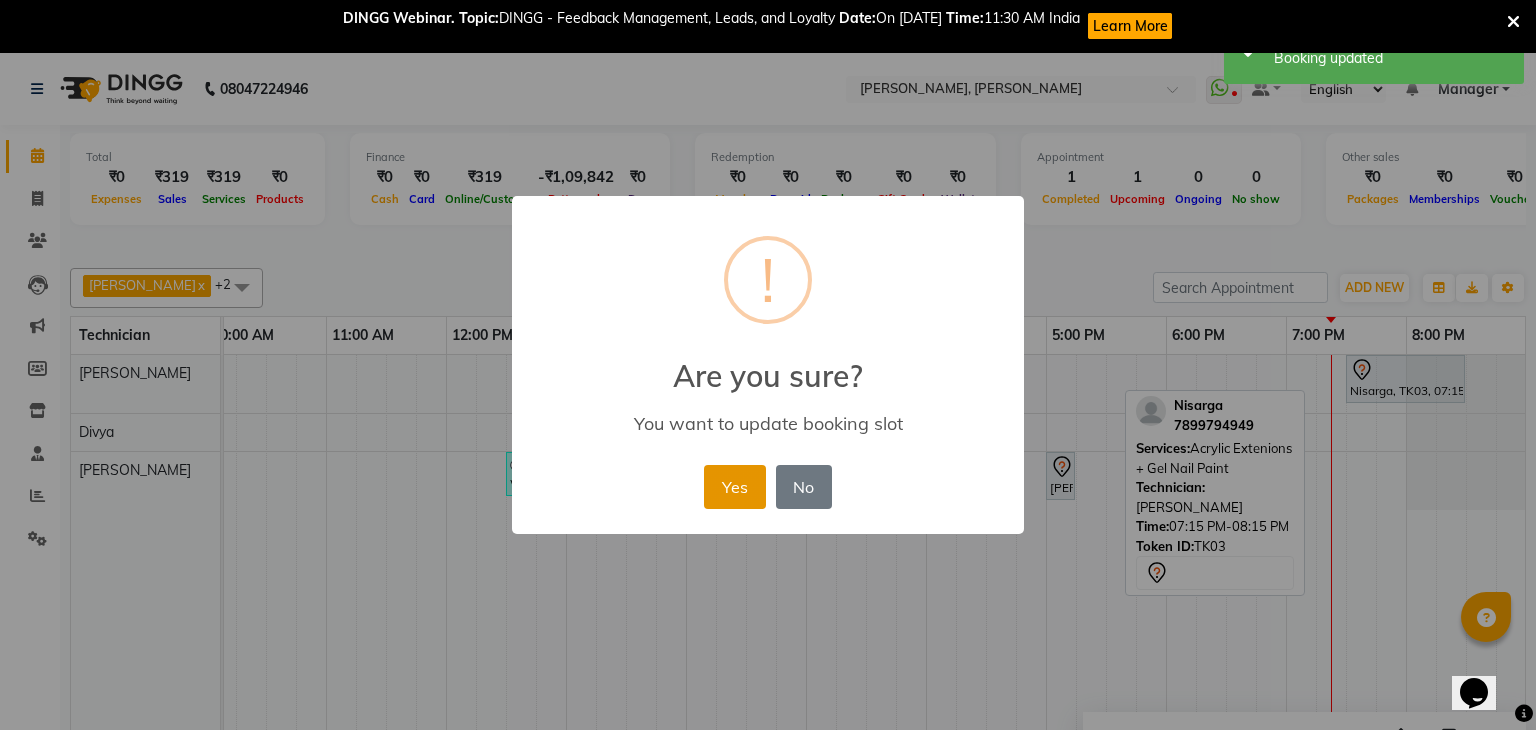 click on "Yes" at bounding box center (734, 487) 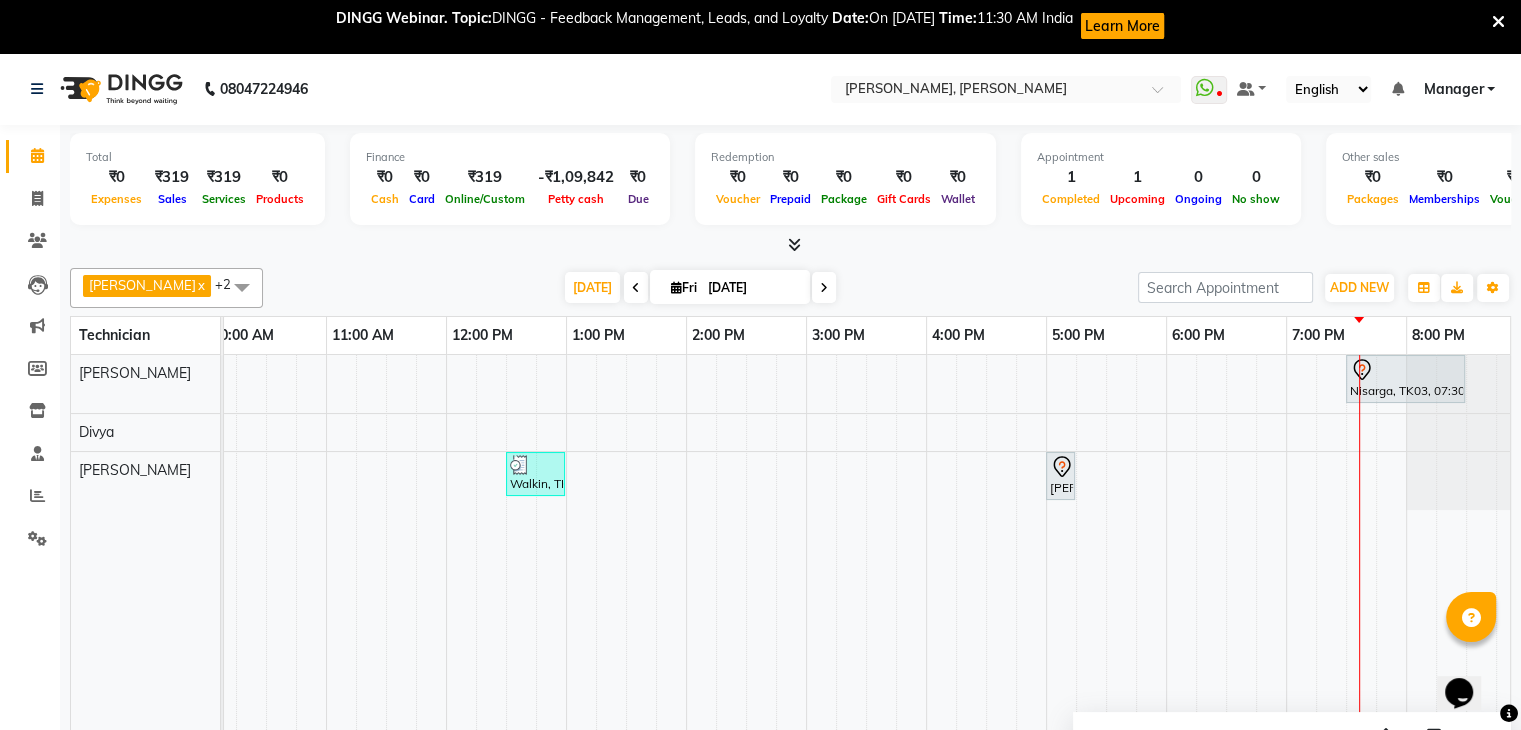scroll, scrollTop: 0, scrollLeft: 288, axis: horizontal 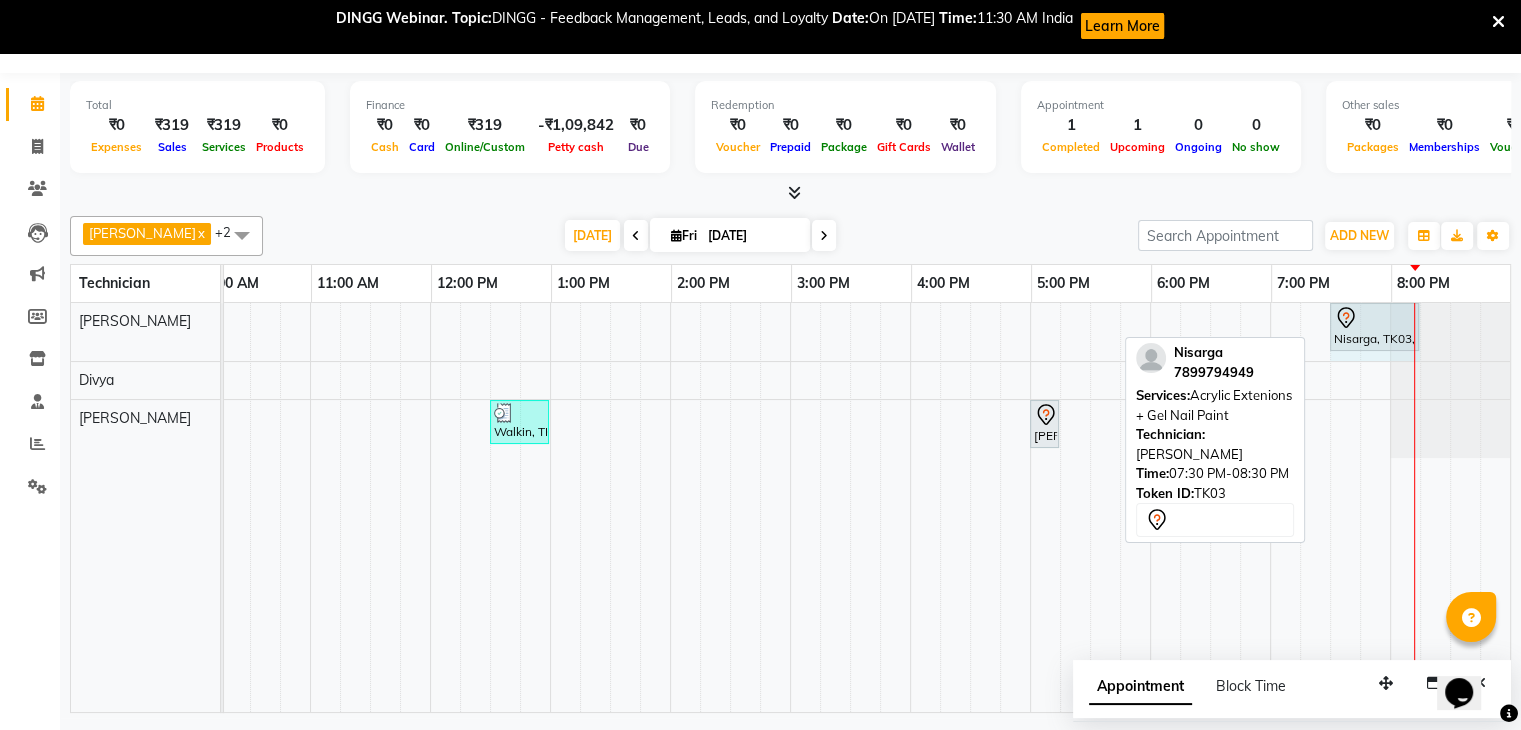 drag, startPoint x: 1433, startPoint y: 318, endPoint x: 1398, endPoint y: 317, distance: 35.014282 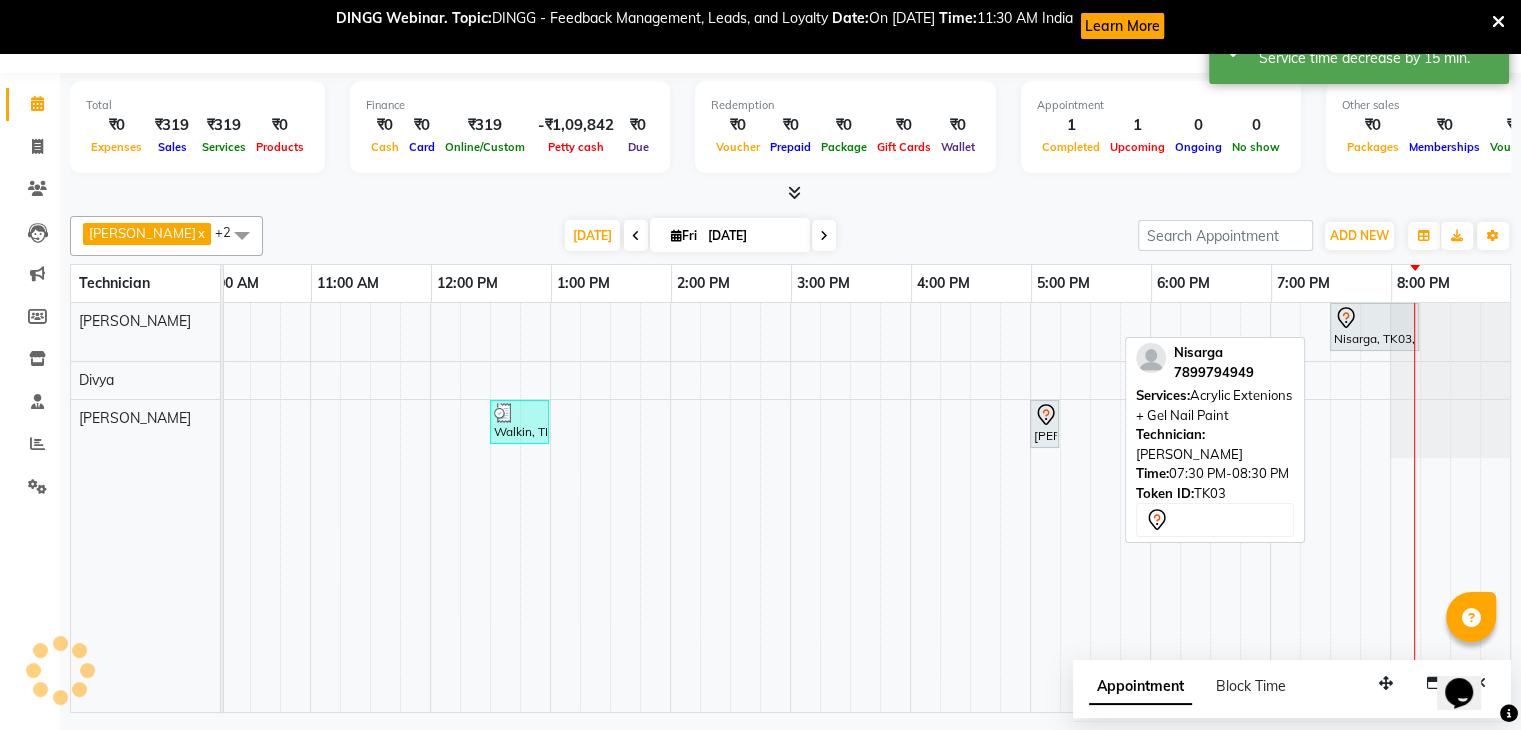 click at bounding box center [1374, 318] 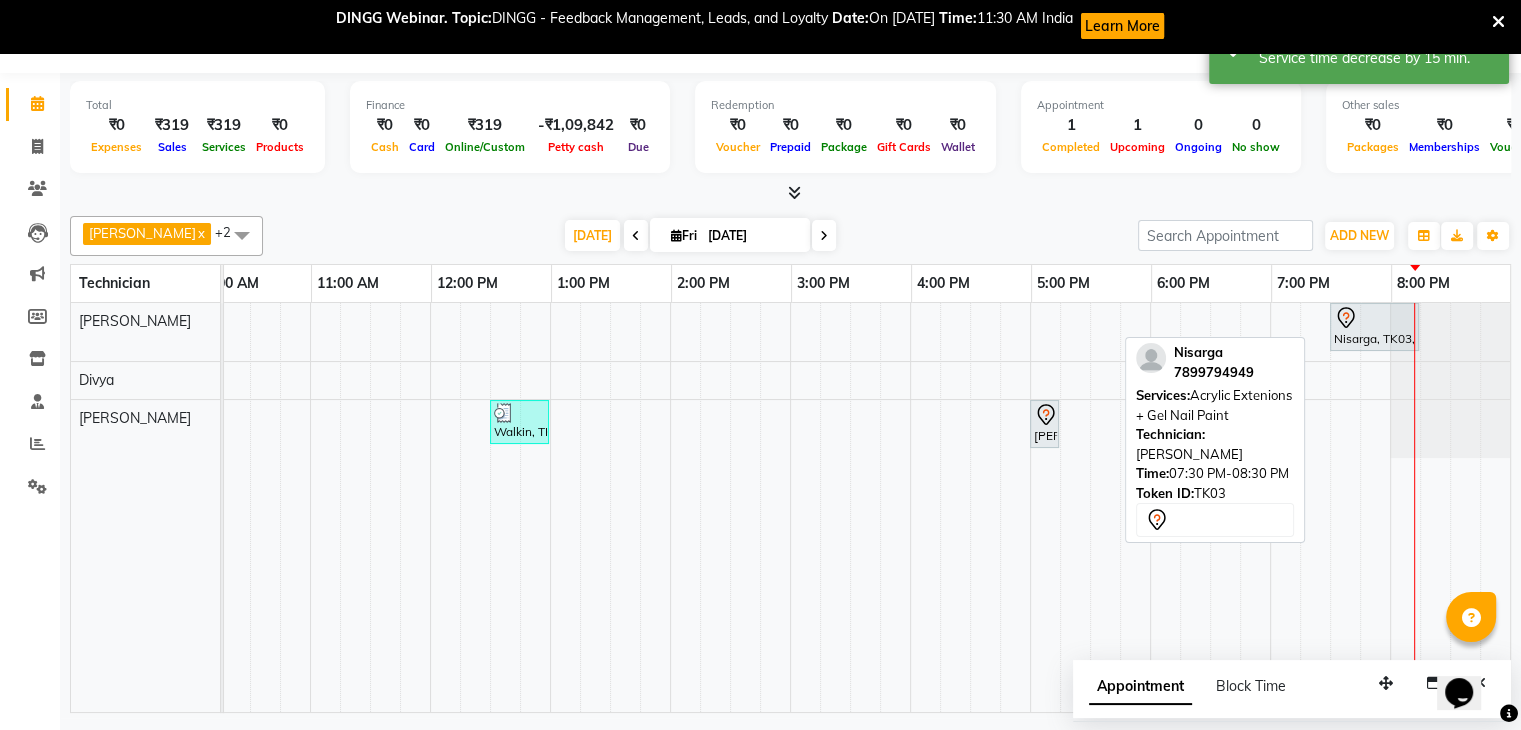 click at bounding box center (1374, 318) 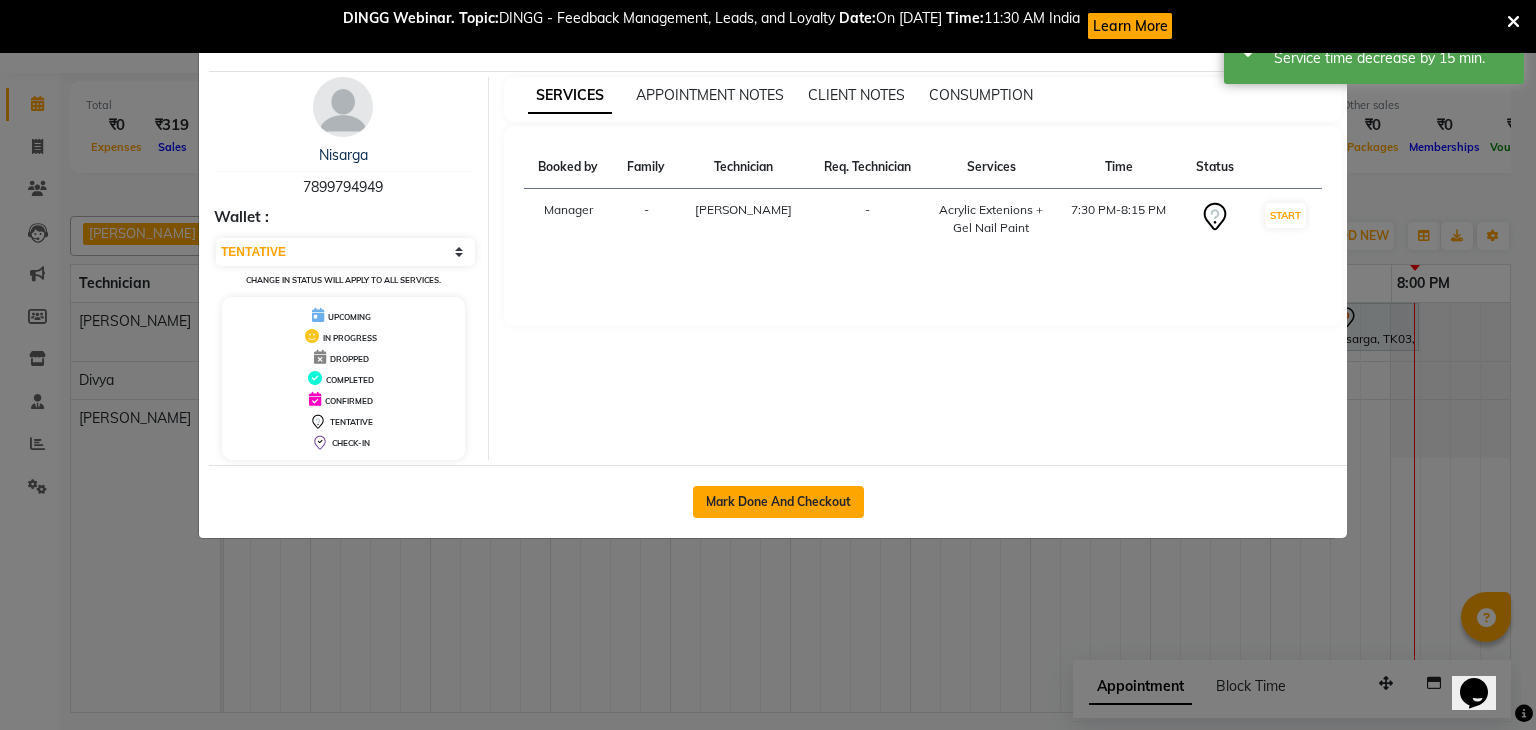 click on "Mark Done And Checkout" 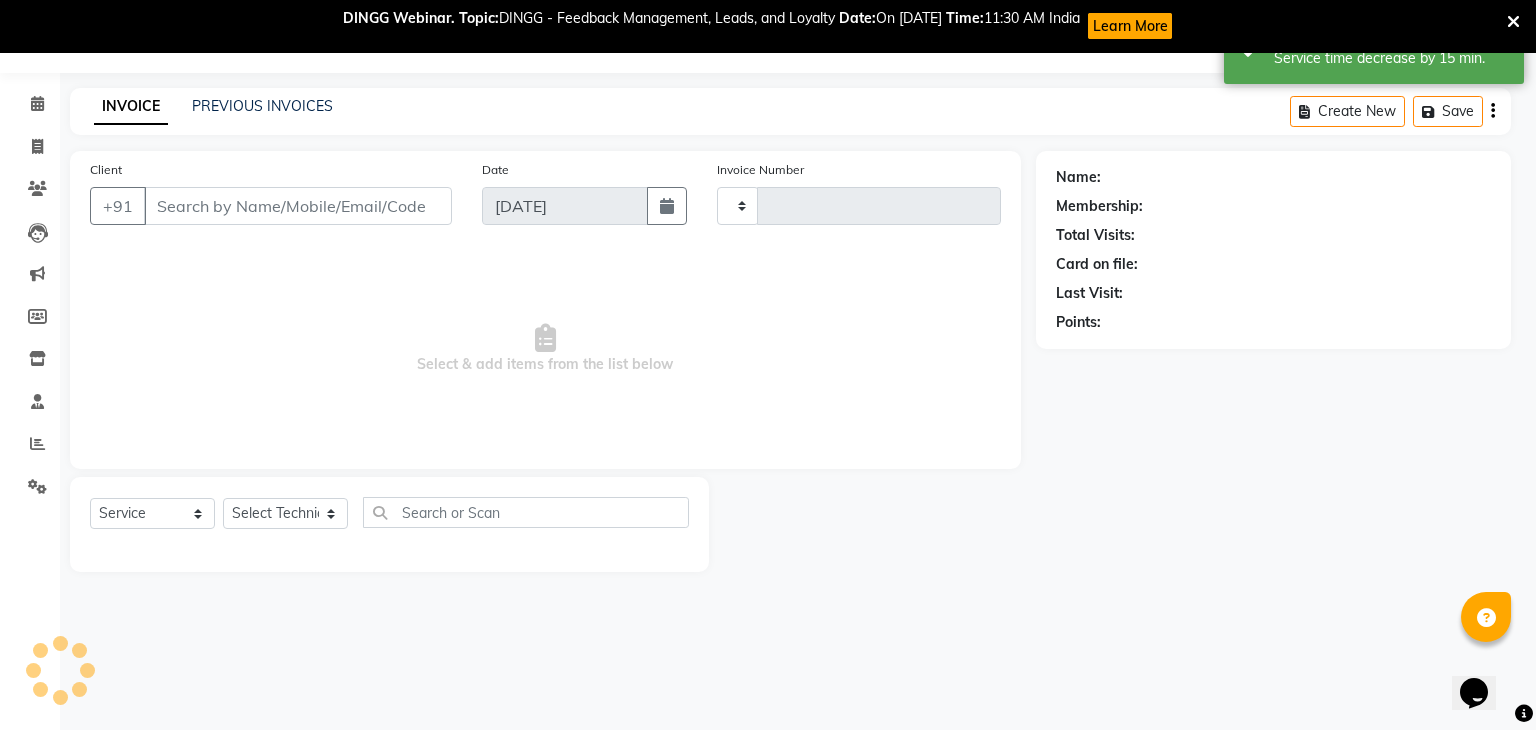 type on "0764" 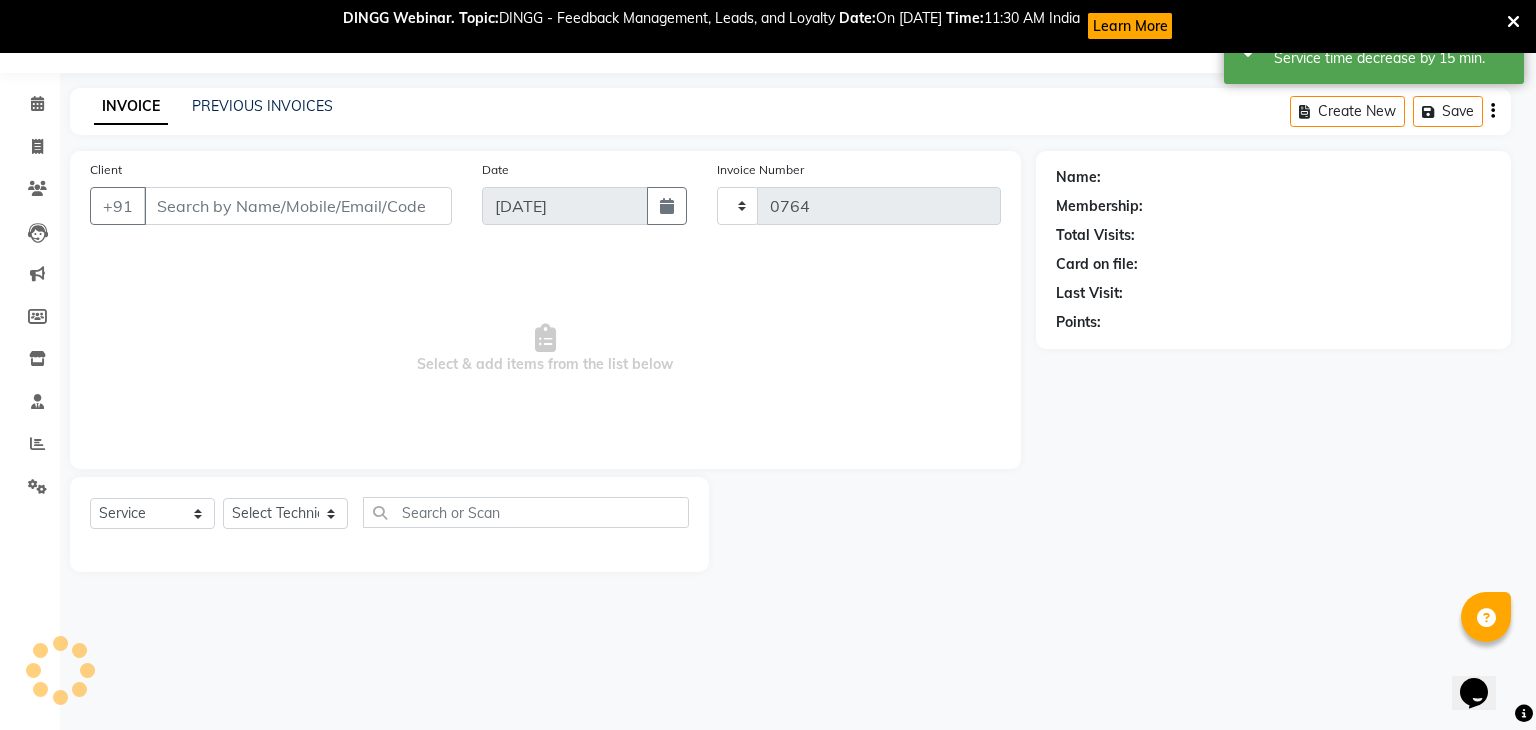 select on "6455" 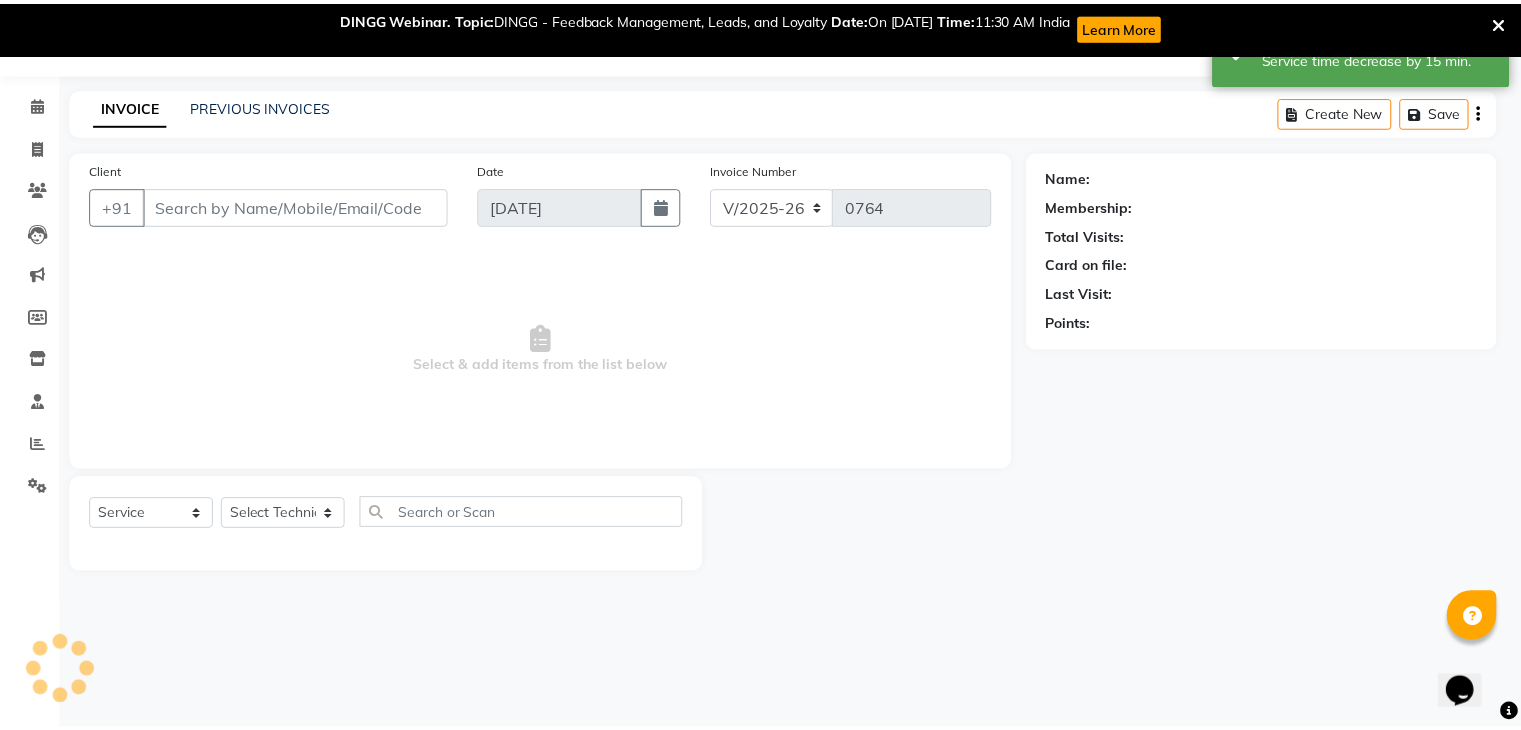 scroll, scrollTop: 0, scrollLeft: 0, axis: both 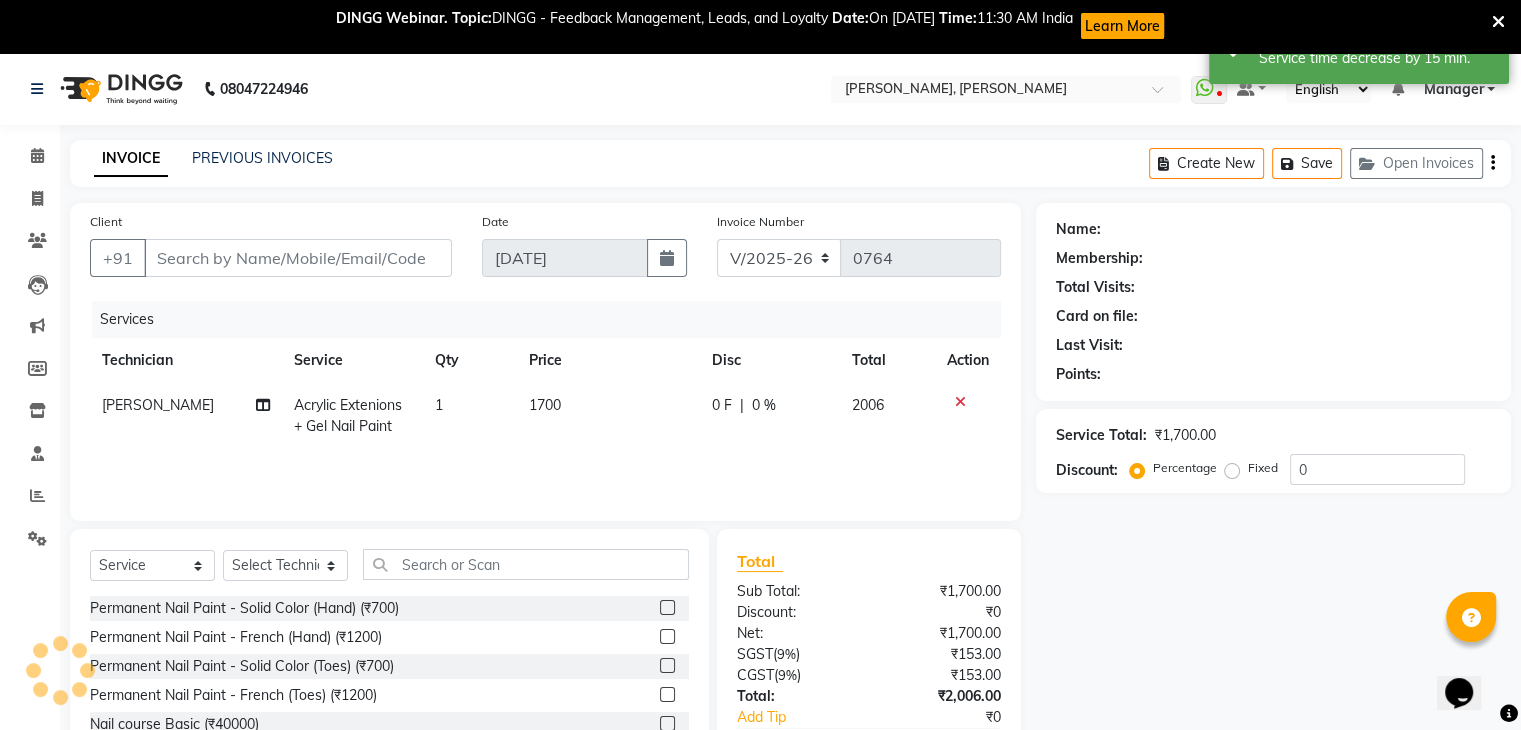 type on "78******49" 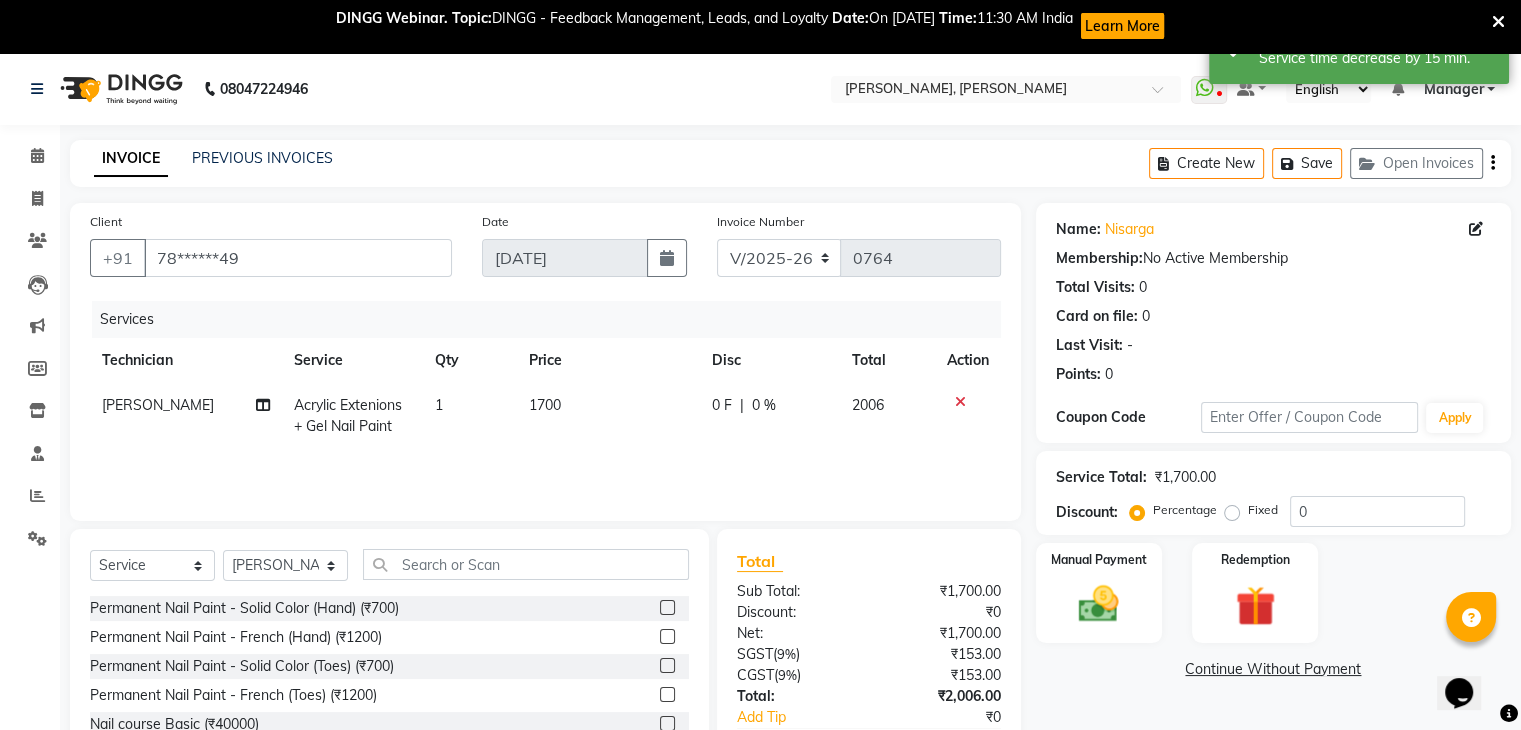 click on "1700" 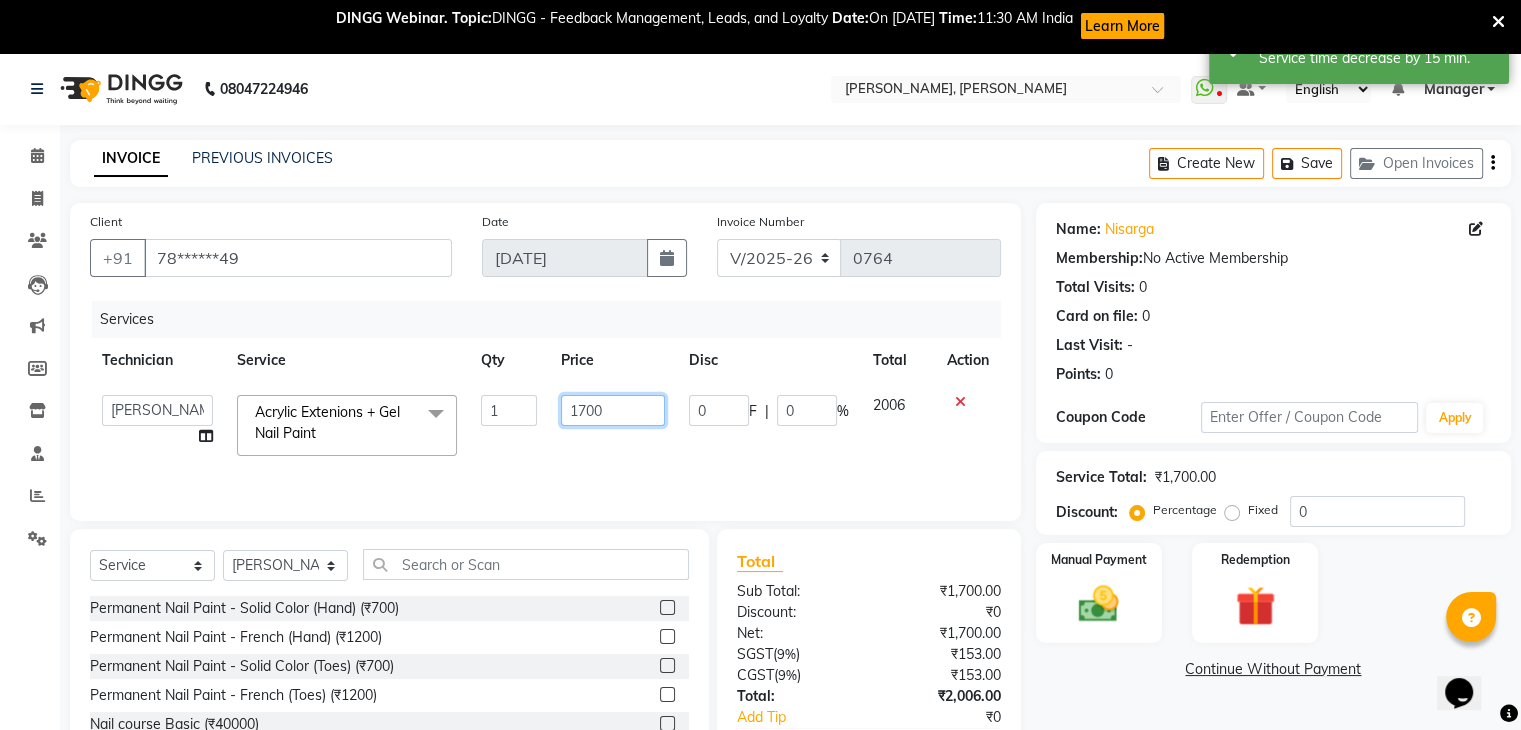 click on "1700" 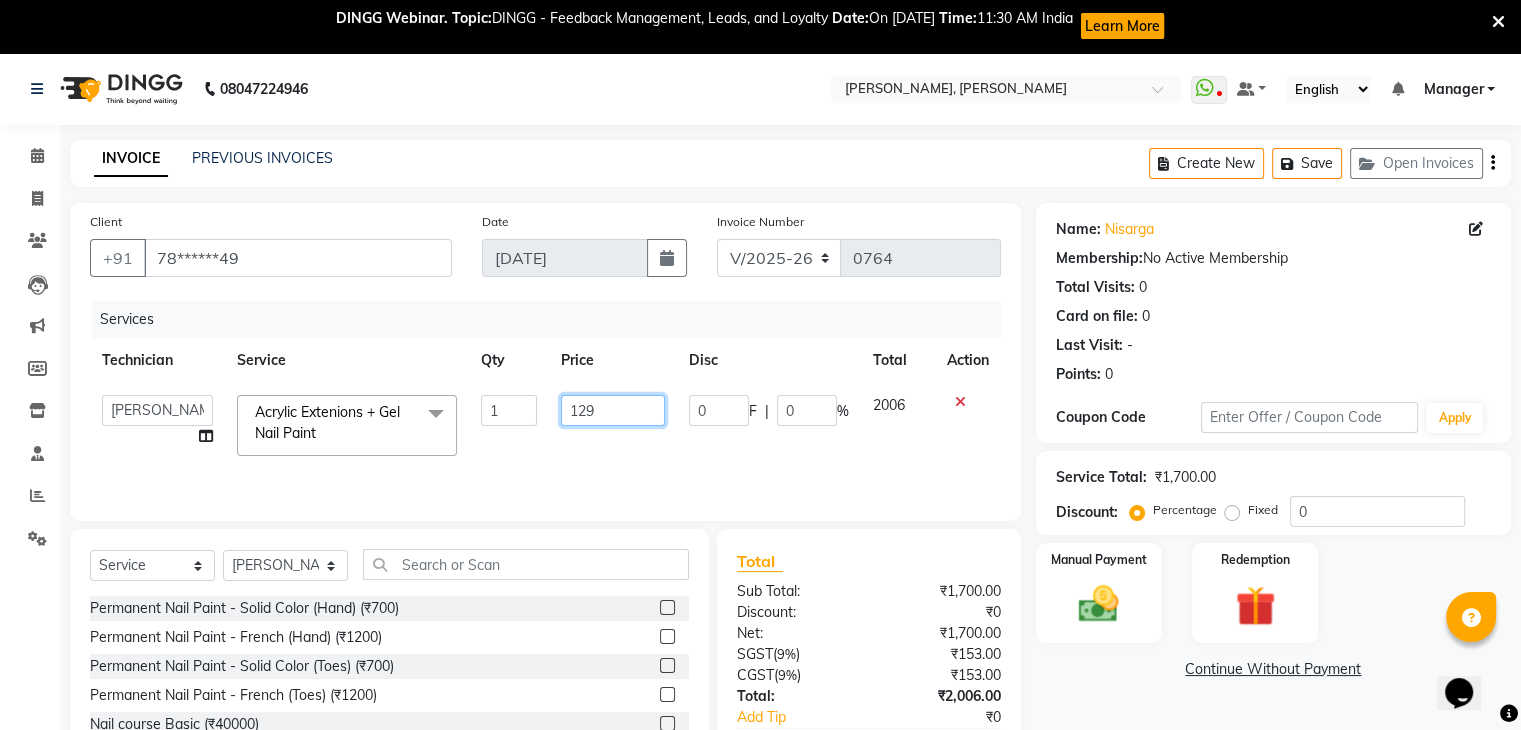 type on "1299" 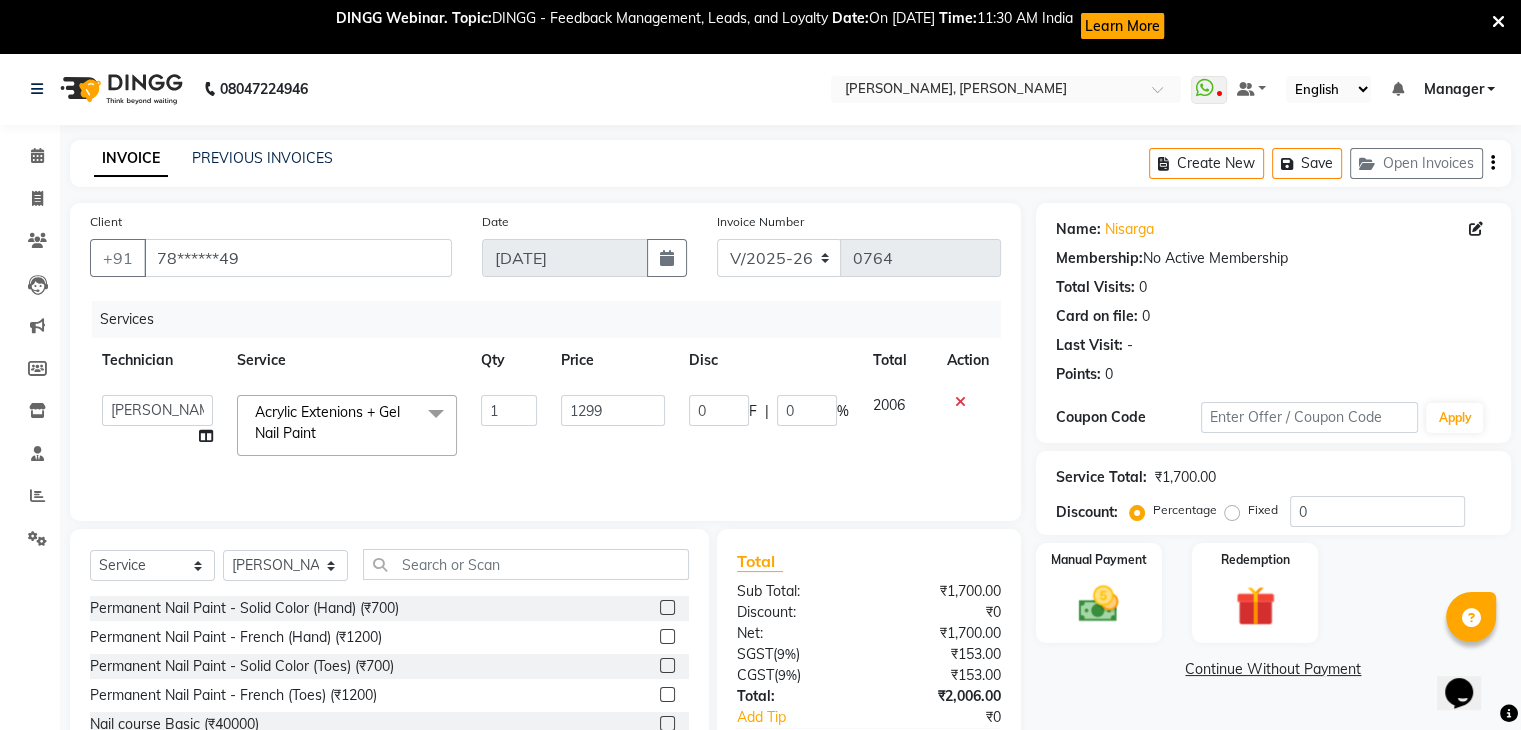 click on "Continue Without Payment" 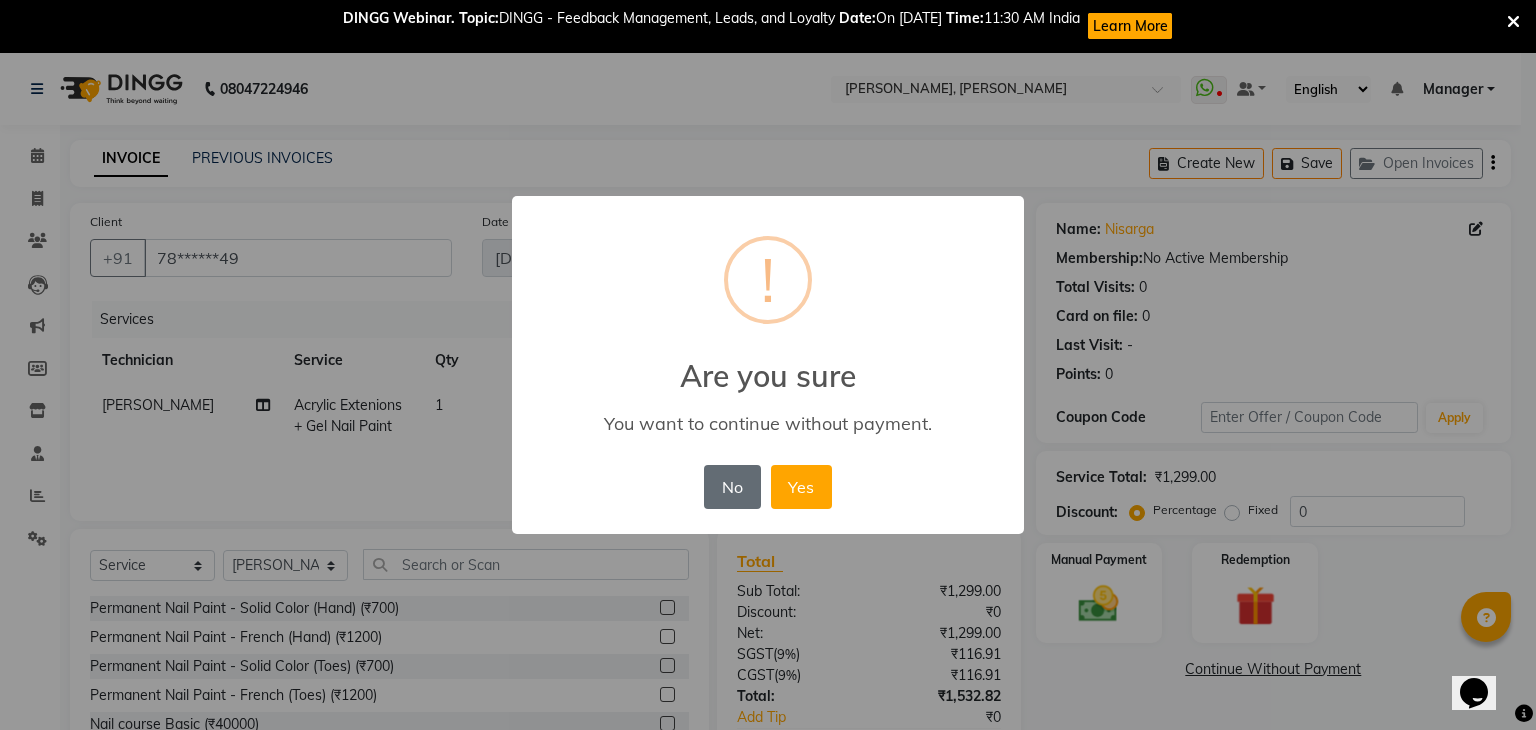 click on "No" at bounding box center (732, 487) 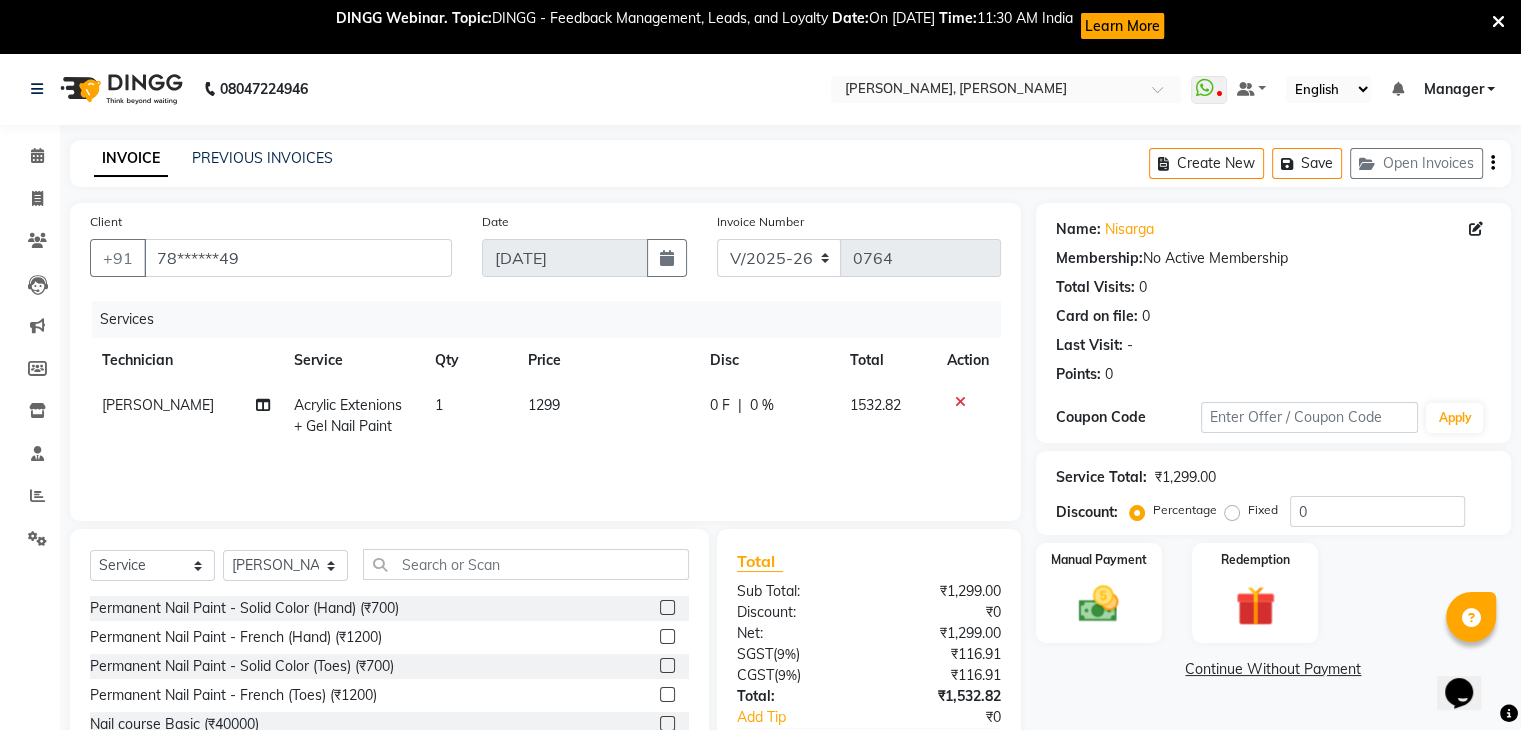 scroll, scrollTop: 125, scrollLeft: 0, axis: vertical 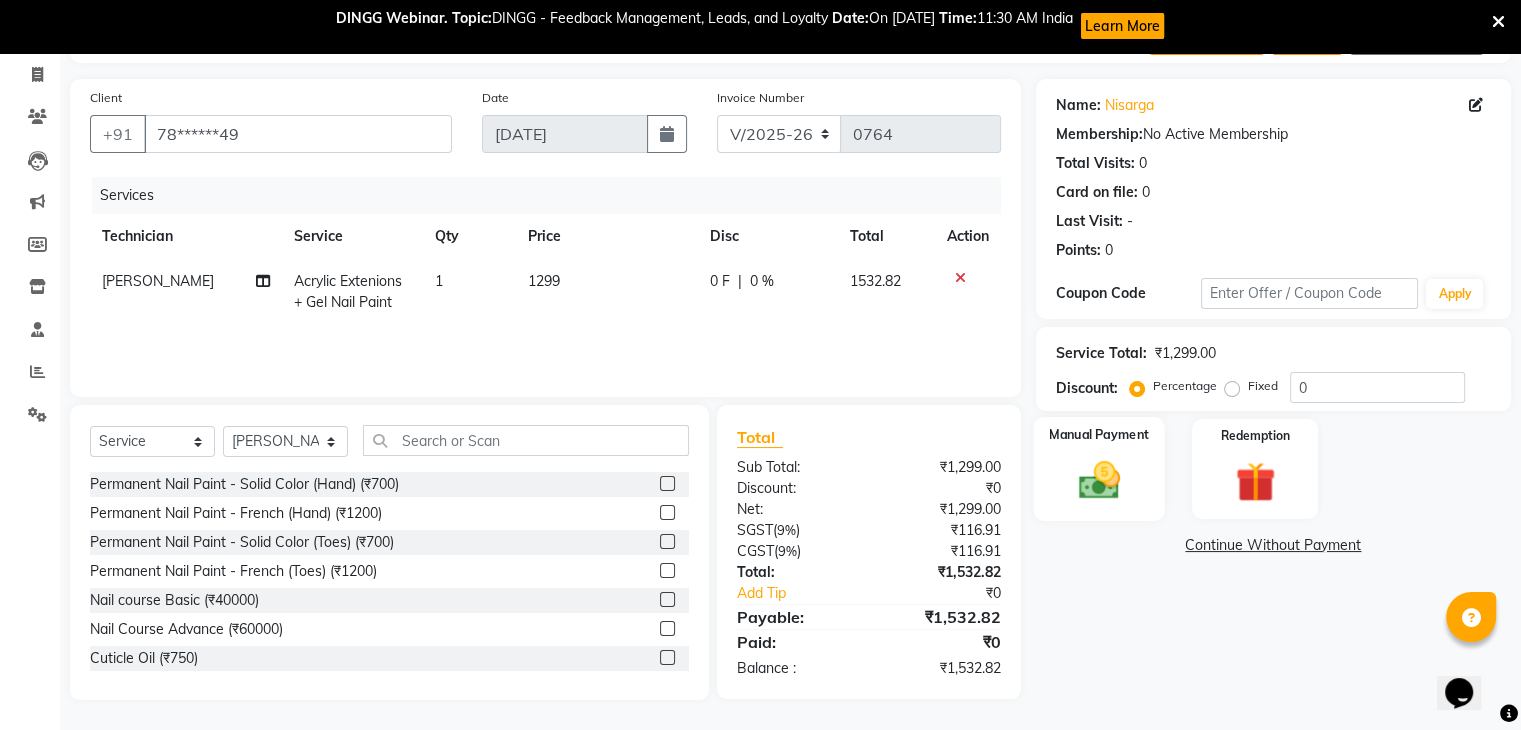 click on "Manual Payment" 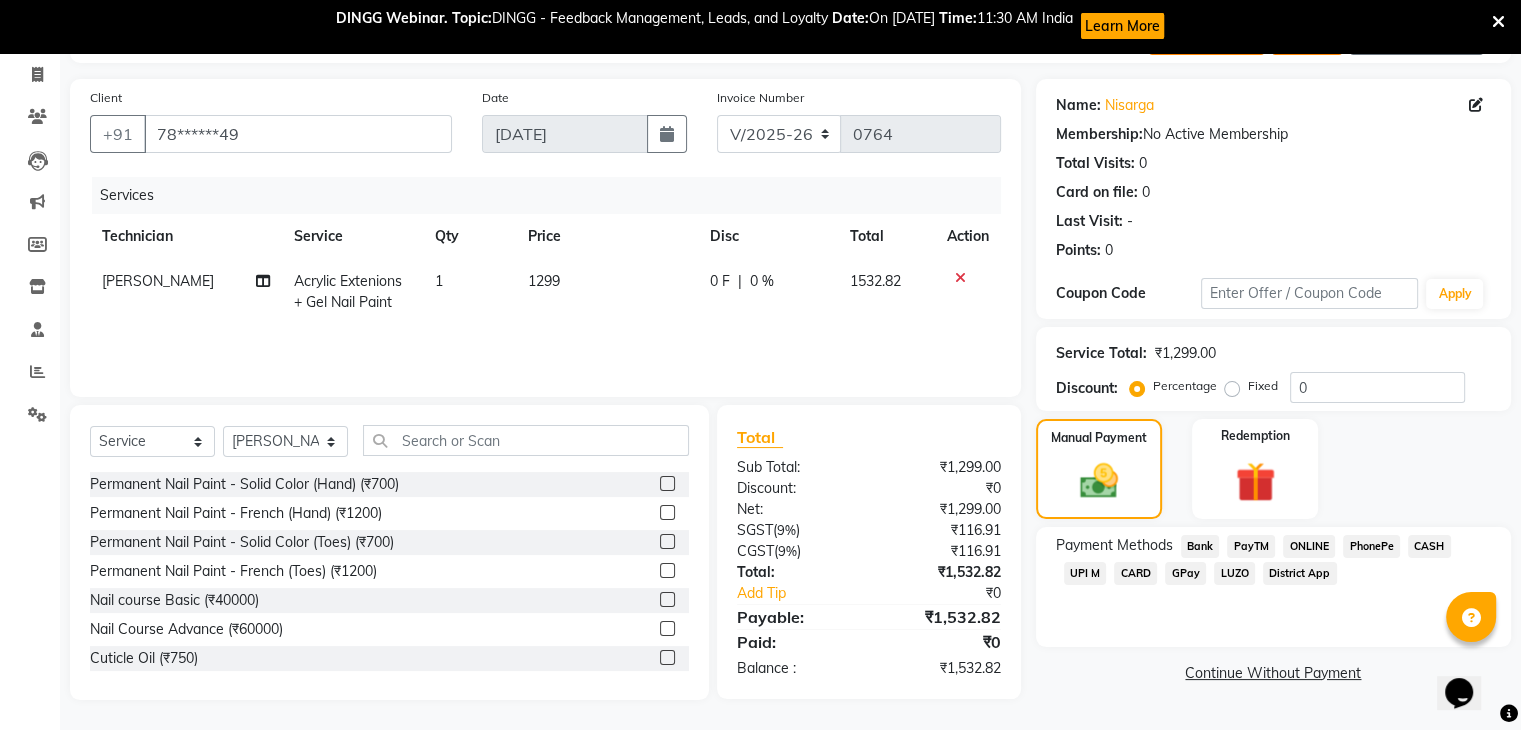 click on "UPI M" 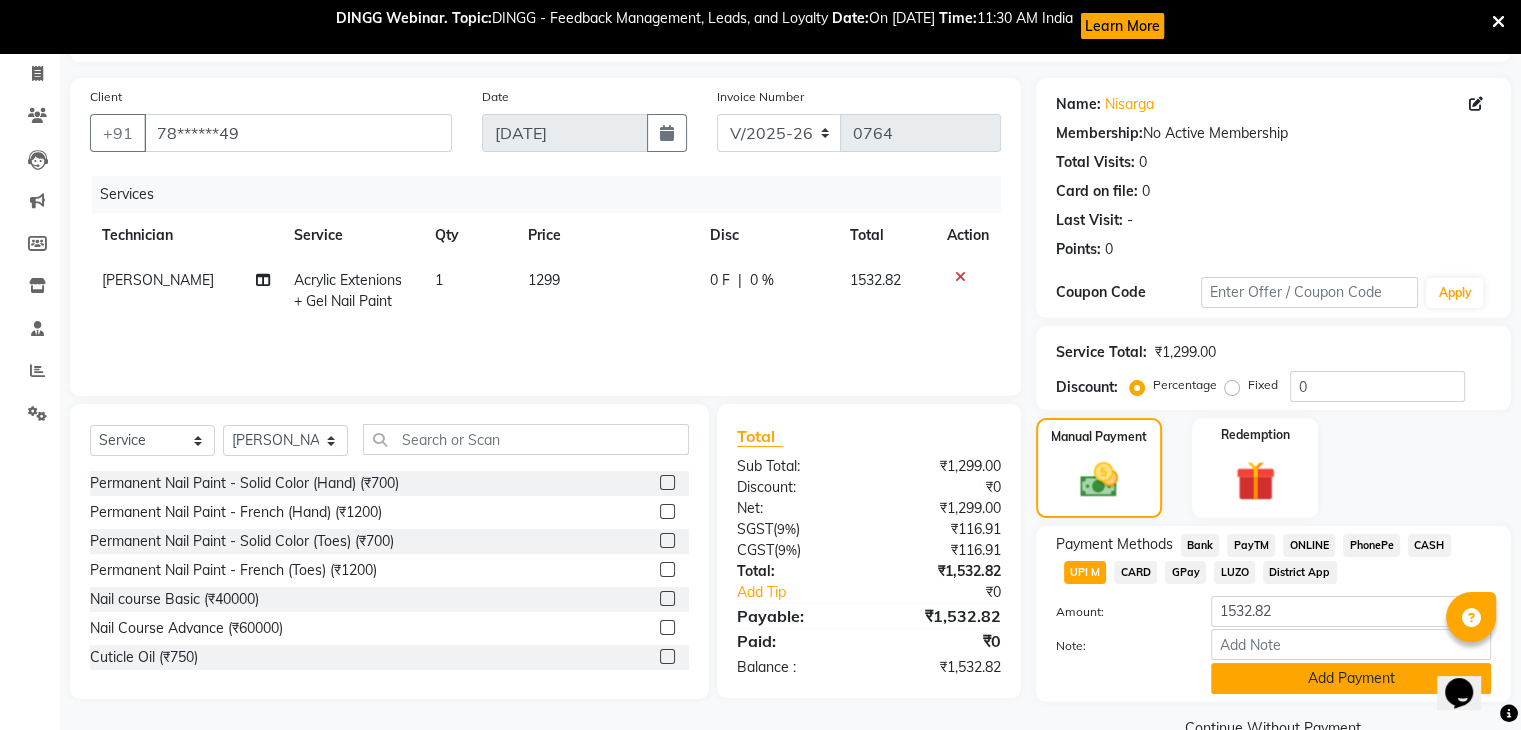 click on "Add Payment" 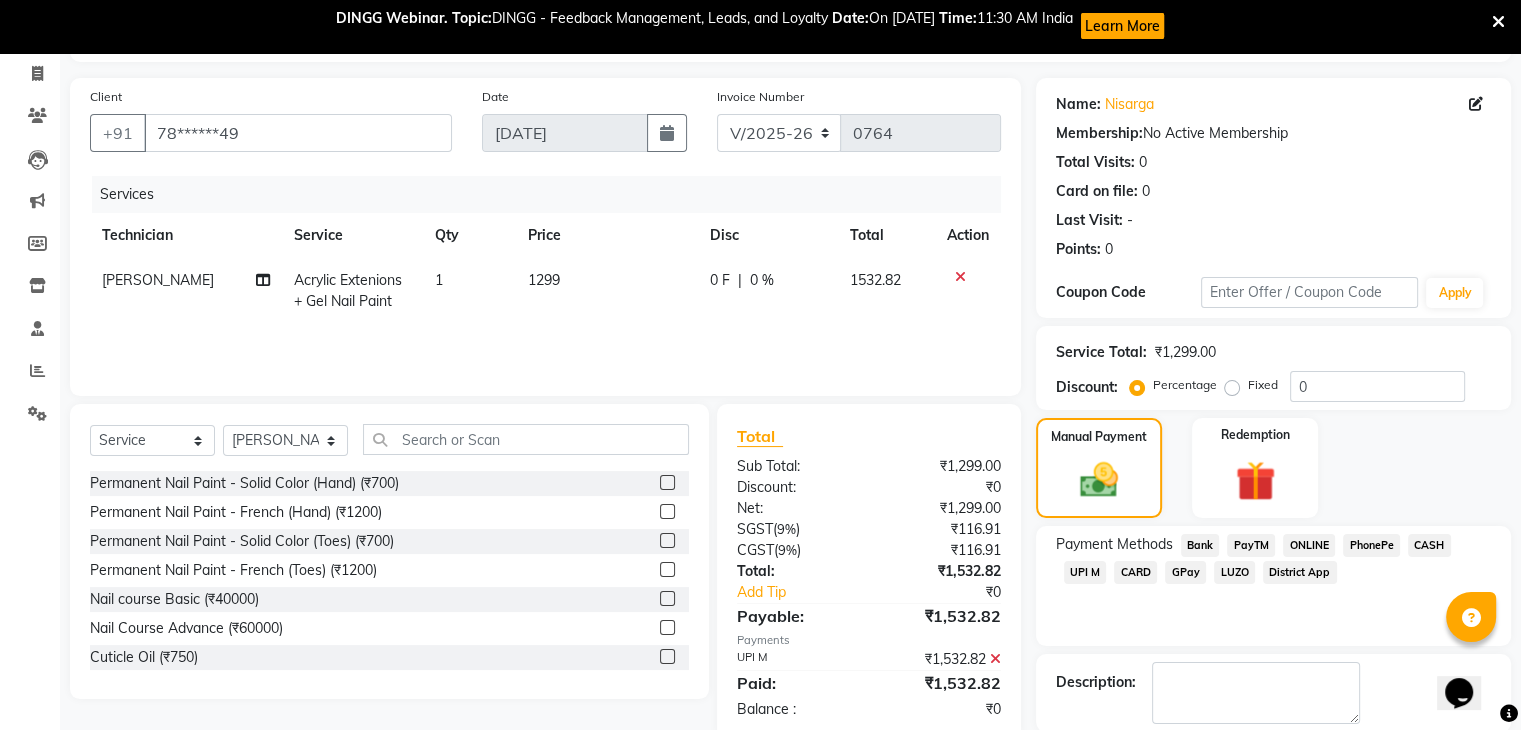 scroll, scrollTop: 224, scrollLeft: 0, axis: vertical 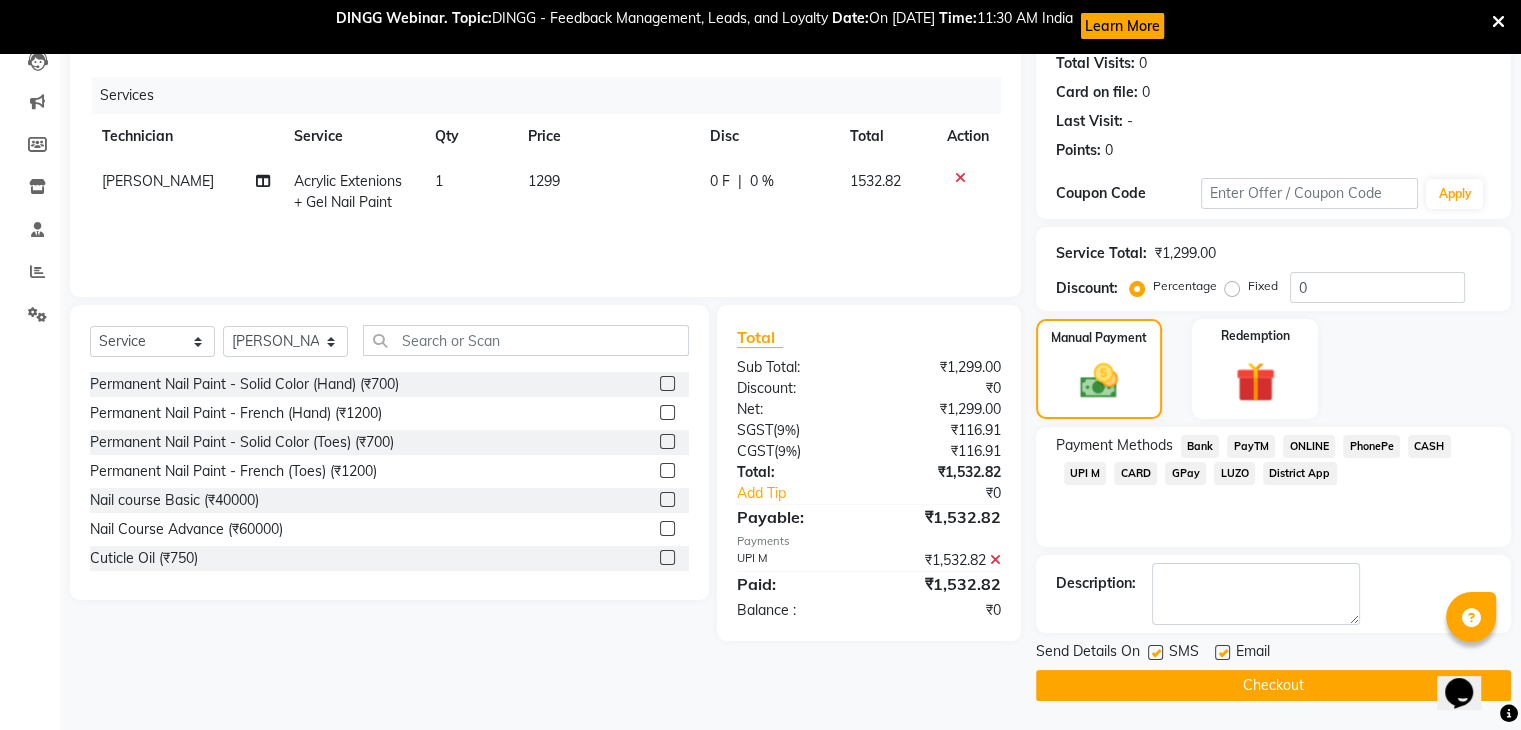 click on "Checkout" 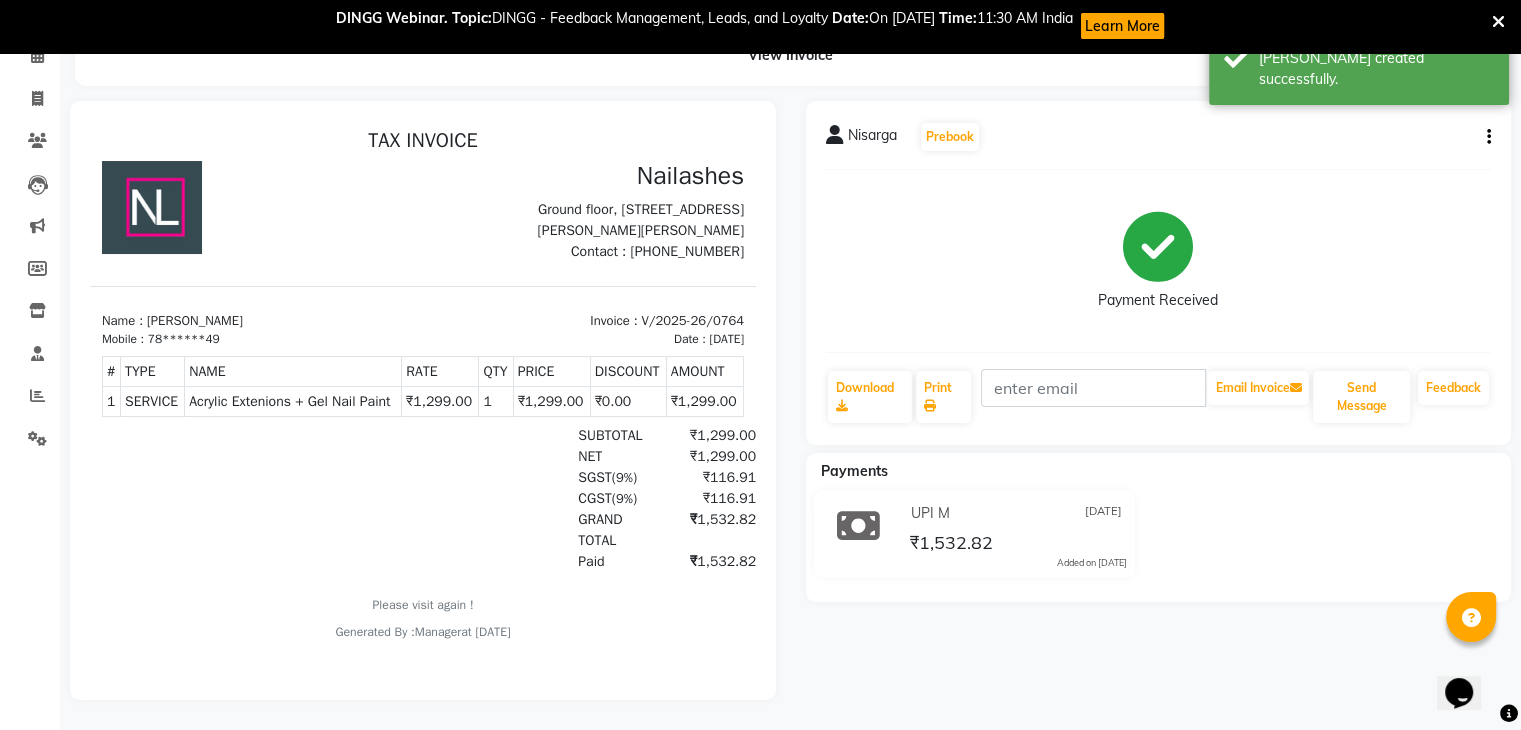scroll, scrollTop: 0, scrollLeft: 0, axis: both 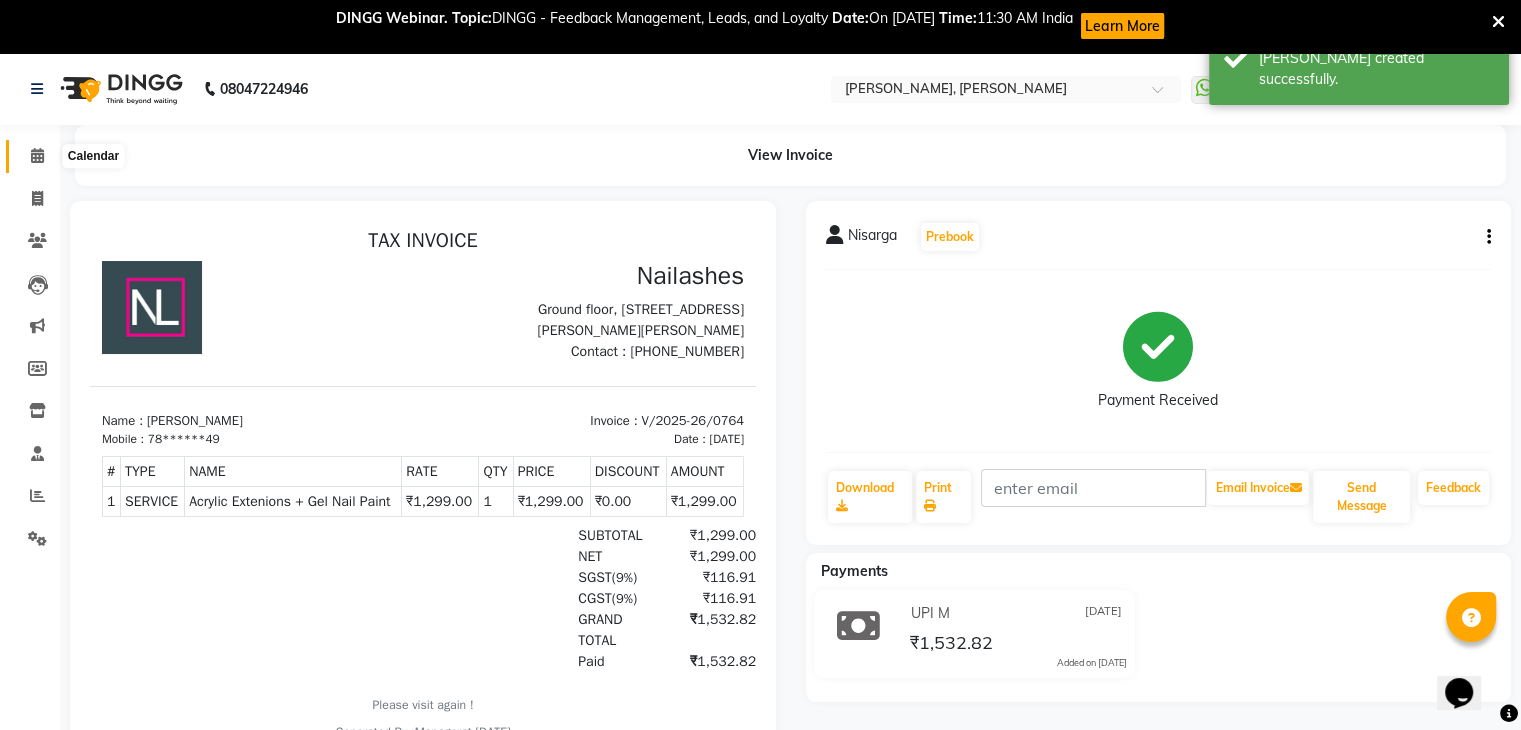 click 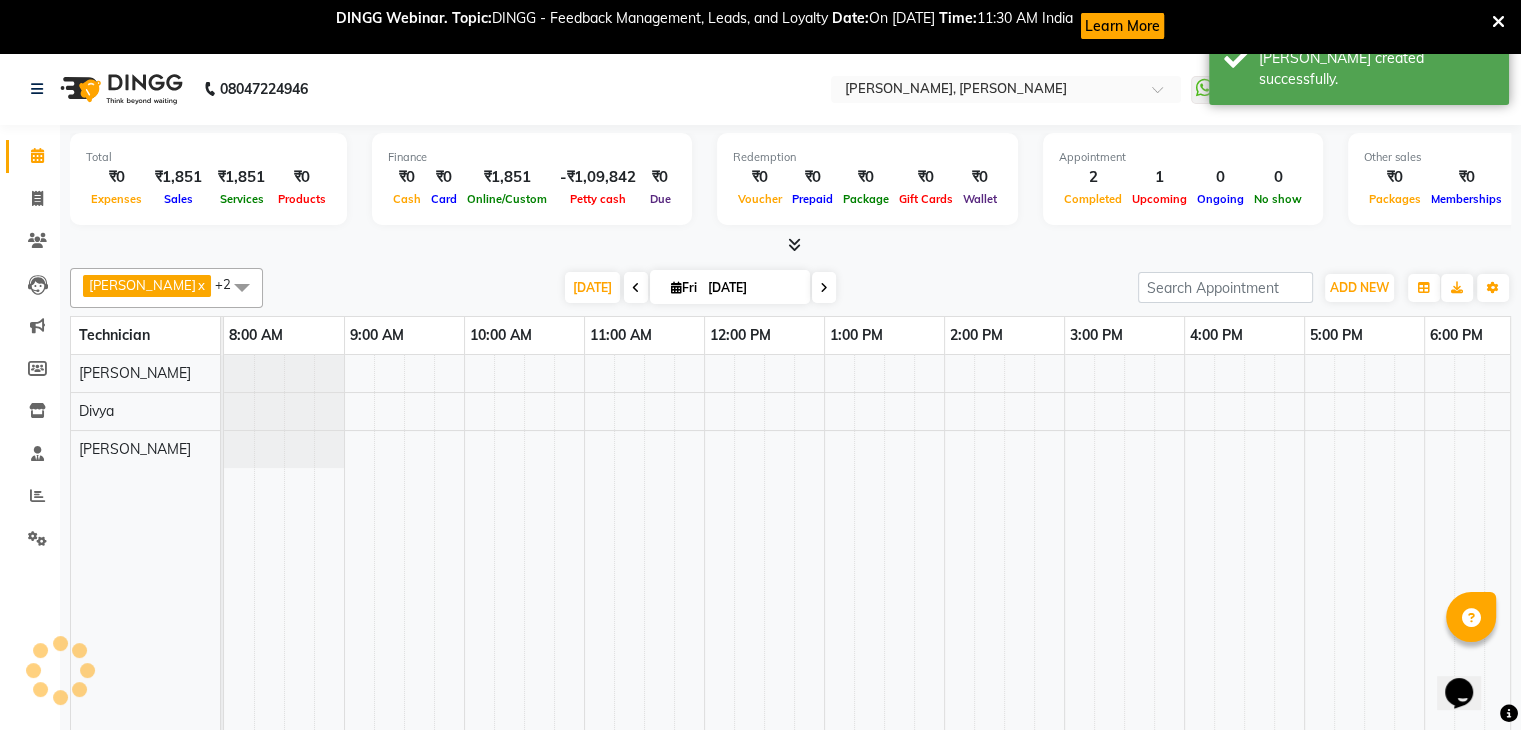 scroll, scrollTop: 0, scrollLeft: 0, axis: both 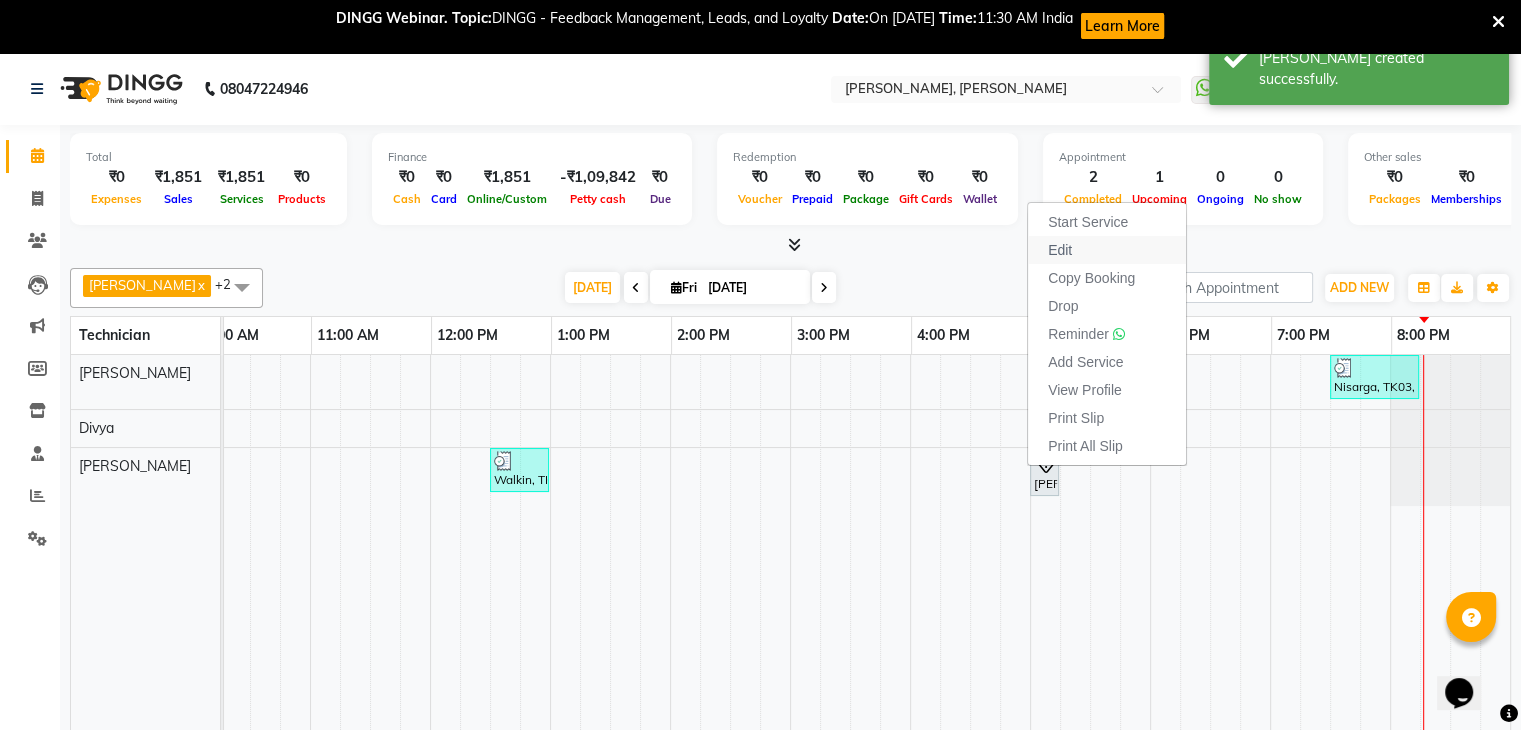 click on "Edit" at bounding box center [1107, 250] 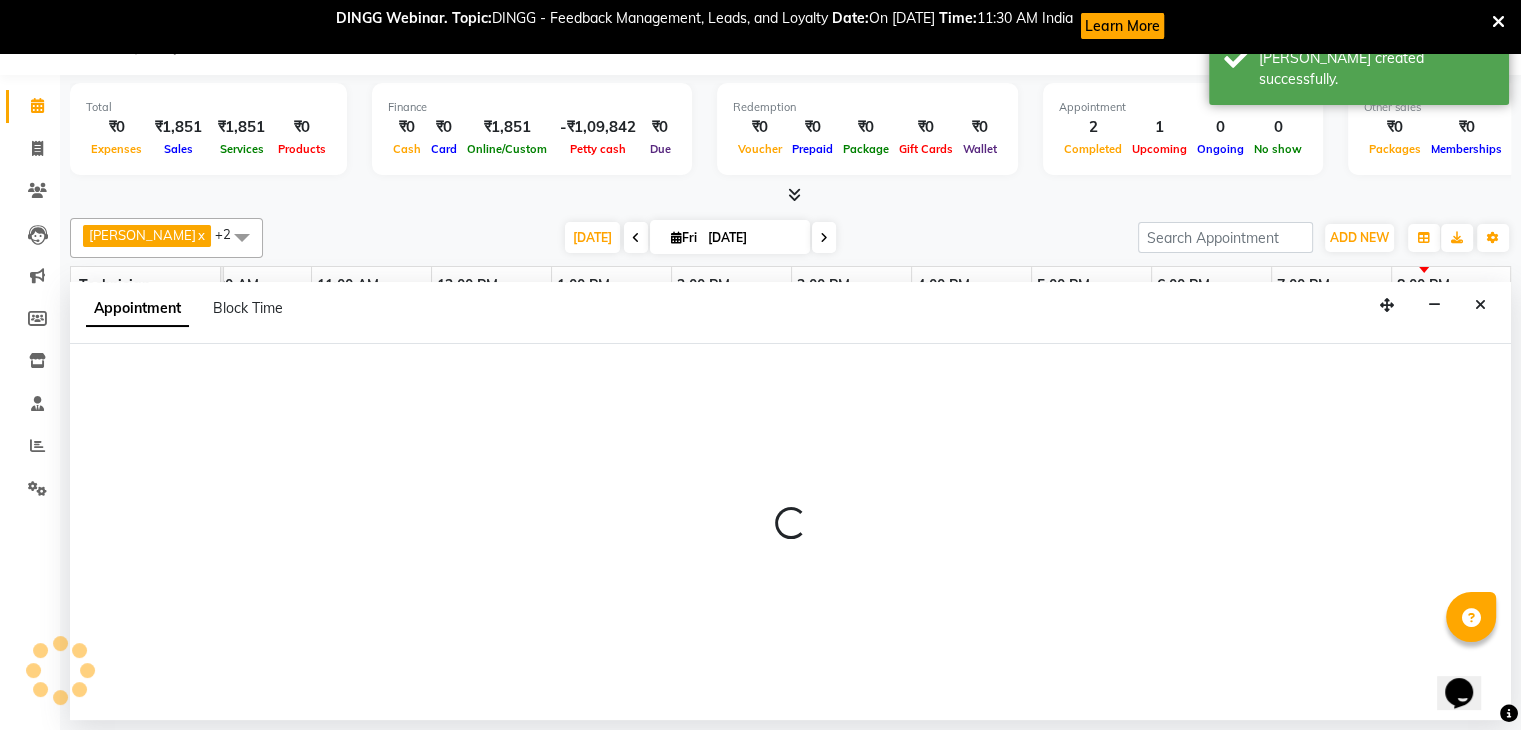 scroll, scrollTop: 52, scrollLeft: 0, axis: vertical 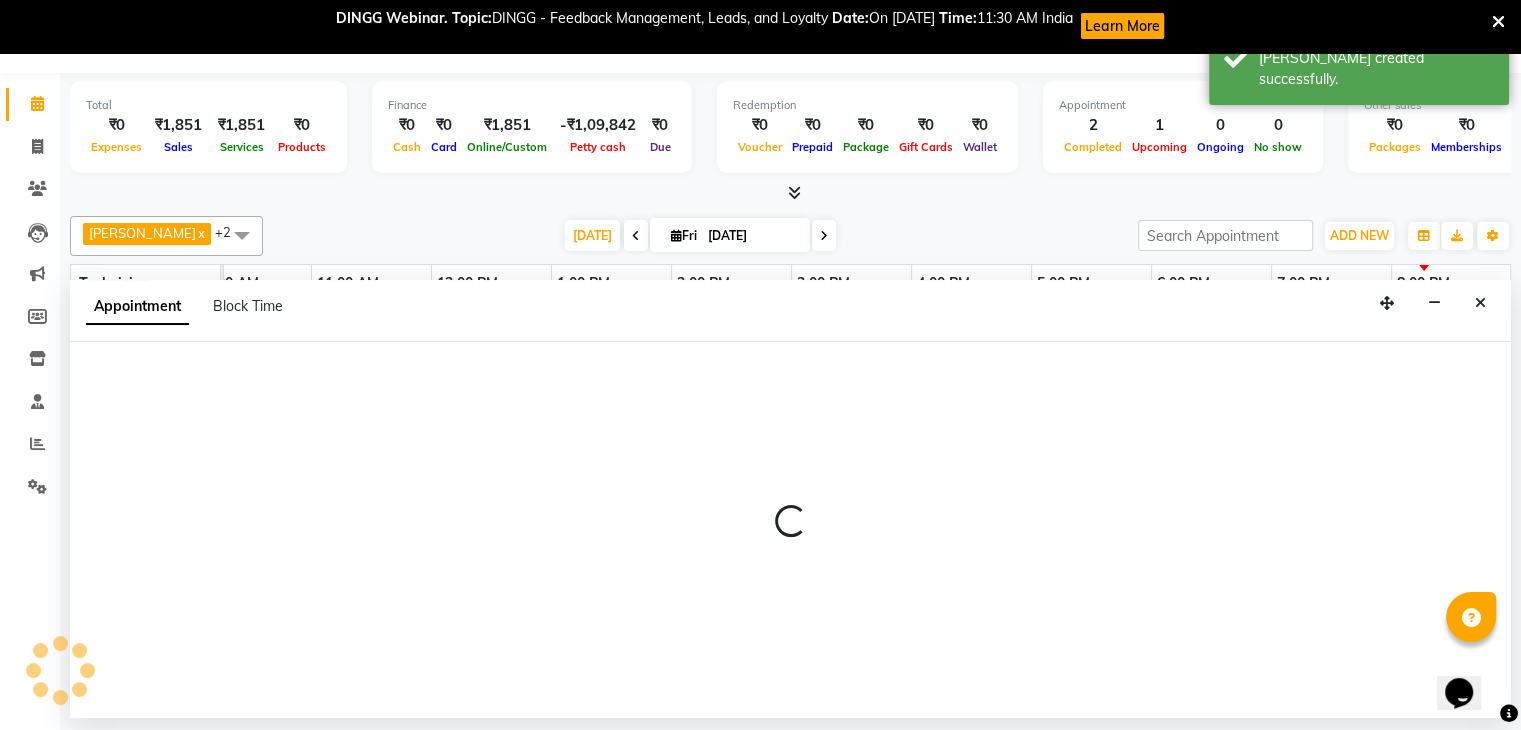 select on "1020" 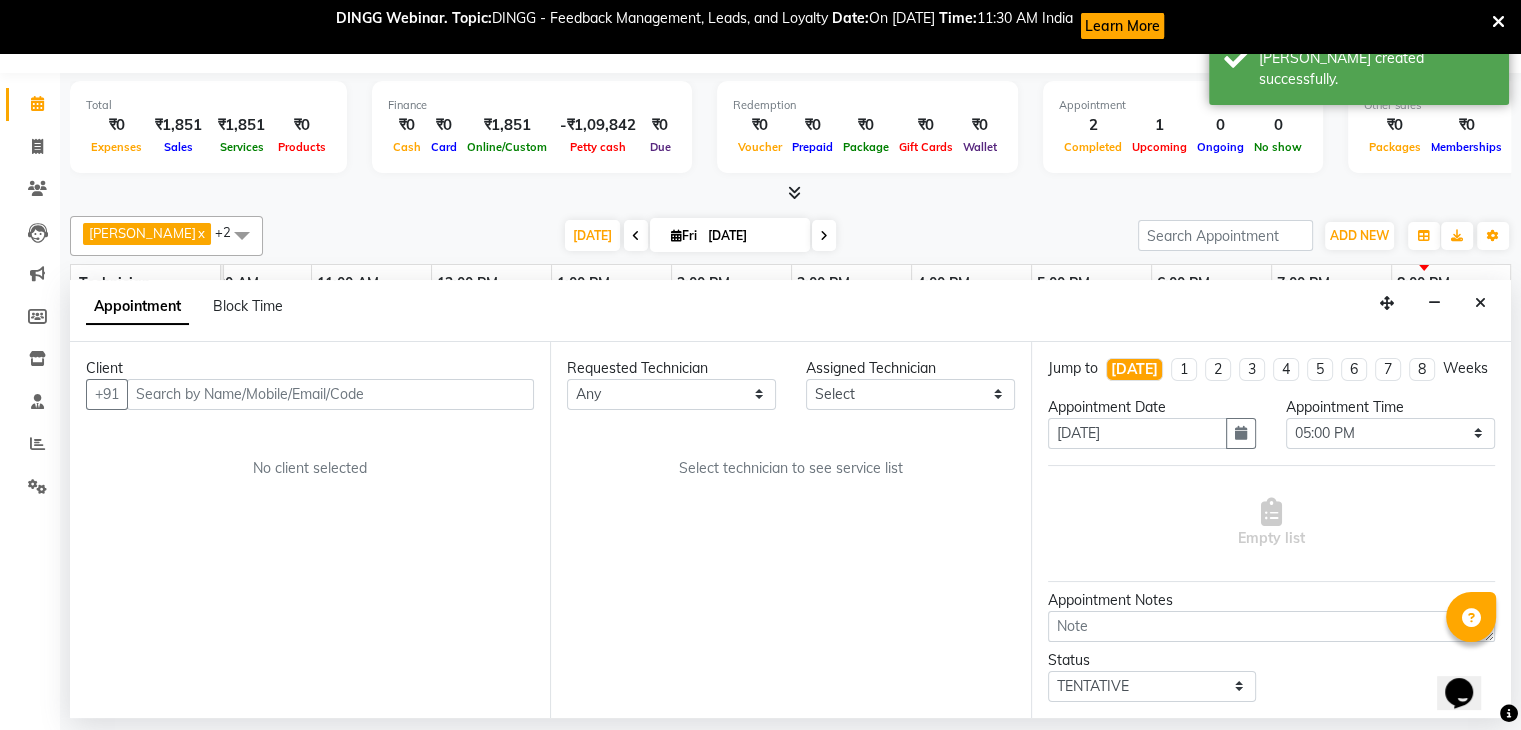 select on "81777" 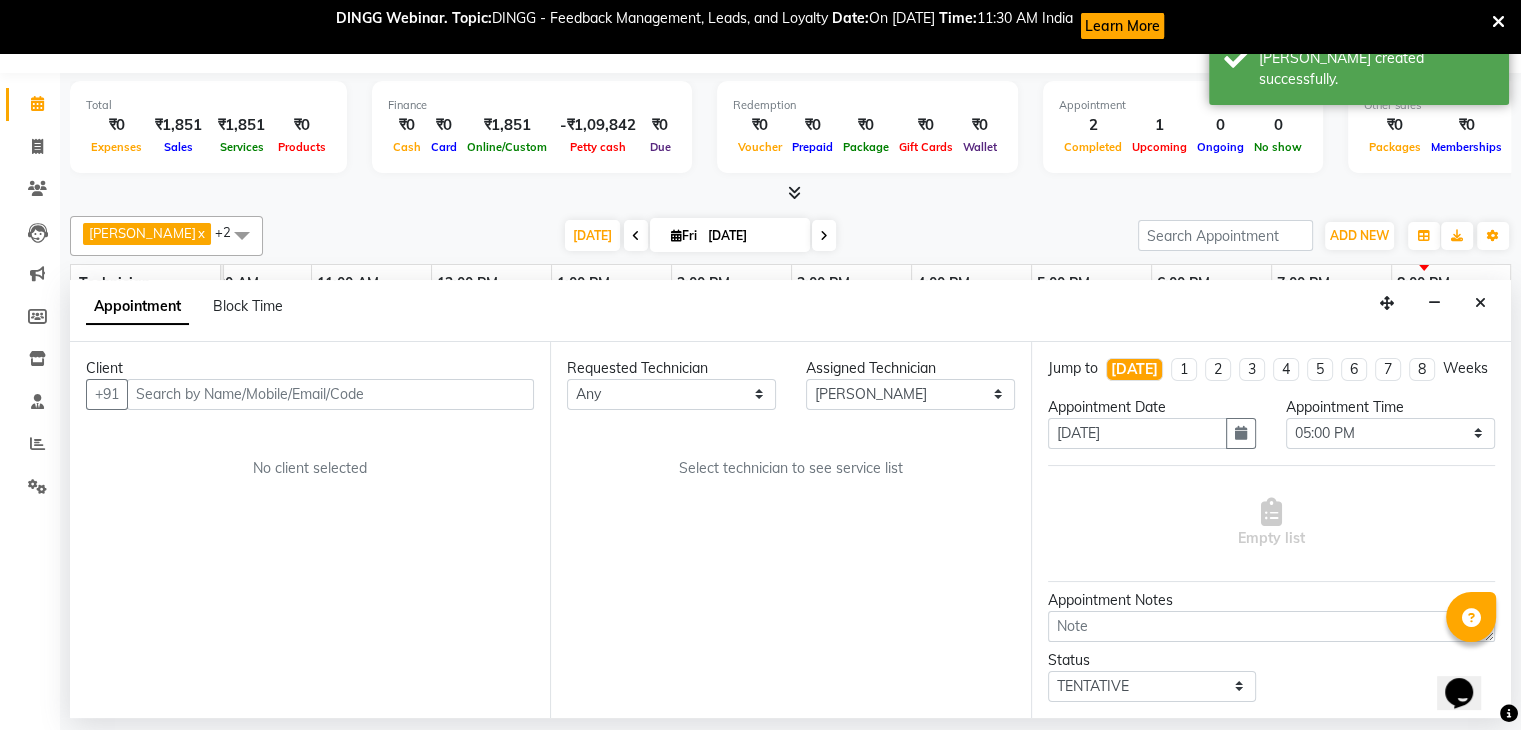 scroll, scrollTop: 0, scrollLeft: 273, axis: horizontal 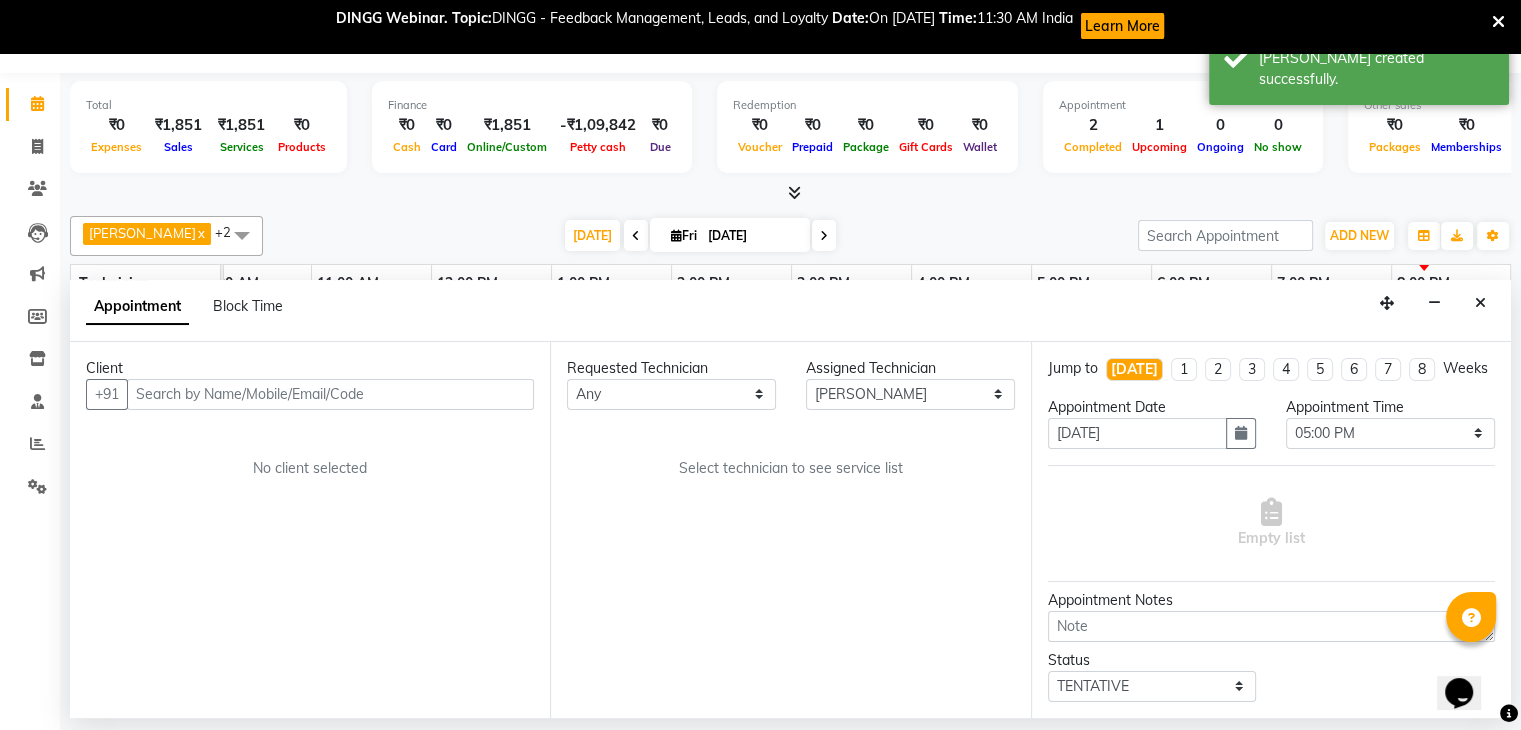 select on "3204" 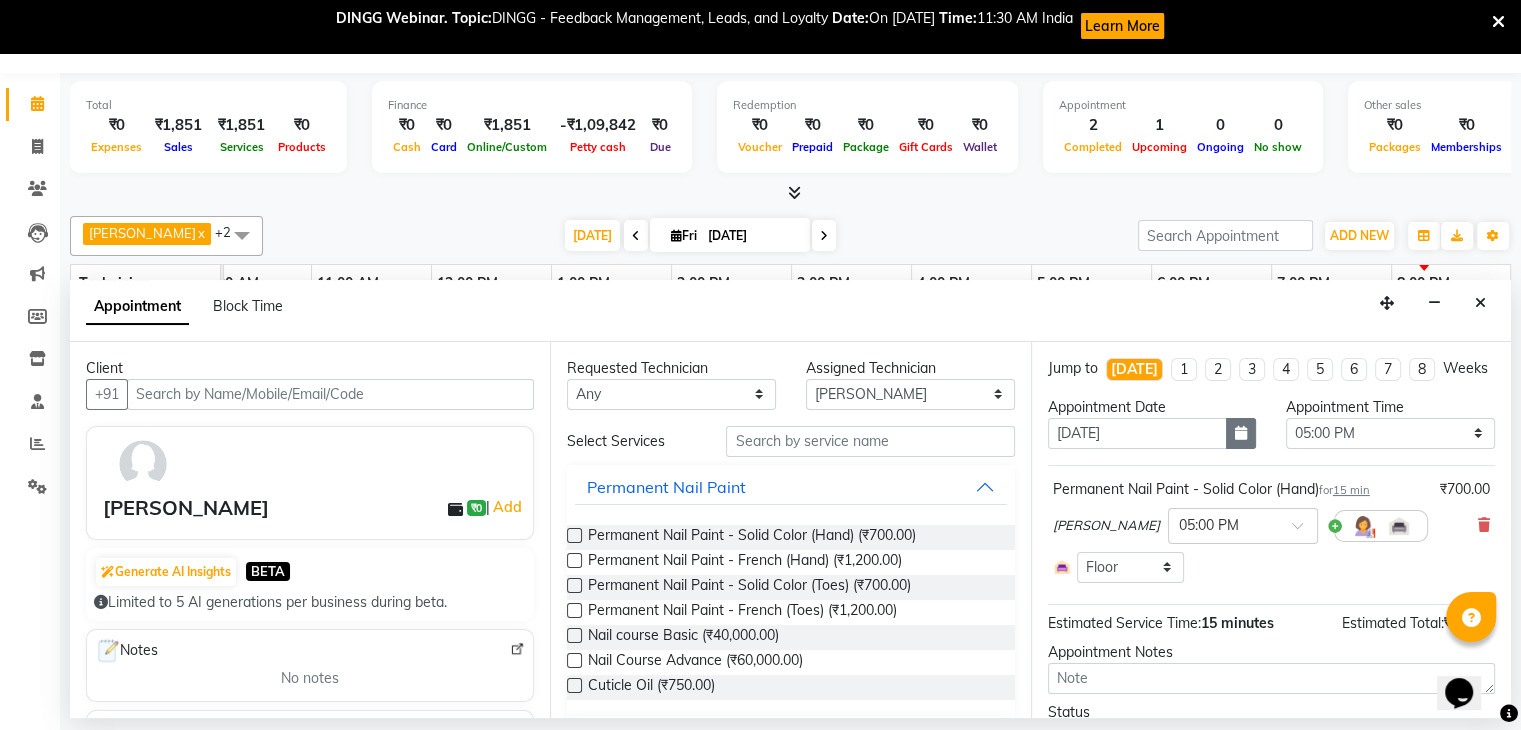 click at bounding box center [1241, 433] 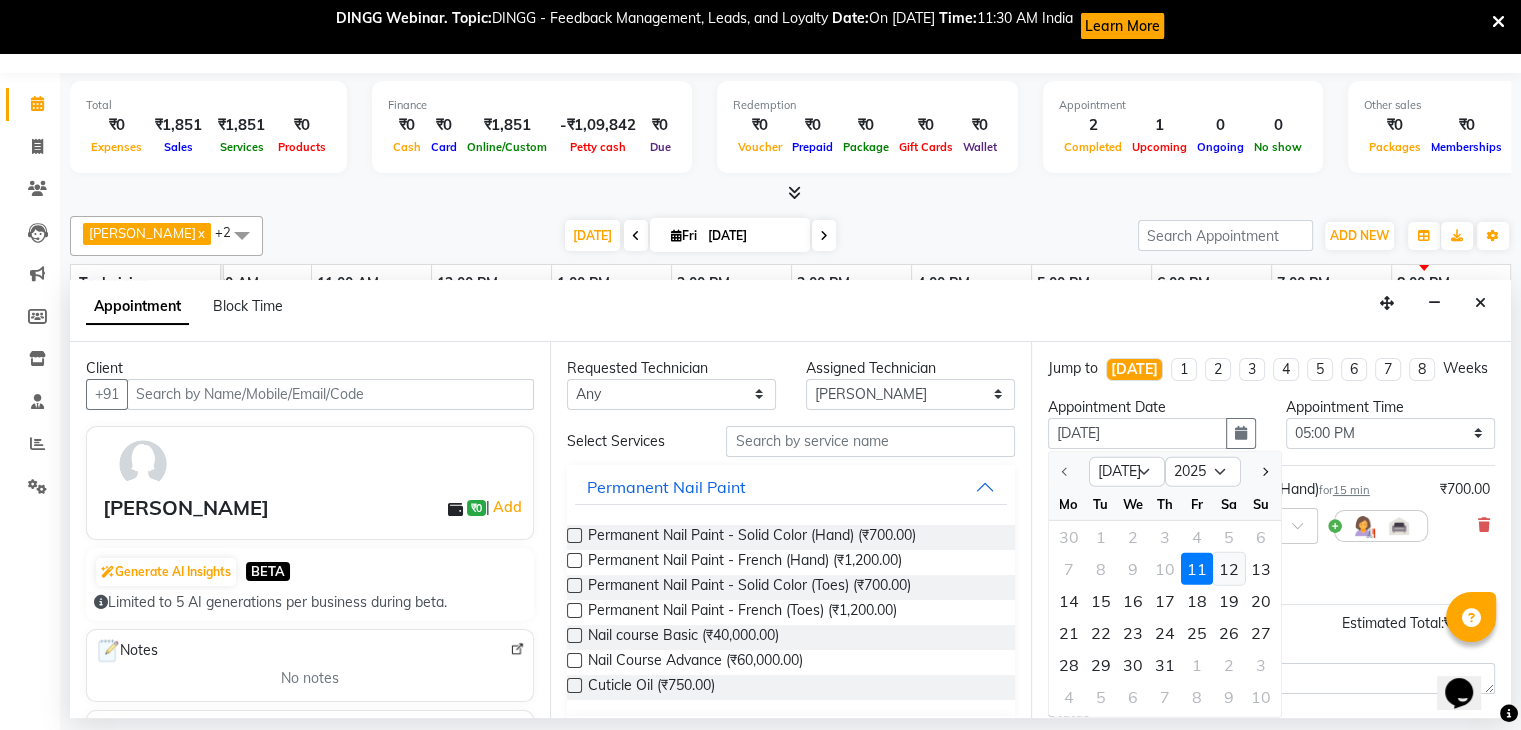 click on "12" at bounding box center [1229, 569] 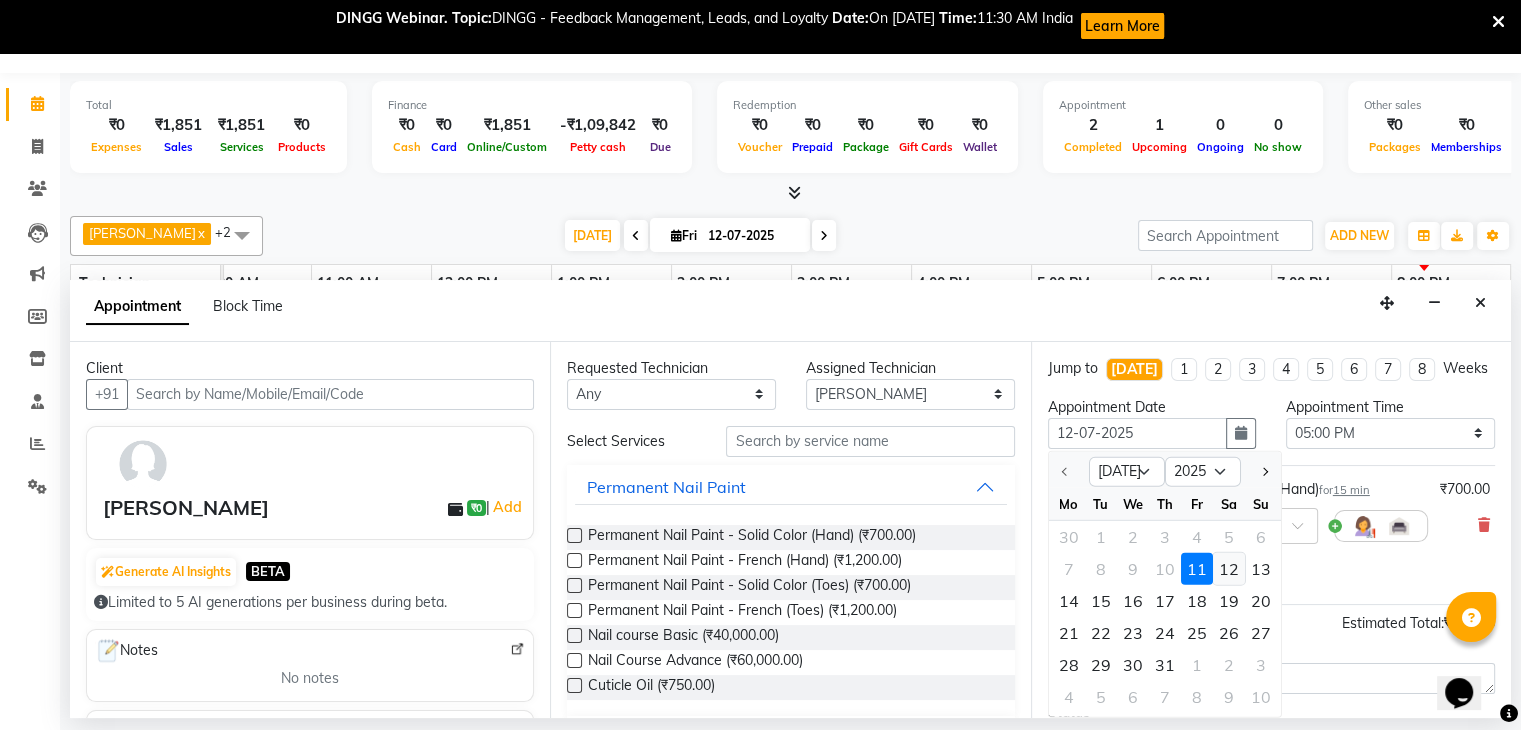 scroll, scrollTop: 0, scrollLeft: 273, axis: horizontal 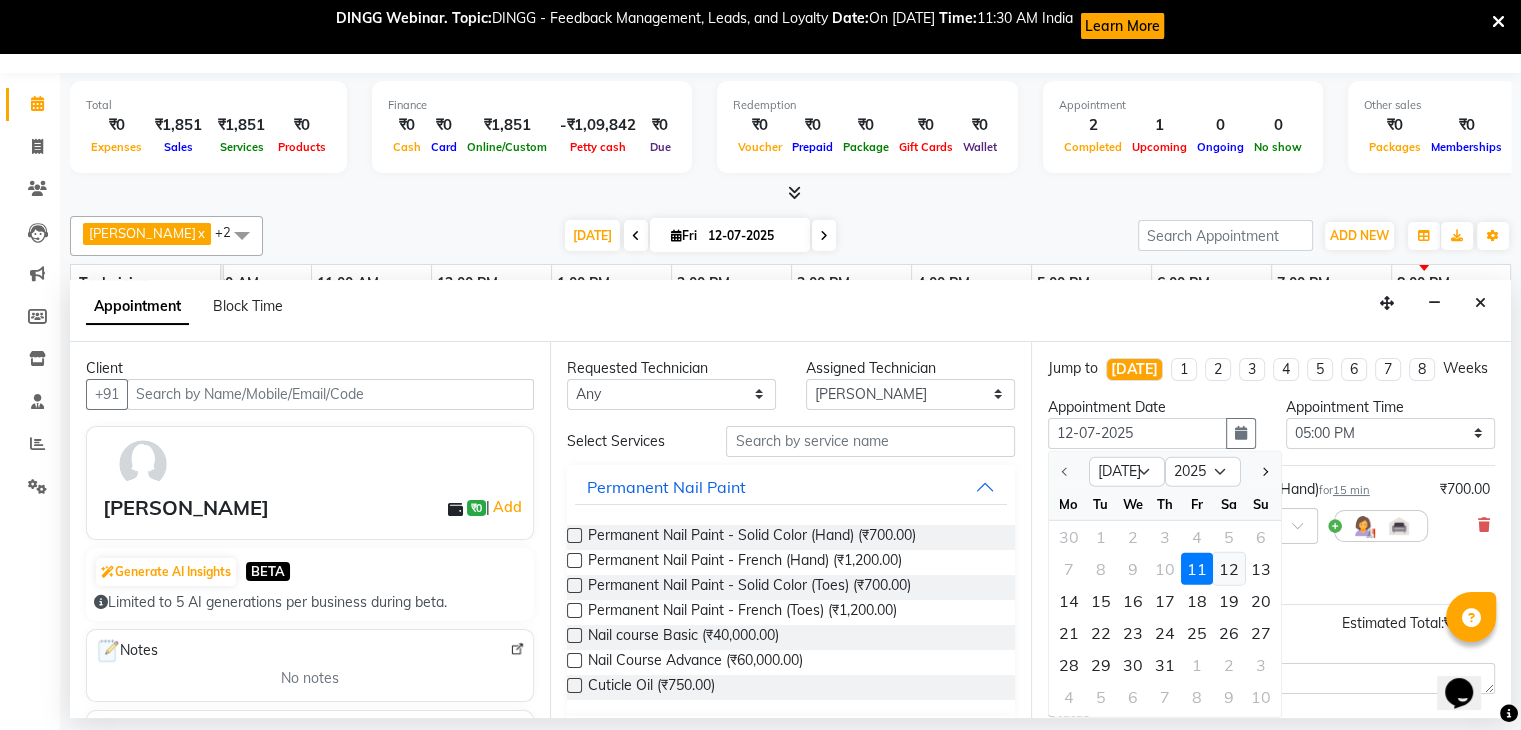 select on "1020" 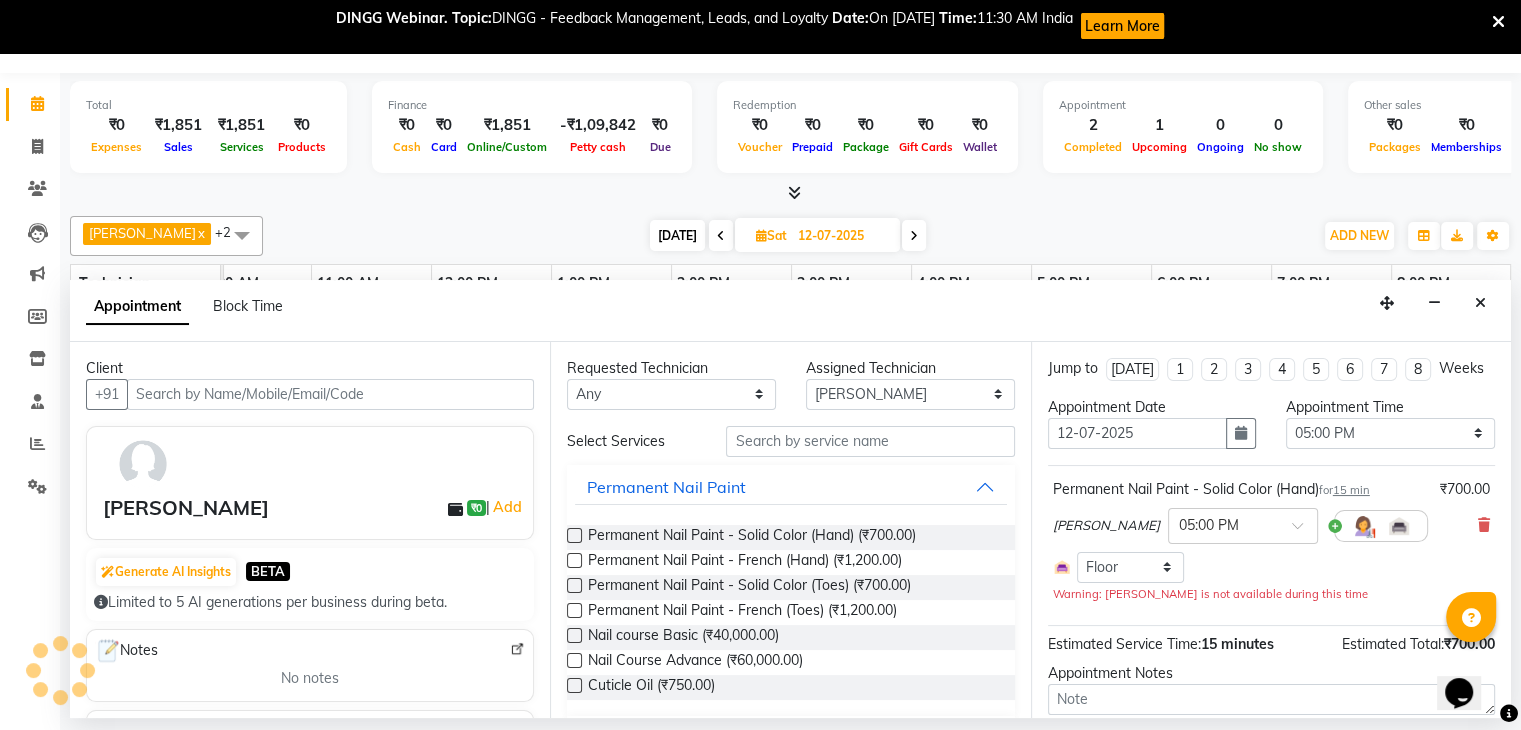 scroll, scrollTop: 0, scrollLeft: 273, axis: horizontal 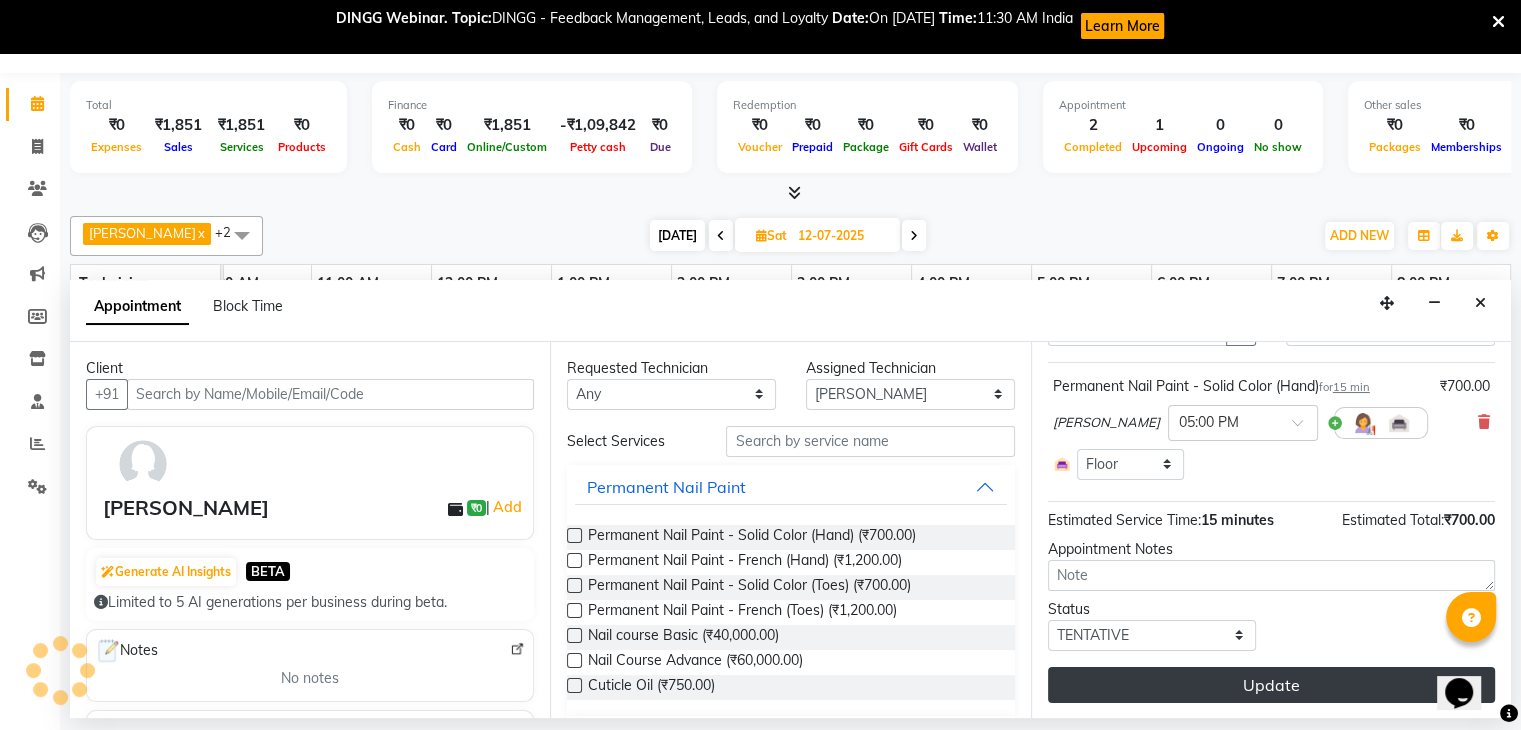 click on "Update" at bounding box center [1271, 685] 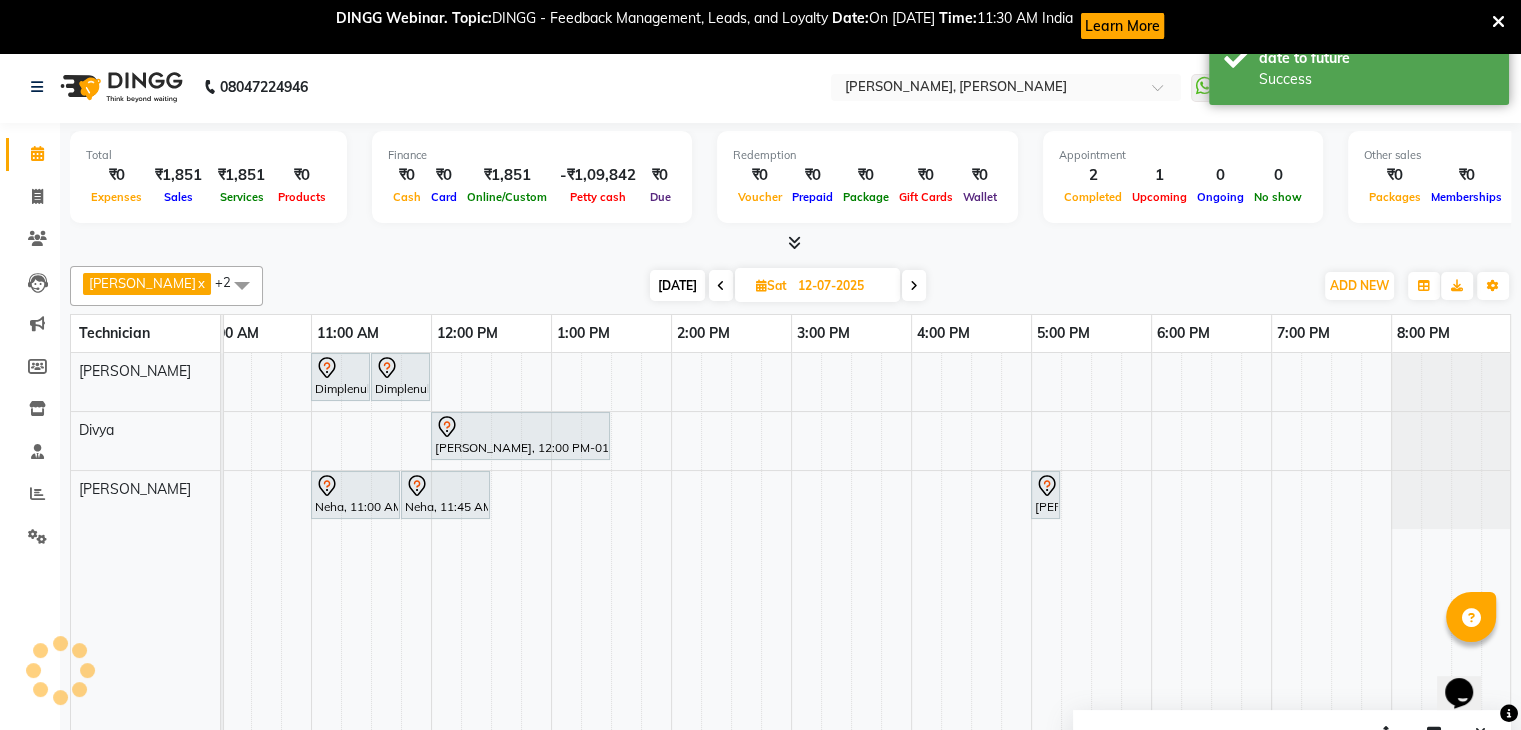 scroll, scrollTop: 0, scrollLeft: 0, axis: both 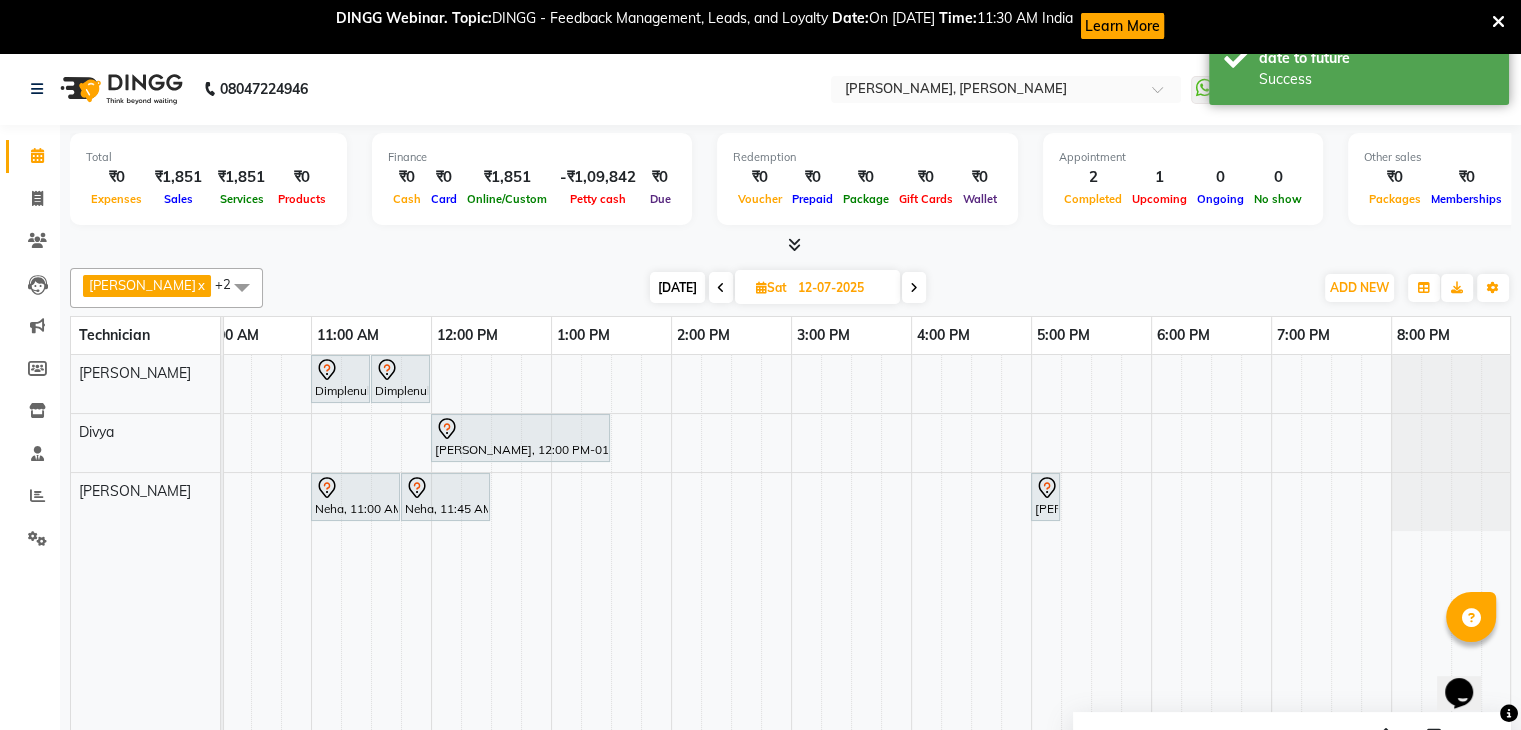 click on "[DATE]" at bounding box center [677, 287] 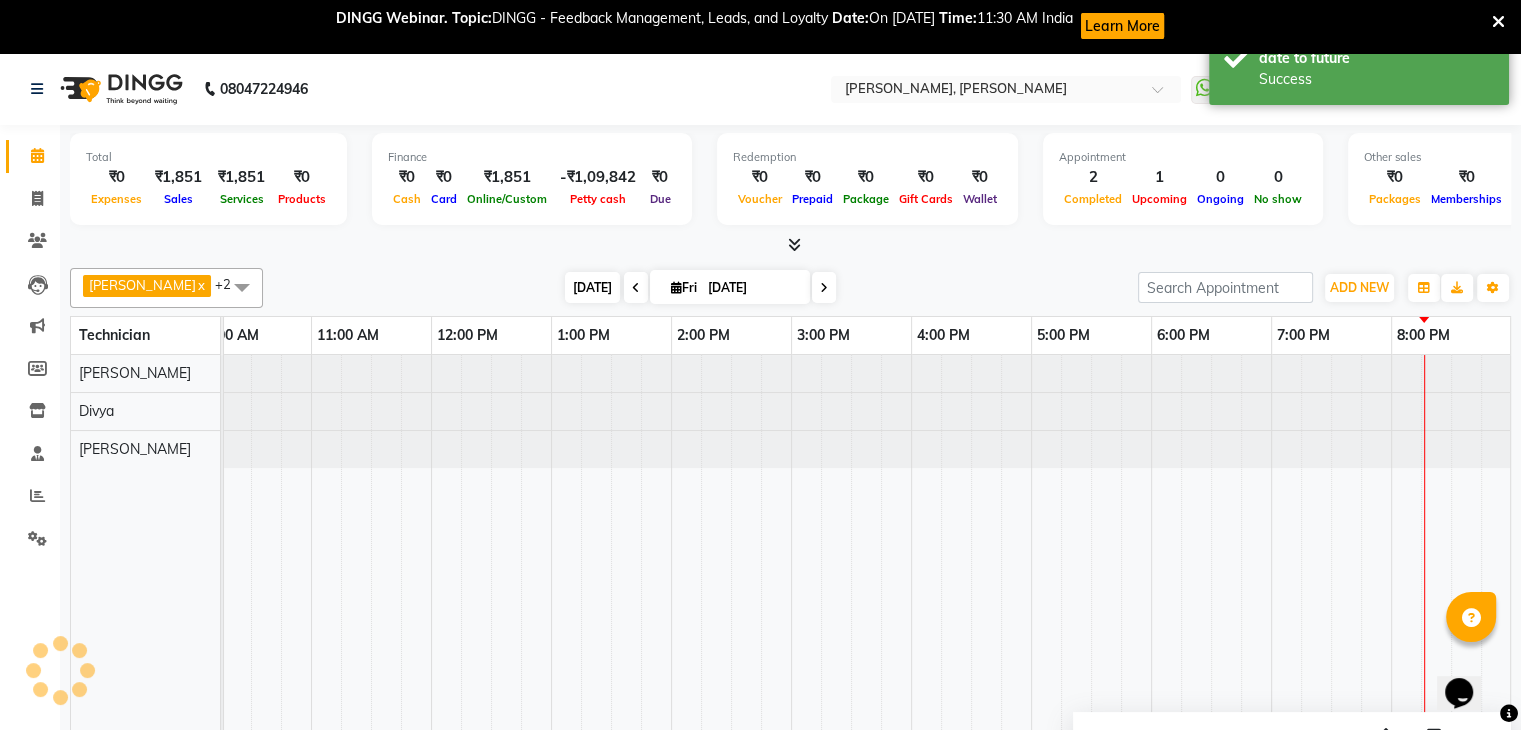 scroll, scrollTop: 0, scrollLeft: 273, axis: horizontal 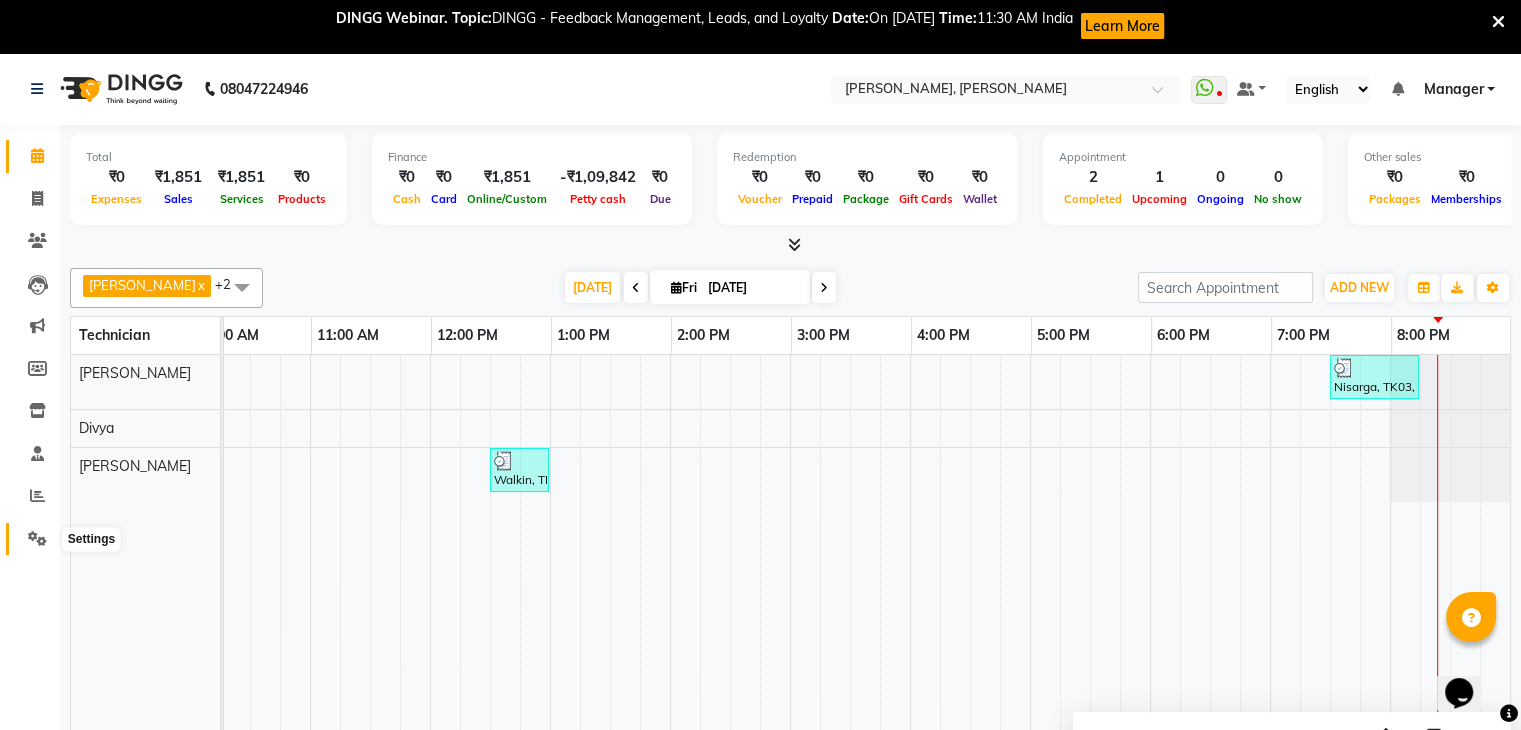 click 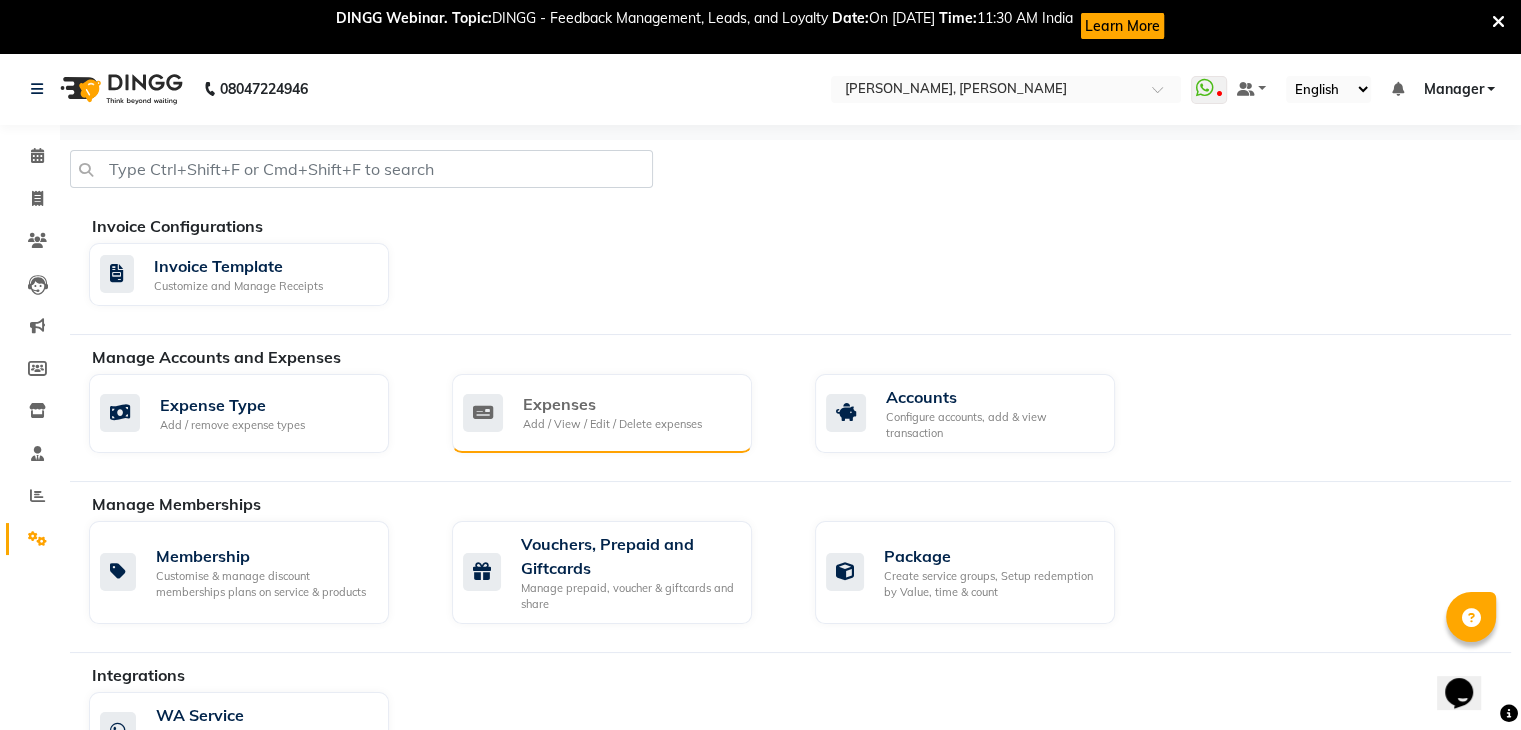 click on "Expenses" 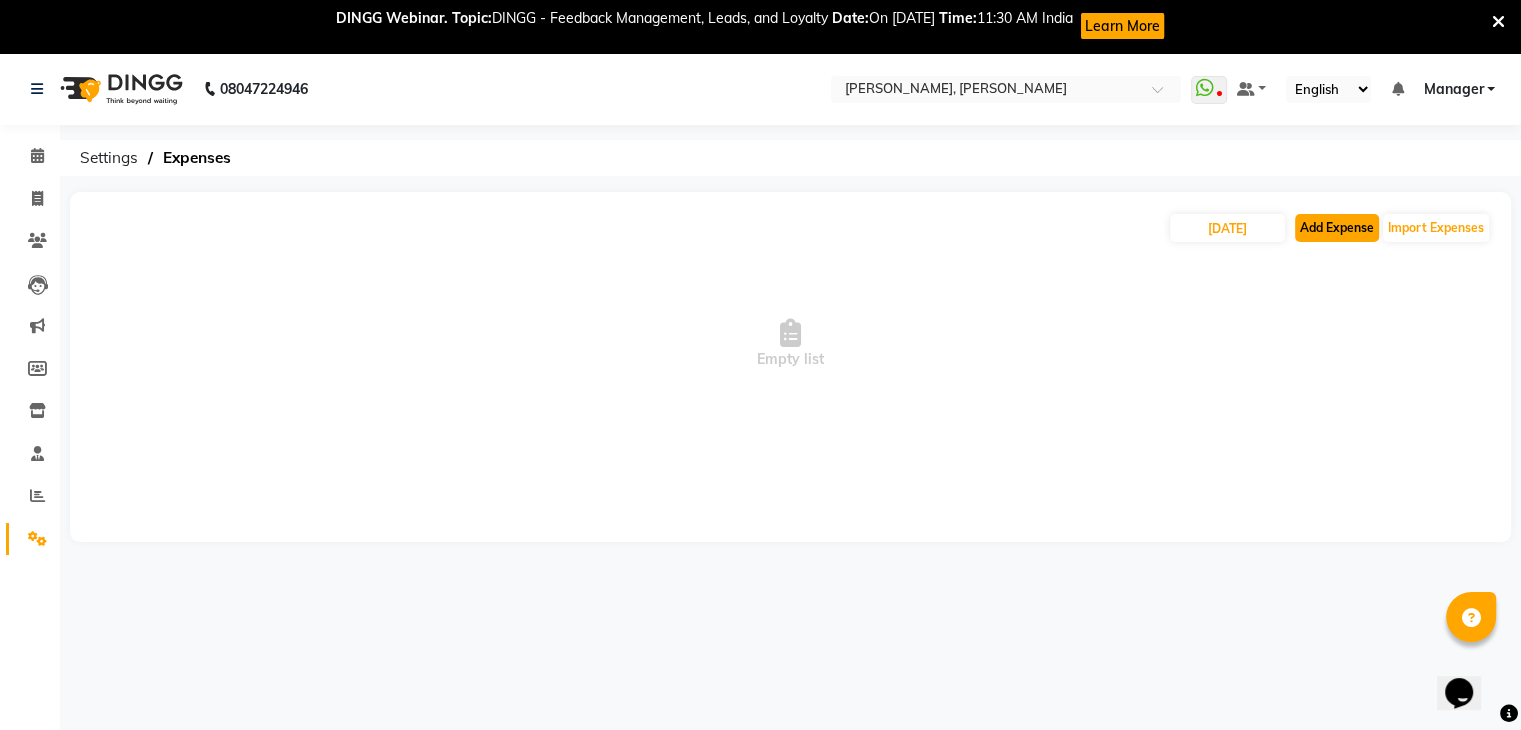 click on "Add Expense" 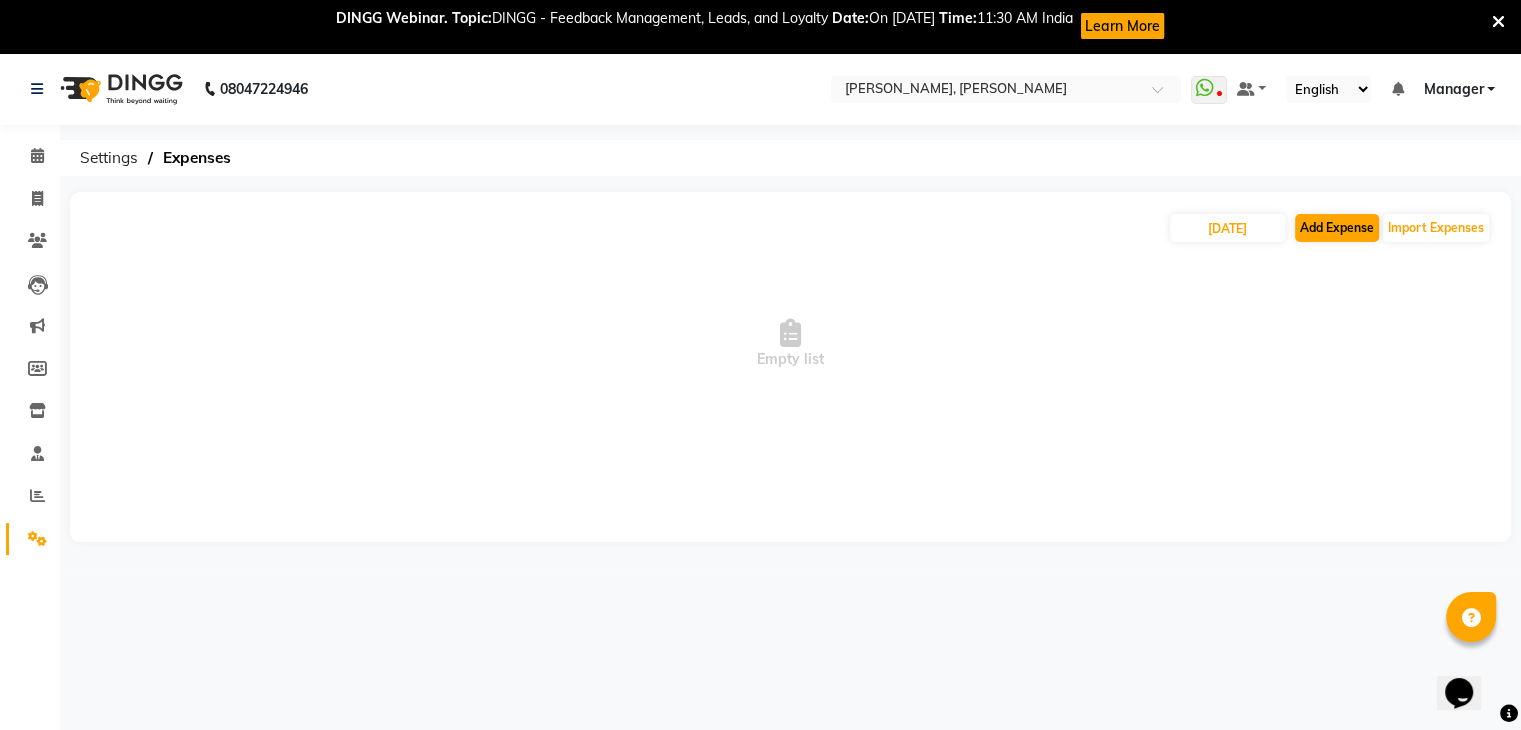 select on "1" 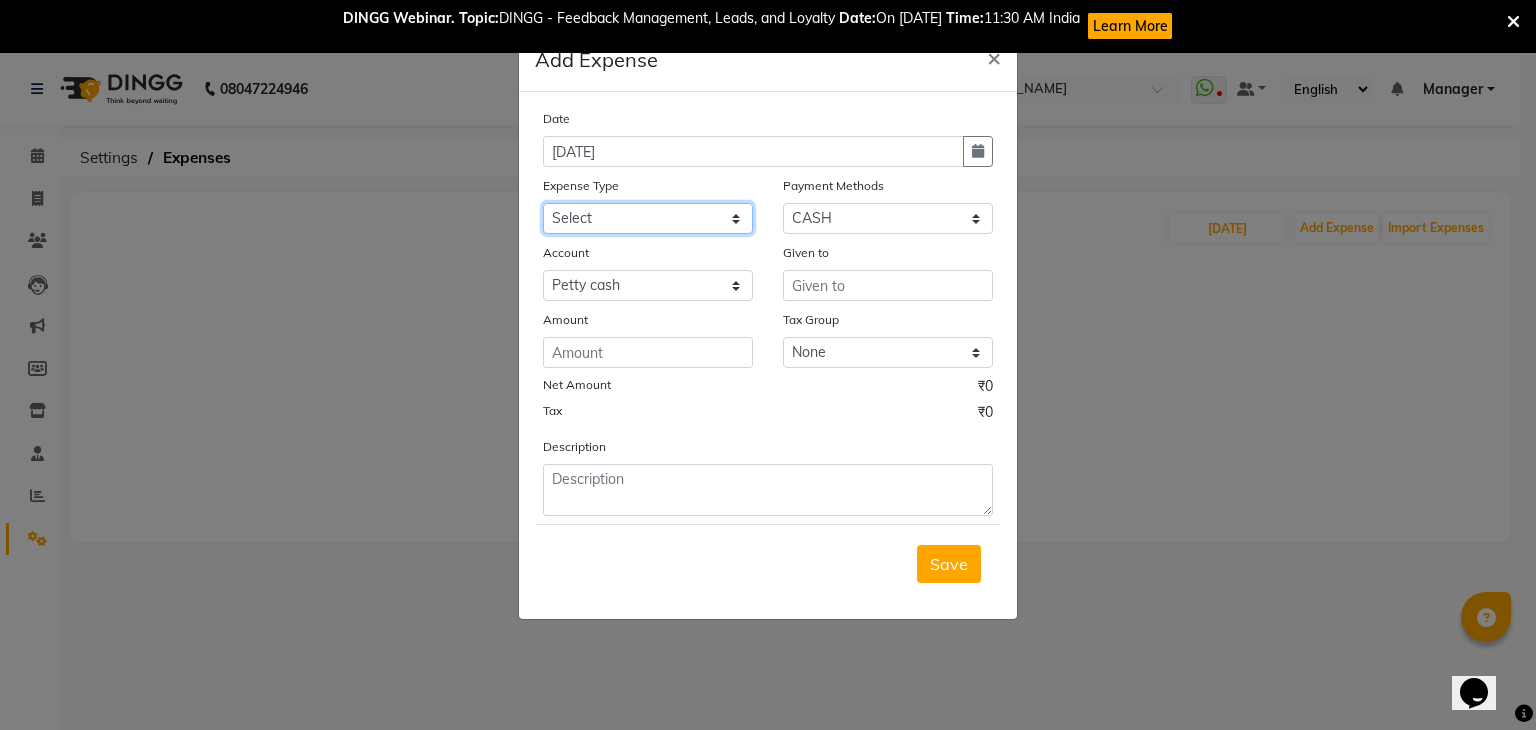 click on "Select acetone Advance Salary bank deposite BBMP Beauty products Bed charges BIRTHDAY CAKE Bonus [PERSON_NAME] CASH EXPENSE VOUCHER Cash handover Client Refreshment coconut water for clients COFFEE coffee powder Commission Conveyance Cotton Courier decoration Diesel for generator Donation Drinking Water Electricity Eyelashes return Face mask floor cleaner flowers daily garbage generator diesel green tea GST handover HANDWASH House Keeping Material House keeping Salary Incentive Internet Bill juice LAUNDRY Maintainance Marketing Medical Membership Milk Milk miscelleneous Naturals salon NEWSPAPER O T Other Pantry PETROL Phone Bill Plants plumber pooja items Porter priest Product Purchase product return Product sale puja items RAPIDO Refund Rent Shop Rent Staff Accommodation Royalty Salary Staff cab charges Staff dinner Staff Flight Ticket Staff  Hiring from another Branch Staff Snacks Stationary sugar sweets TEAM DINNER TIPS Tissue [DEMOGRAPHIC_DATA] Utilities Water Bottle Water cane week of salary Wi Fi Payment" 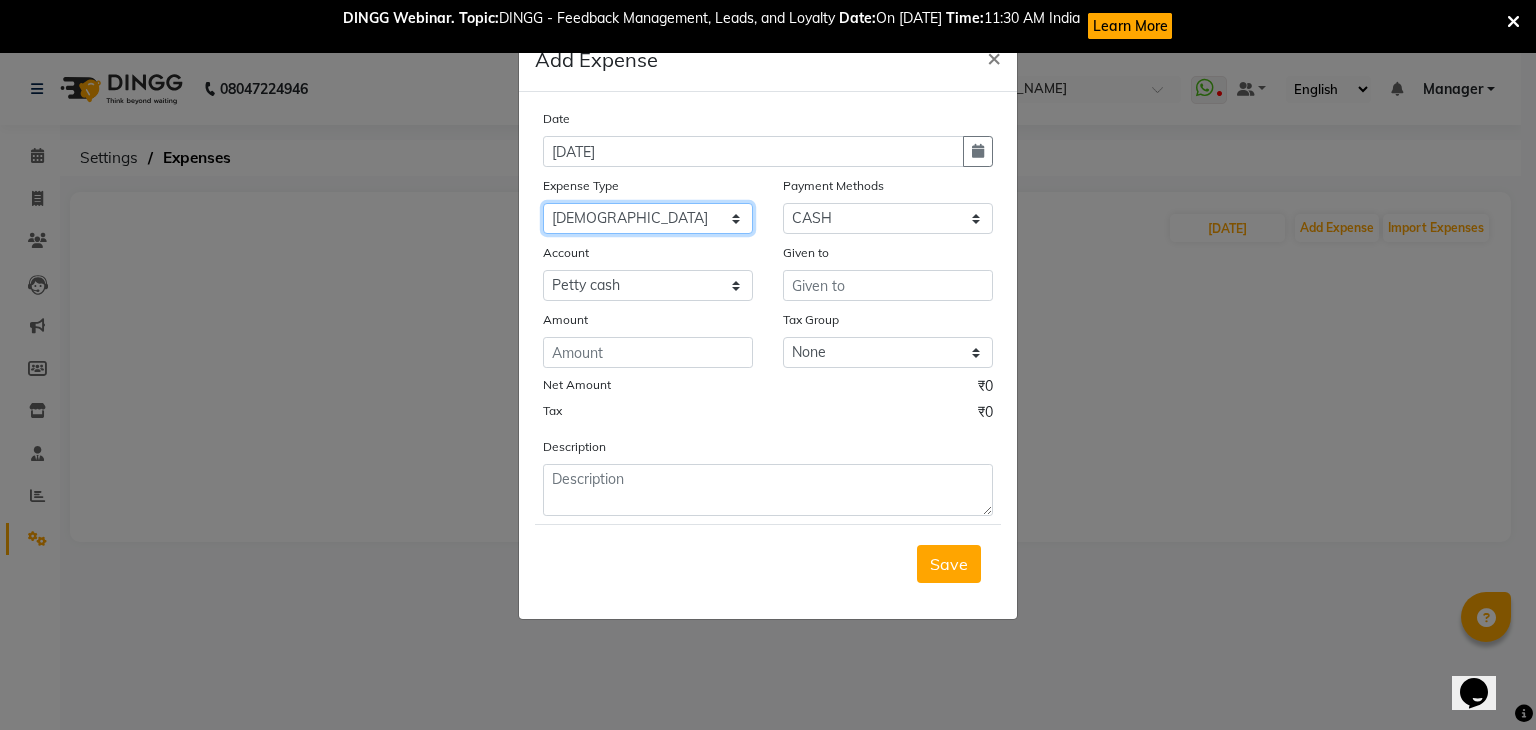 click on "Select acetone Advance Salary bank deposite BBMP Beauty products Bed charges BIRTHDAY CAKE Bonus [PERSON_NAME] CASH EXPENSE VOUCHER Cash handover Client Refreshment coconut water for clients COFFEE coffee powder Commission Conveyance Cotton Courier decoration Diesel for generator Donation Drinking Water Electricity Eyelashes return Face mask floor cleaner flowers daily garbage generator diesel green tea GST handover HANDWASH House Keeping Material House keeping Salary Incentive Internet Bill juice LAUNDRY Maintainance Marketing Medical Membership Milk Milk miscelleneous Naturals salon NEWSPAPER O T Other Pantry PETROL Phone Bill Plants plumber pooja items Porter priest Product Purchase product return Product sale puja items RAPIDO Refund Rent Shop Rent Staff Accommodation Royalty Salary Staff cab charges Staff dinner Staff Flight Ticket Staff  Hiring from another Branch Staff Snacks Stationary sugar sweets TEAM DINNER TIPS Tissue [DEMOGRAPHIC_DATA] Utilities Water Bottle Water cane week of salary Wi Fi Payment" 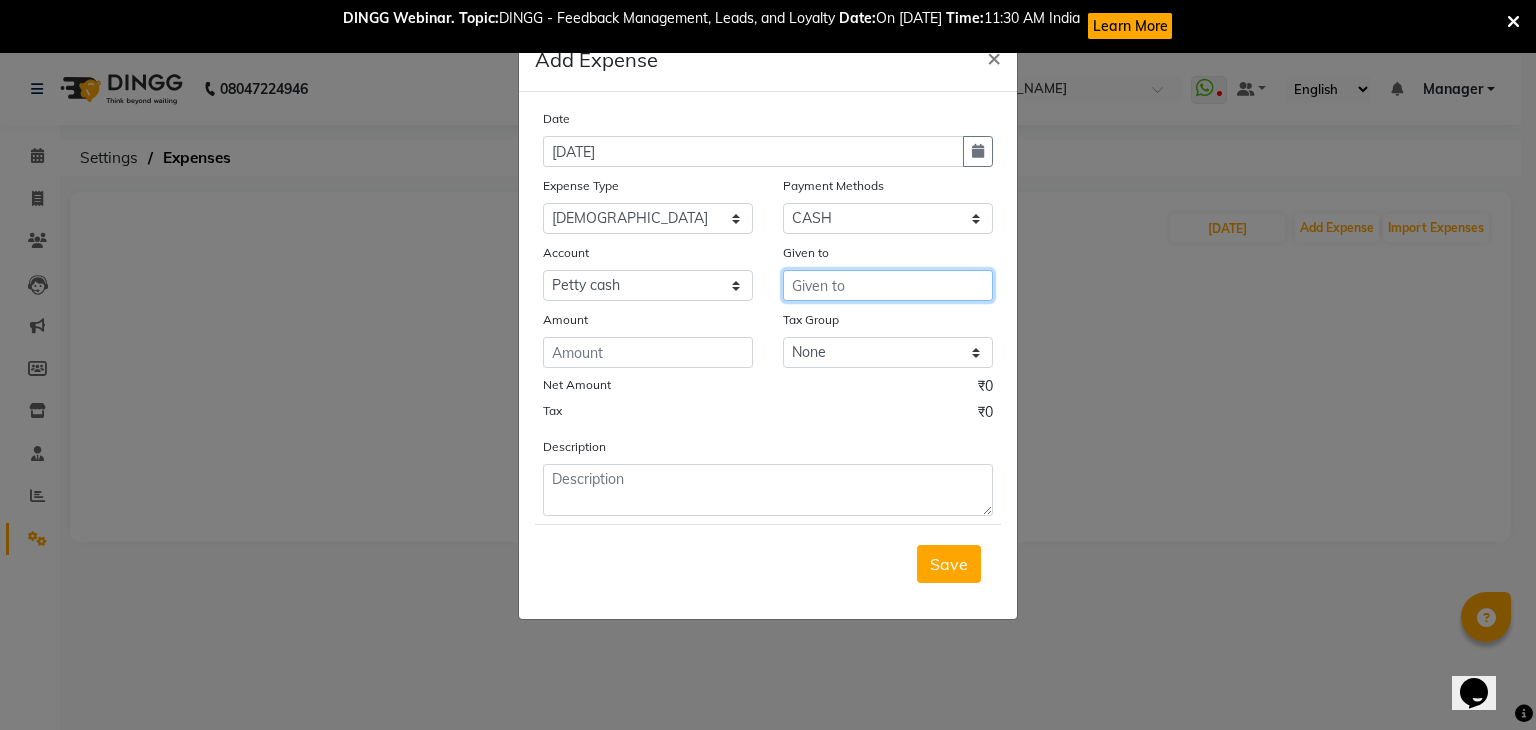 click at bounding box center (888, 285) 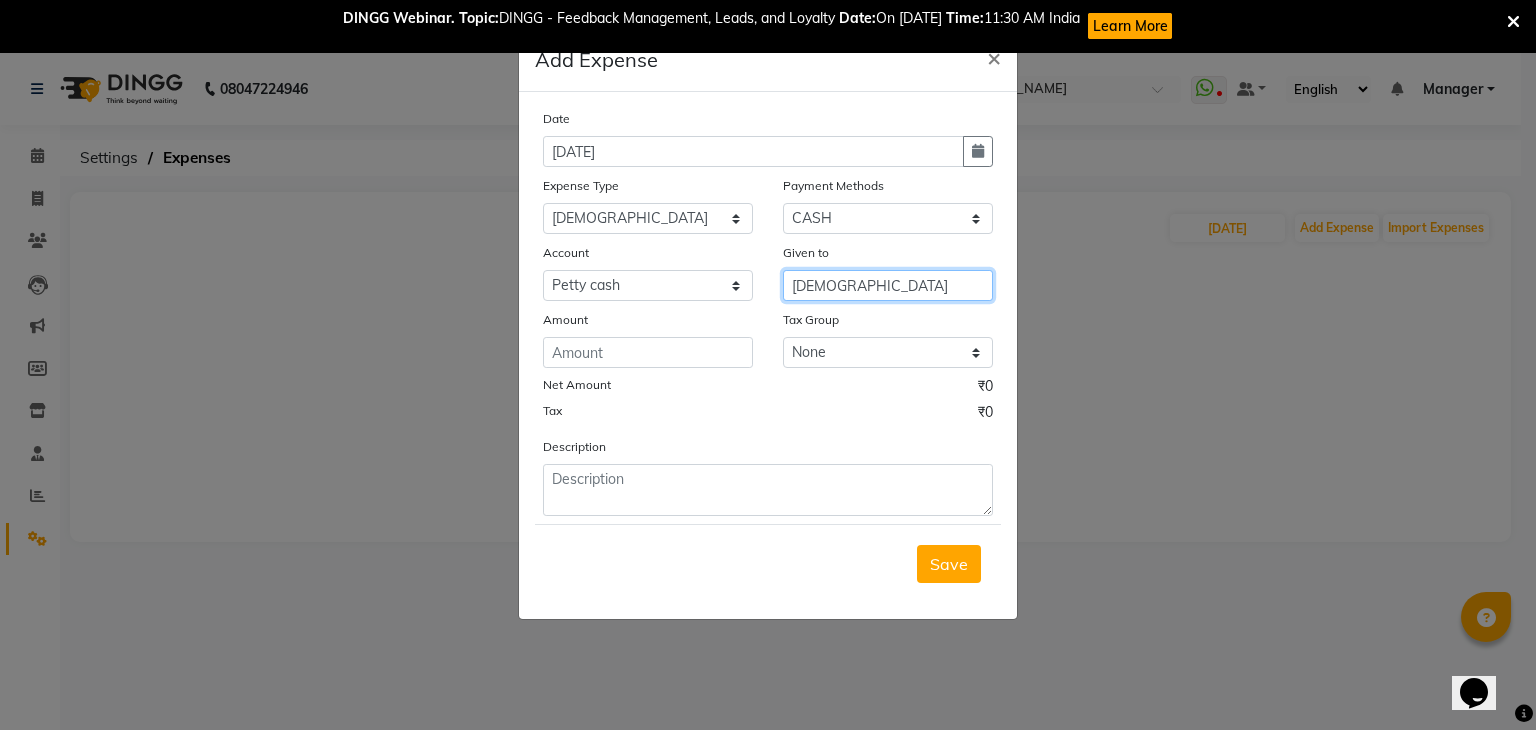 type on "[DEMOGRAPHIC_DATA]" 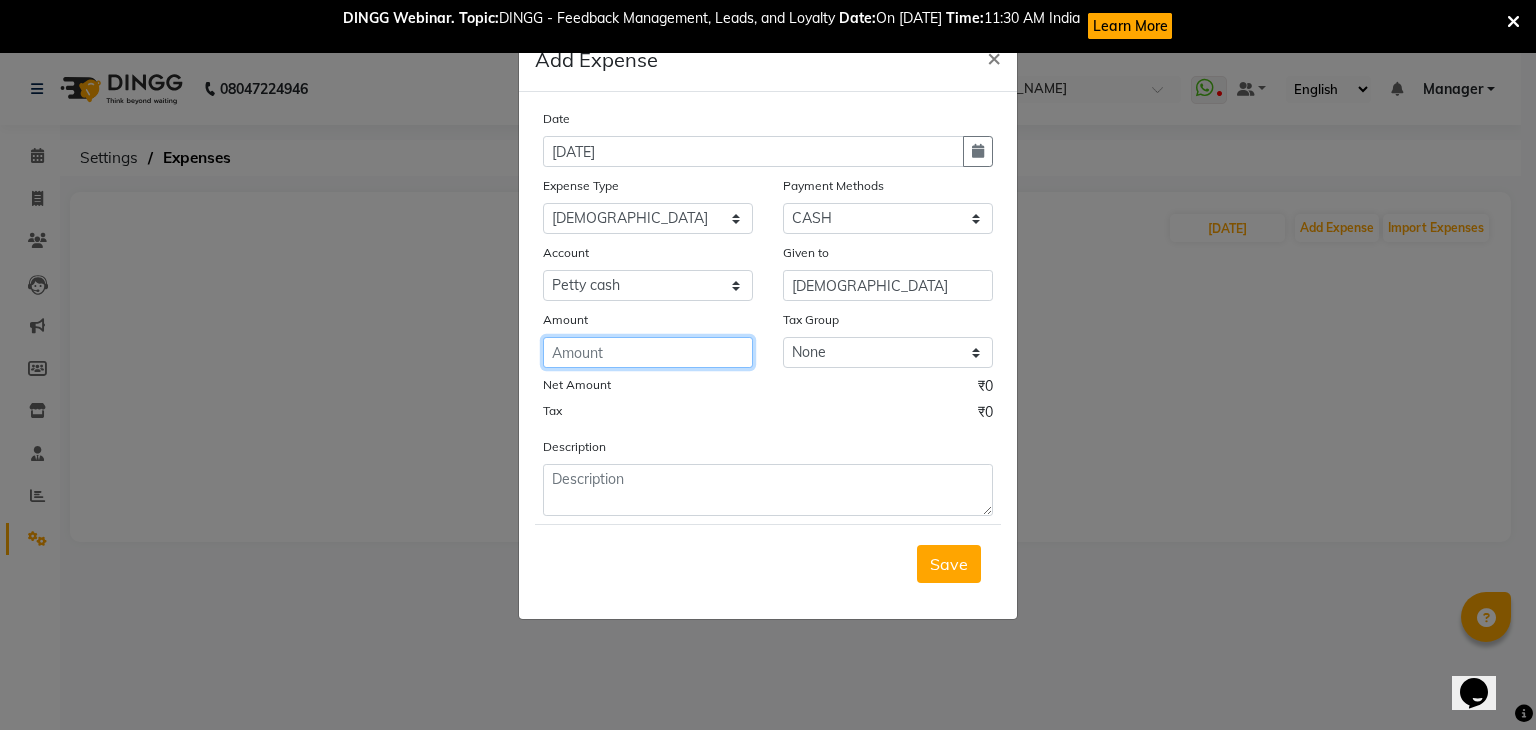 click 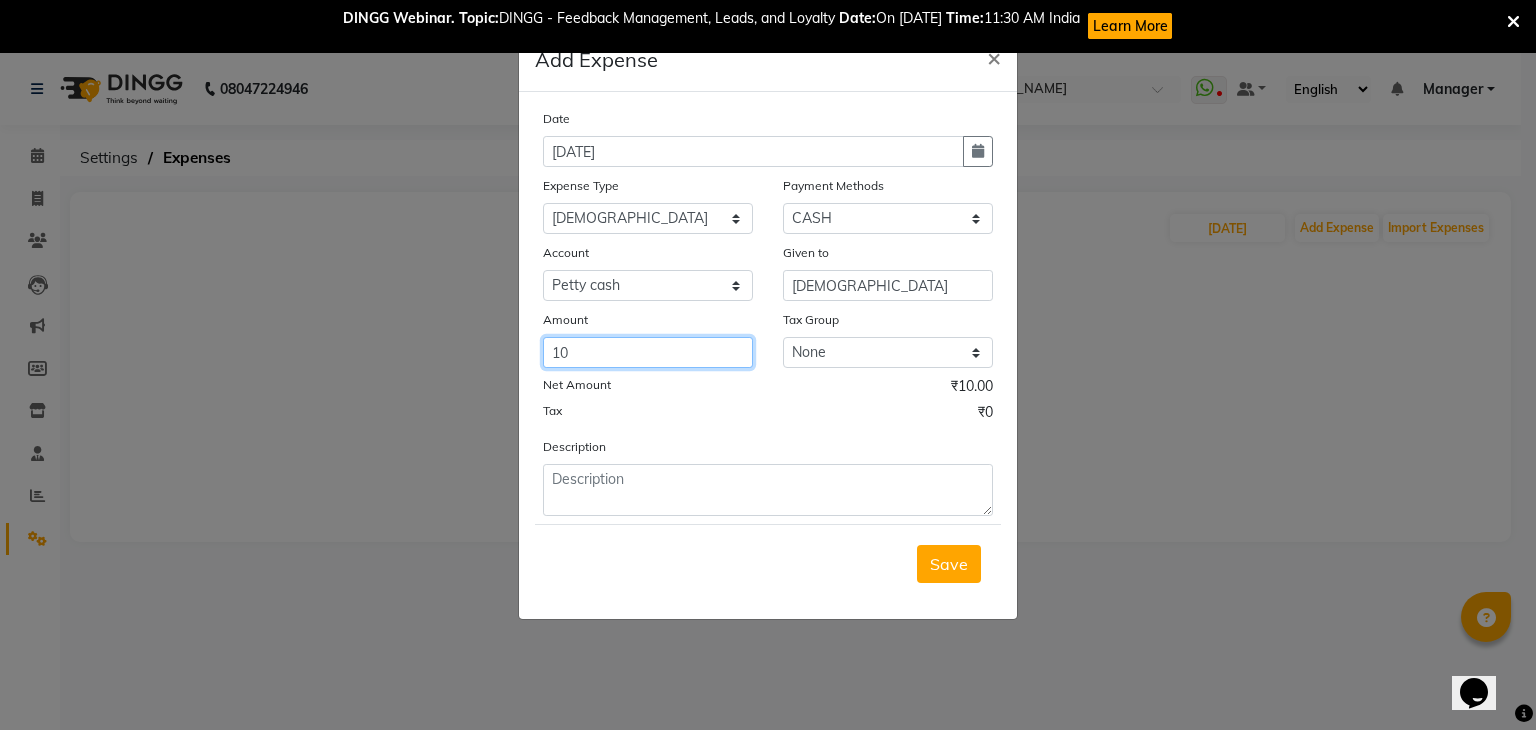 type on "10" 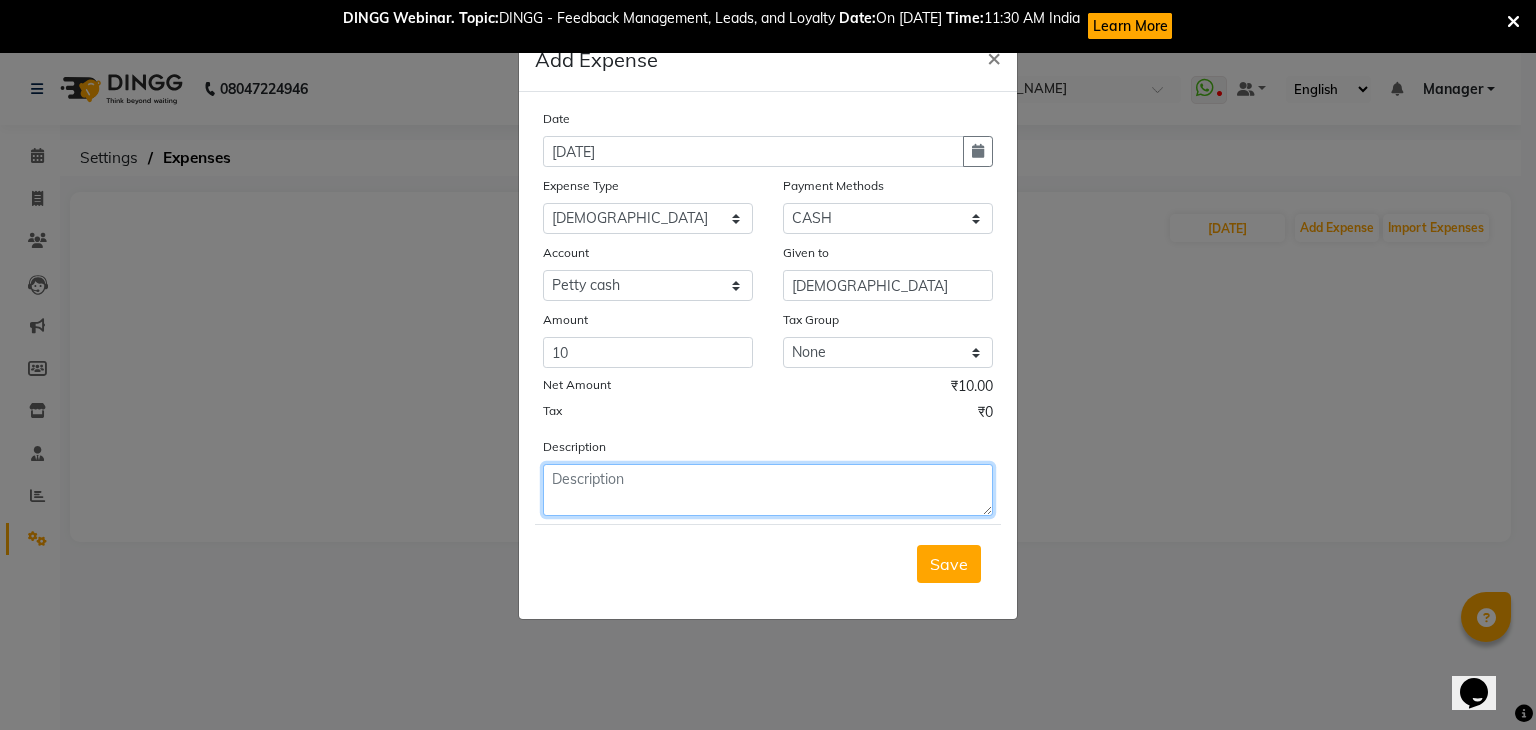 click 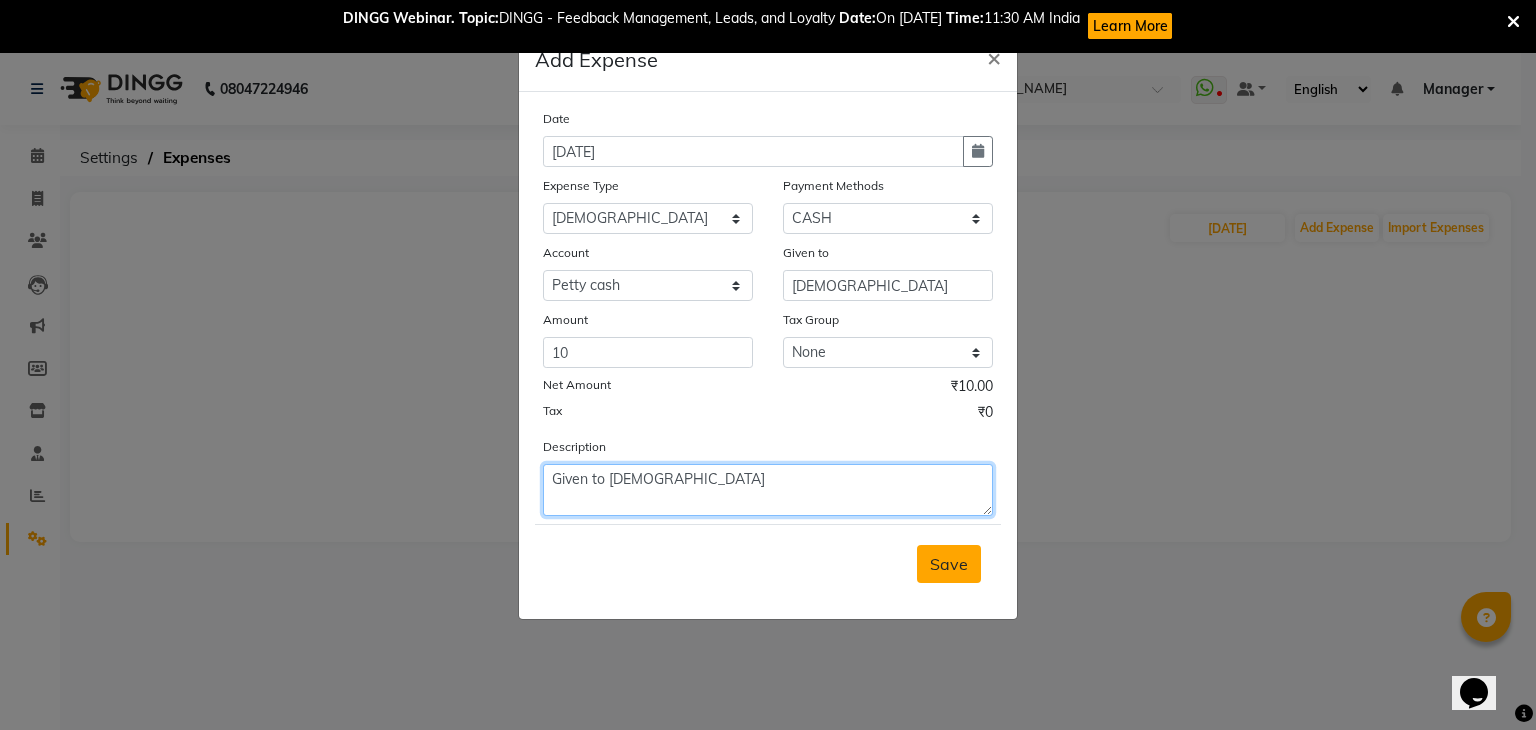 type on "Given to [DEMOGRAPHIC_DATA]" 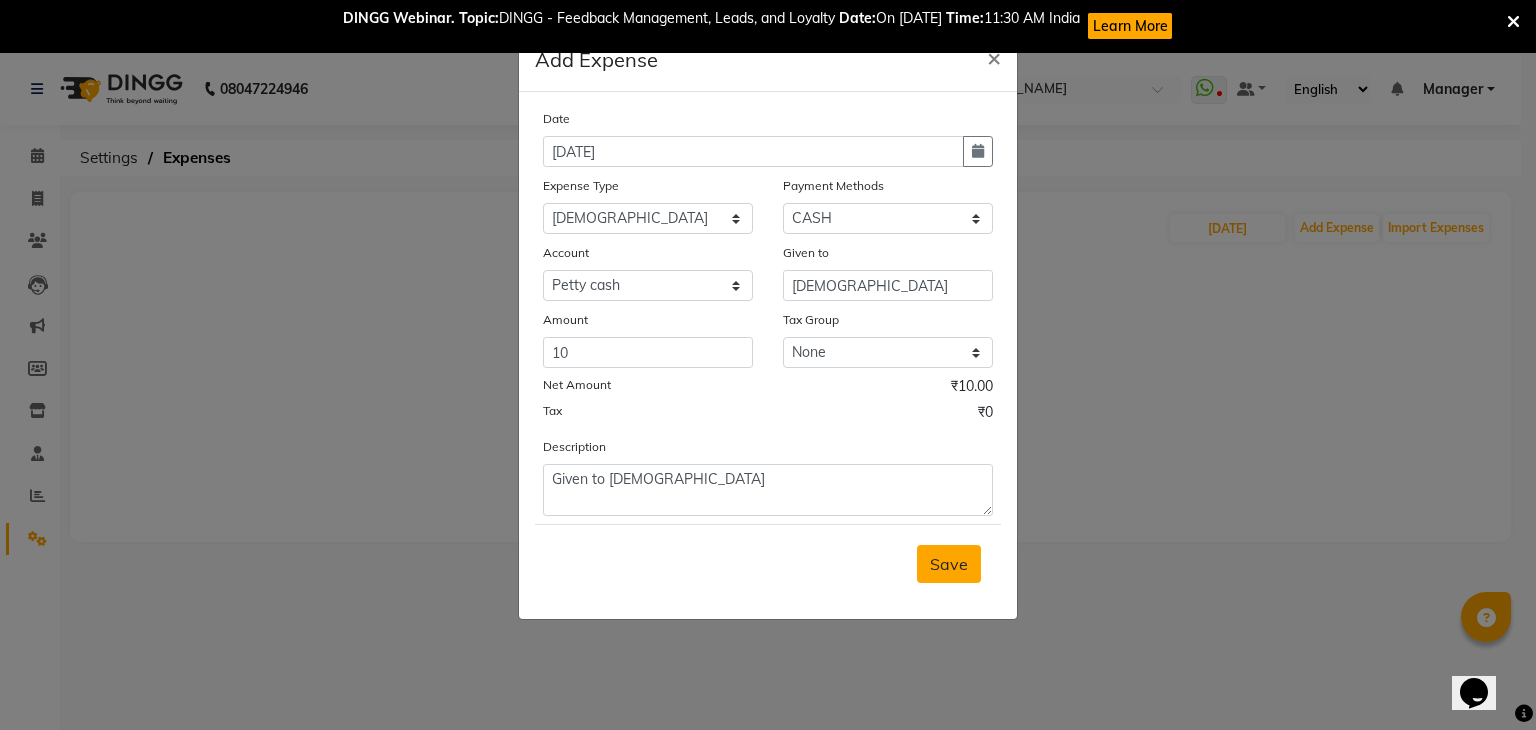 click on "Save" at bounding box center (949, 564) 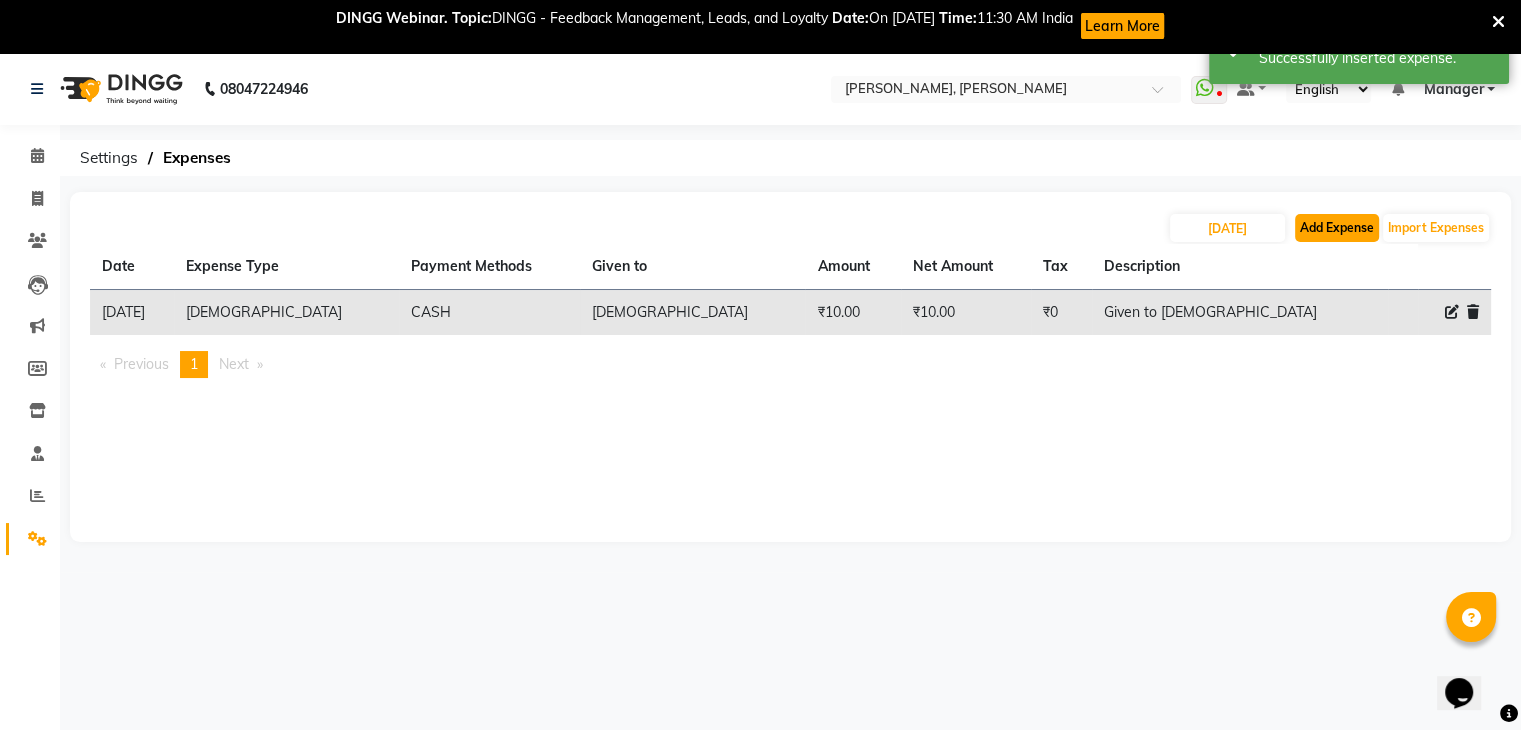 click on "Add Expense" 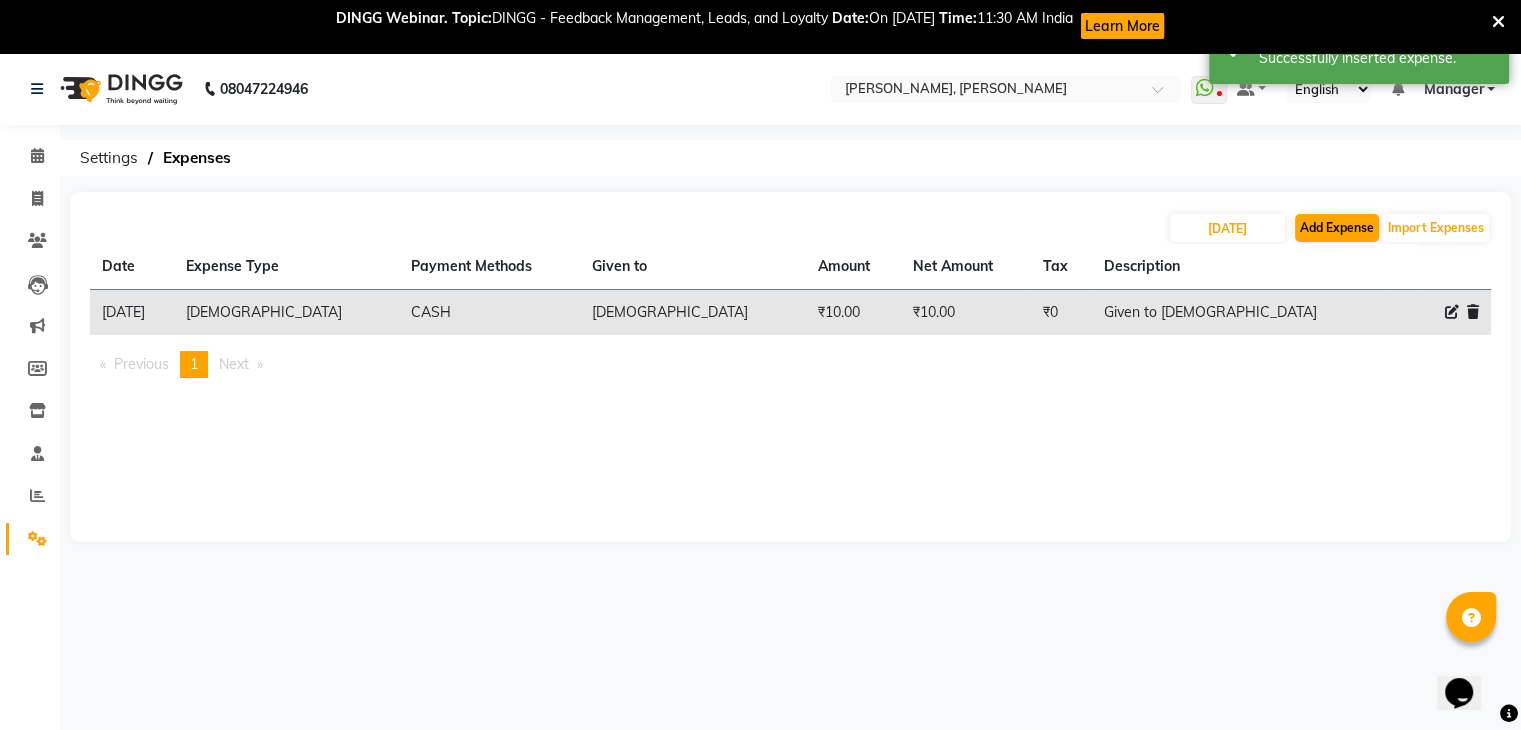 select on "1" 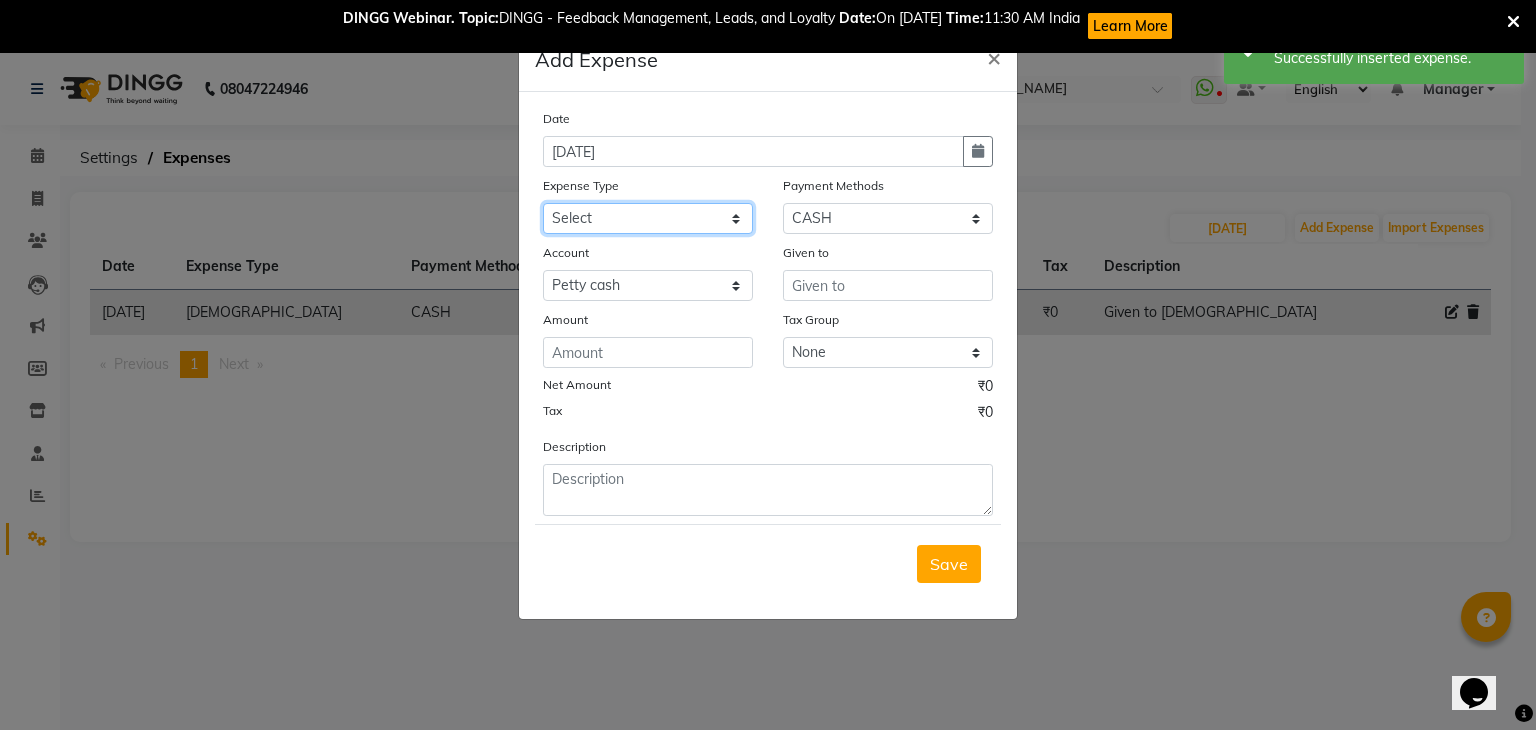click on "Select acetone Advance Salary bank deposite BBMP Beauty products Bed charges BIRTHDAY CAKE Bonus [PERSON_NAME] CASH EXPENSE VOUCHER Cash handover Client Refreshment coconut water for clients COFFEE coffee powder Commission Conveyance Cotton Courier decoration Diesel for generator Donation Drinking Water Electricity Eyelashes return Face mask floor cleaner flowers daily garbage generator diesel green tea GST handover HANDWASH House Keeping Material House keeping Salary Incentive Internet Bill juice LAUNDRY Maintainance Marketing Medical Membership Milk Milk miscelleneous Naturals salon NEWSPAPER O T Other Pantry PETROL Phone Bill Plants plumber pooja items Porter priest Product Purchase product return Product sale puja items RAPIDO Refund Rent Shop Rent Staff Accommodation Royalty Salary Staff cab charges Staff dinner Staff Flight Ticket Staff  Hiring from another Branch Staff Snacks Stationary sugar sweets TEAM DINNER TIPS Tissue [DEMOGRAPHIC_DATA] Utilities Water Bottle Water cane week of salary Wi Fi Payment" 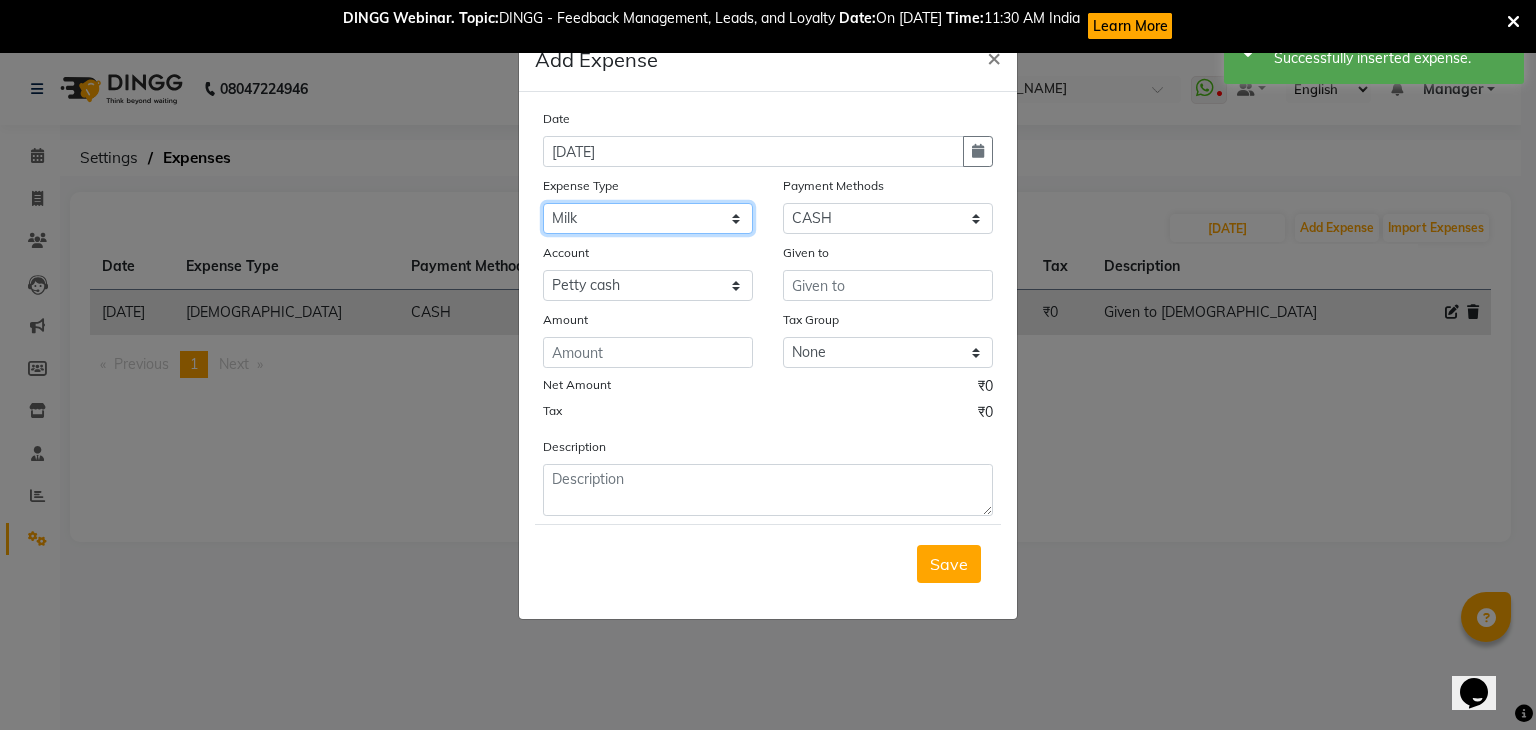 click on "Select acetone Advance Salary bank deposite BBMP Beauty products Bed charges BIRTHDAY CAKE Bonus [PERSON_NAME] CASH EXPENSE VOUCHER Cash handover Client Refreshment coconut water for clients COFFEE coffee powder Commission Conveyance Cotton Courier decoration Diesel for generator Donation Drinking Water Electricity Eyelashes return Face mask floor cleaner flowers daily garbage generator diesel green tea GST handover HANDWASH House Keeping Material House keeping Salary Incentive Internet Bill juice LAUNDRY Maintainance Marketing Medical Membership Milk Milk miscelleneous Naturals salon NEWSPAPER O T Other Pantry PETROL Phone Bill Plants plumber pooja items Porter priest Product Purchase product return Product sale puja items RAPIDO Refund Rent Shop Rent Staff Accommodation Royalty Salary Staff cab charges Staff dinner Staff Flight Ticket Staff  Hiring from another Branch Staff Snacks Stationary sugar sweets TEAM DINNER TIPS Tissue [DEMOGRAPHIC_DATA] Utilities Water Bottle Water cane week of salary Wi Fi Payment" 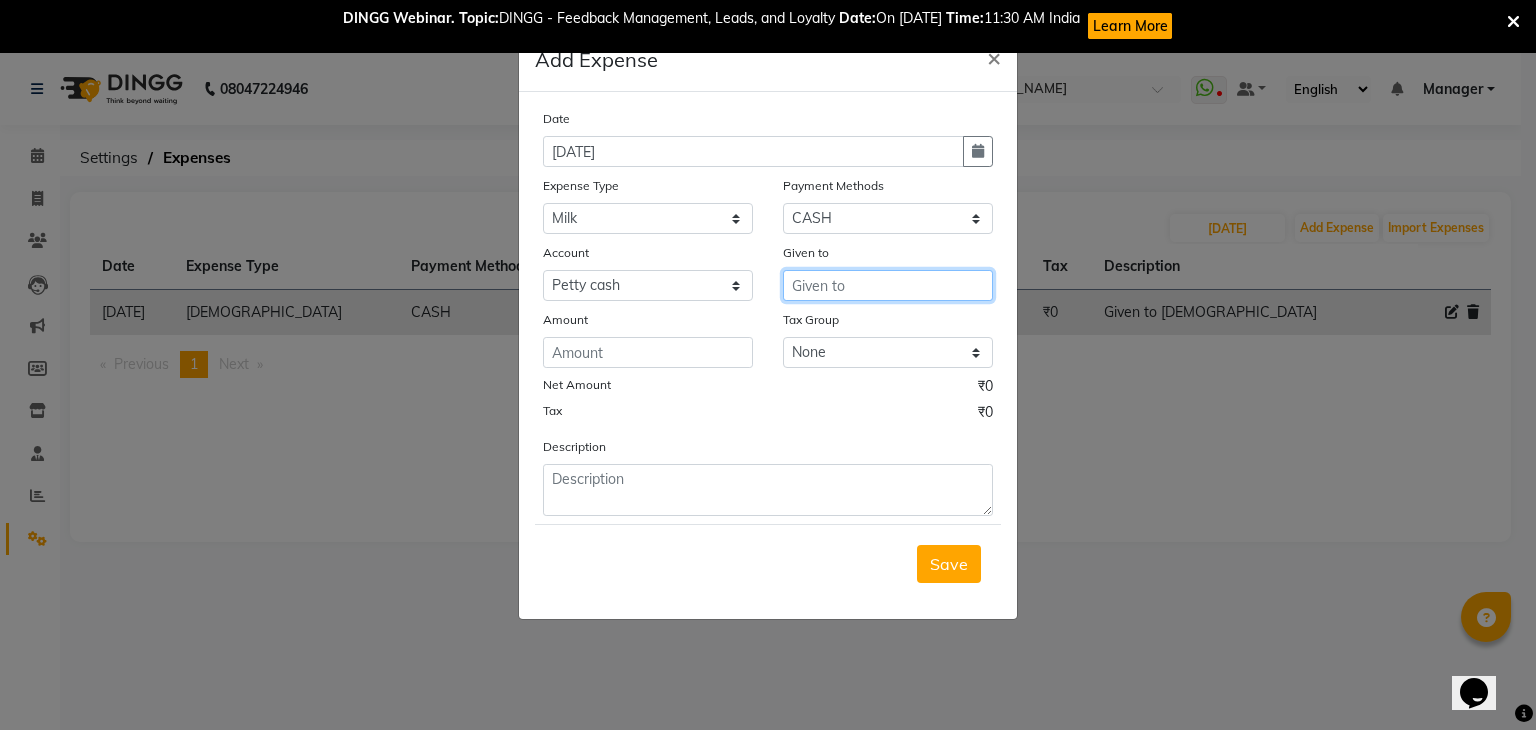 click at bounding box center (888, 285) 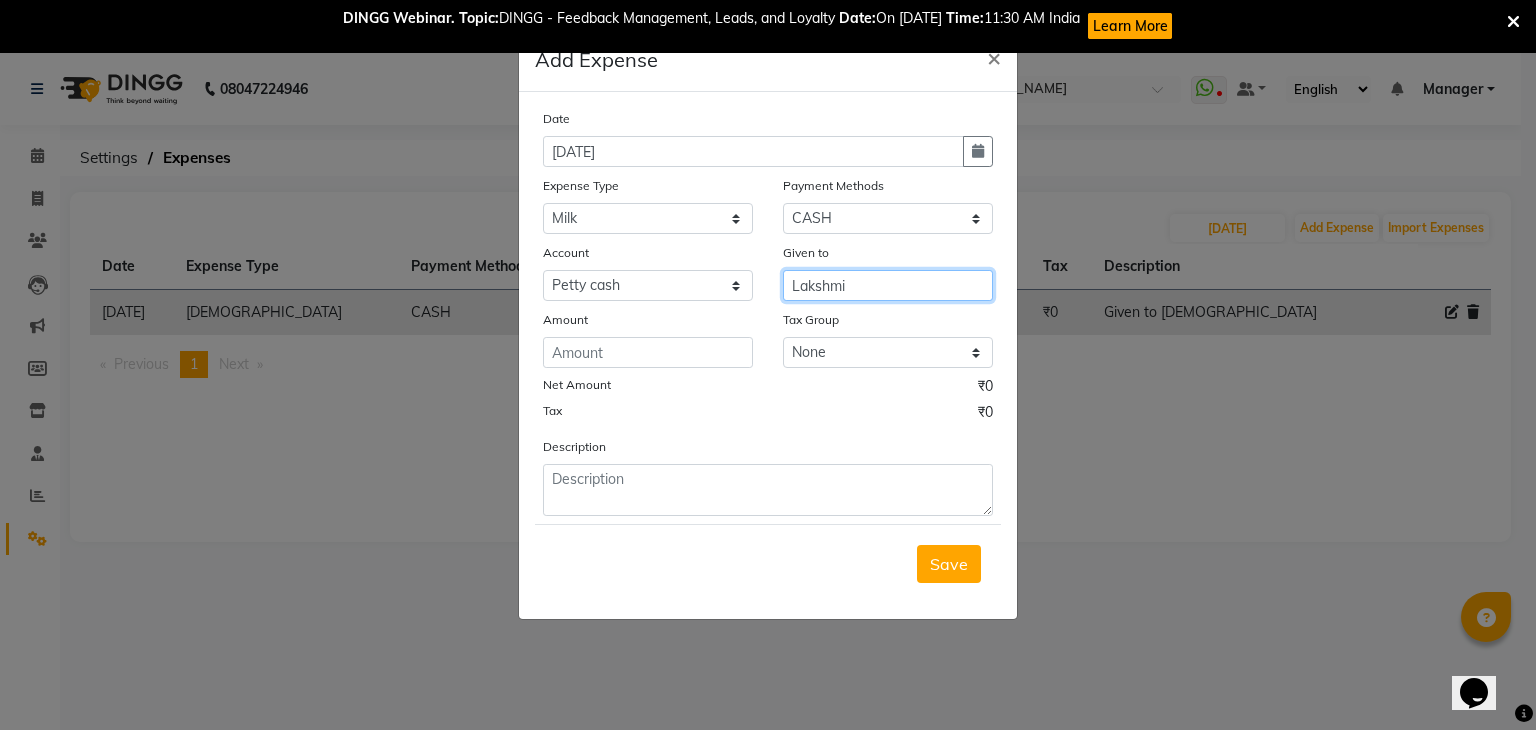type on "Lakshmi" 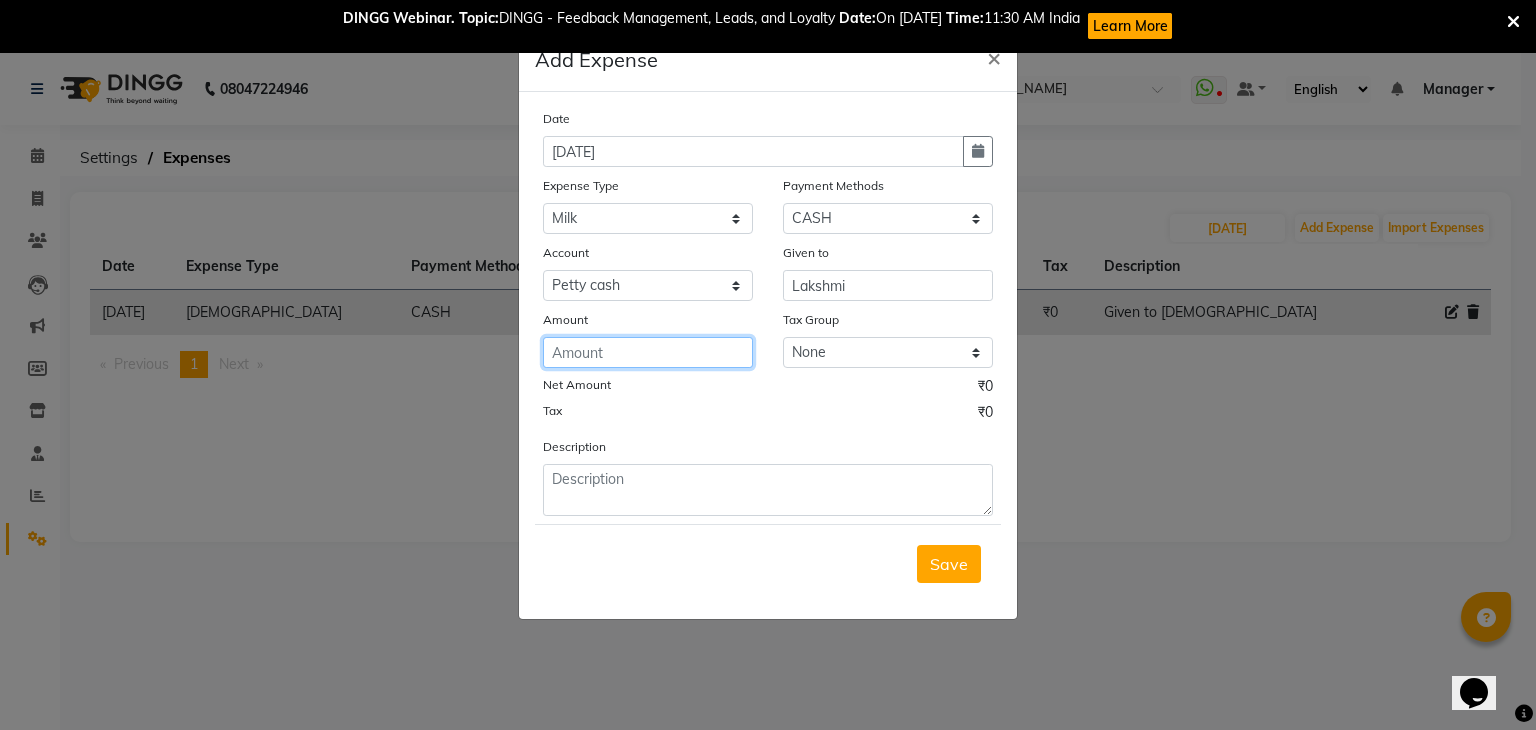 click 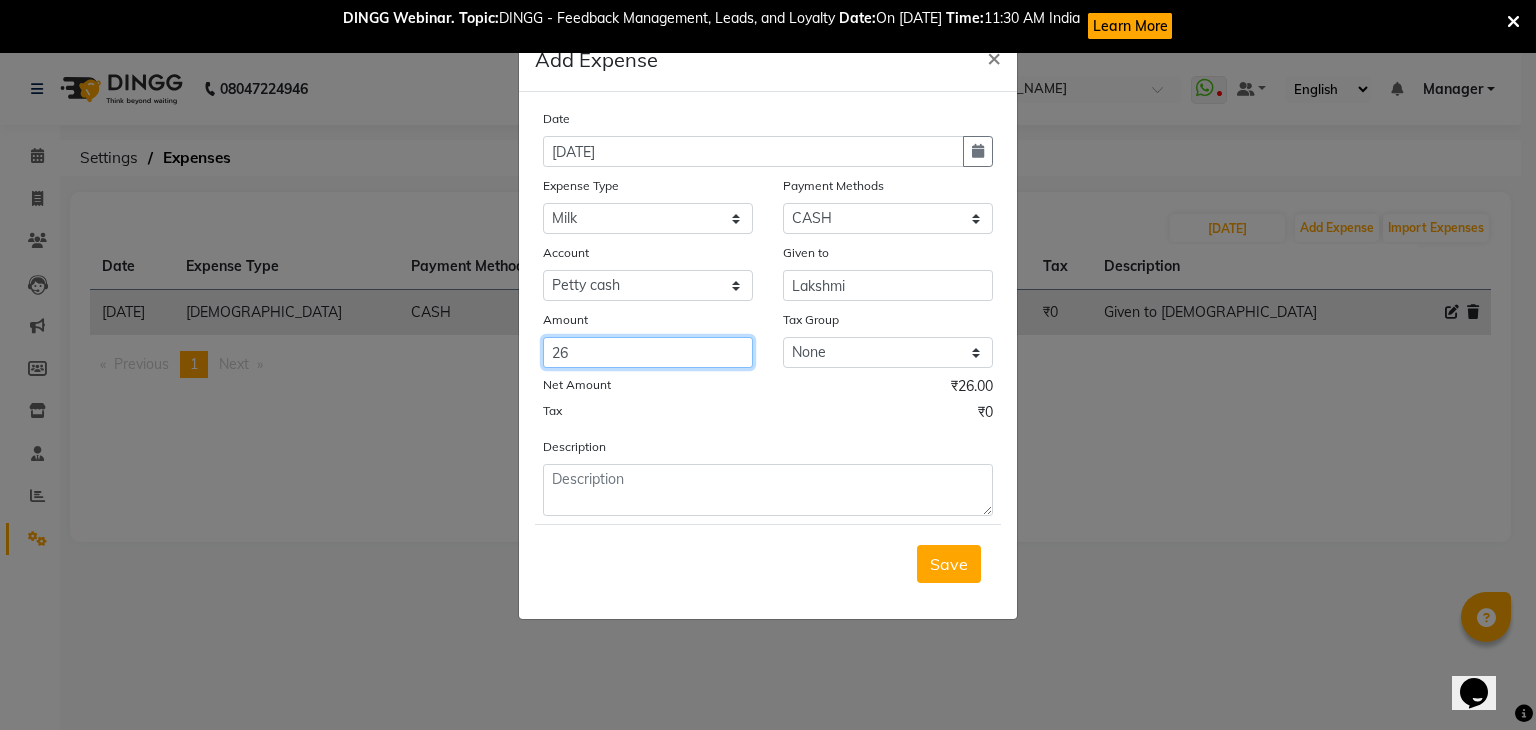 type on "26" 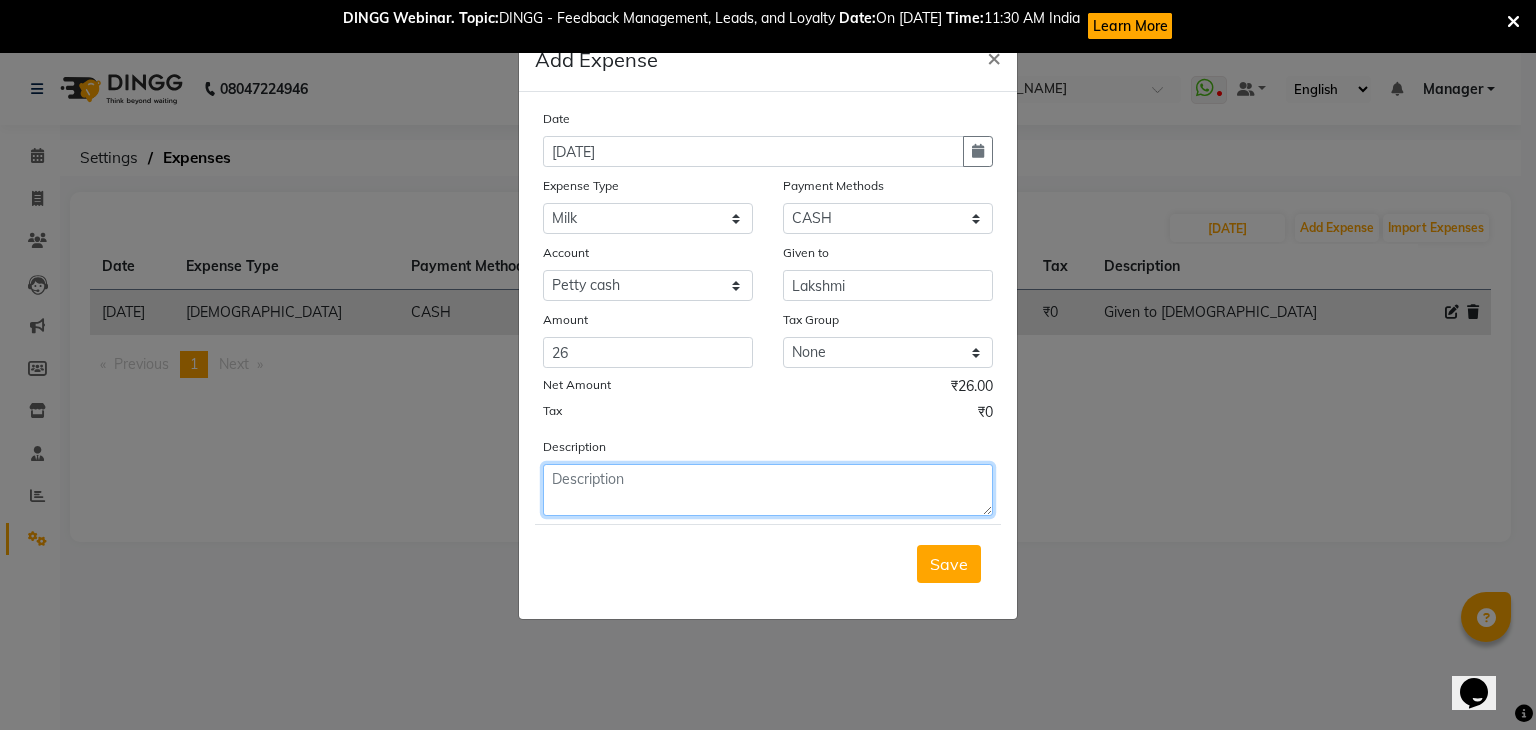 click 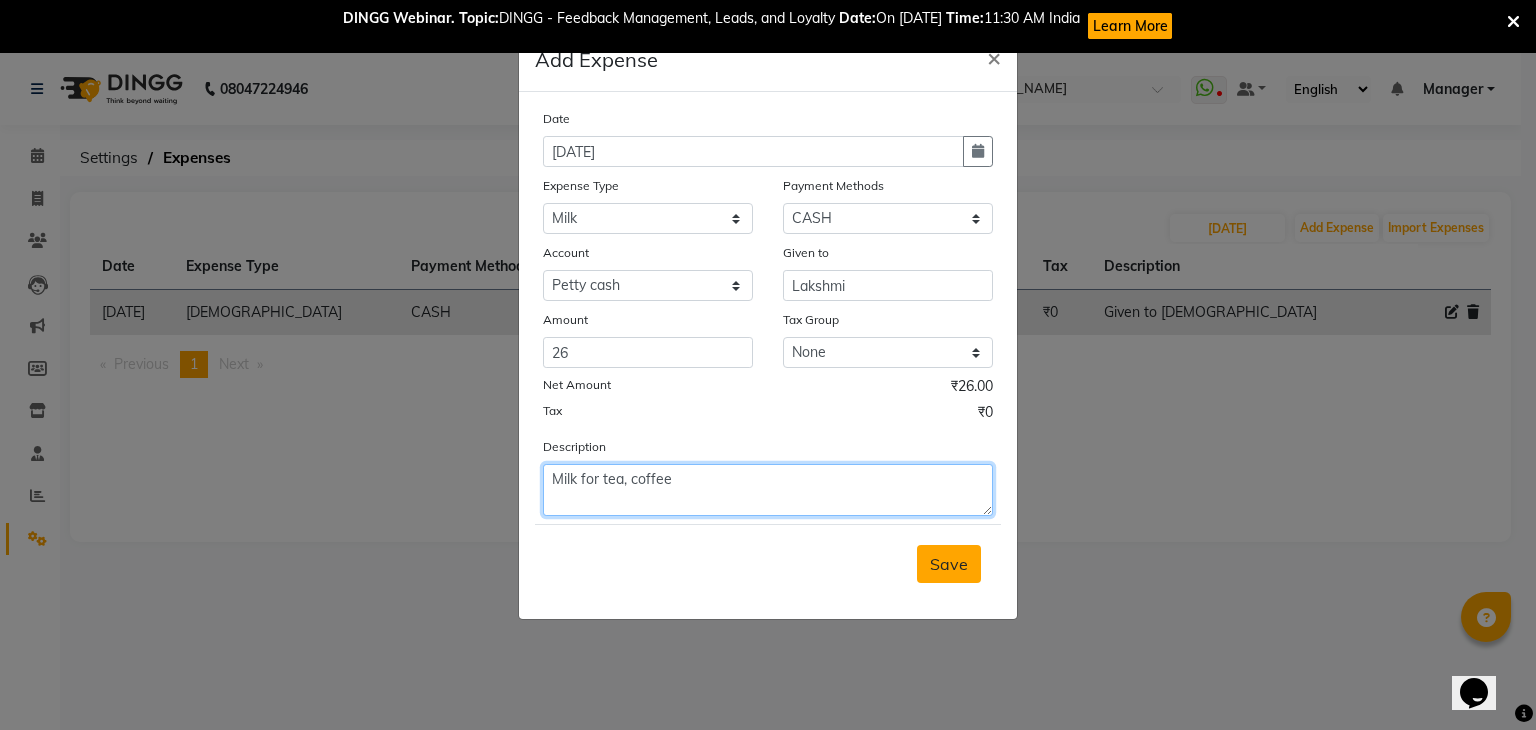 type on "Milk for tea, coffee" 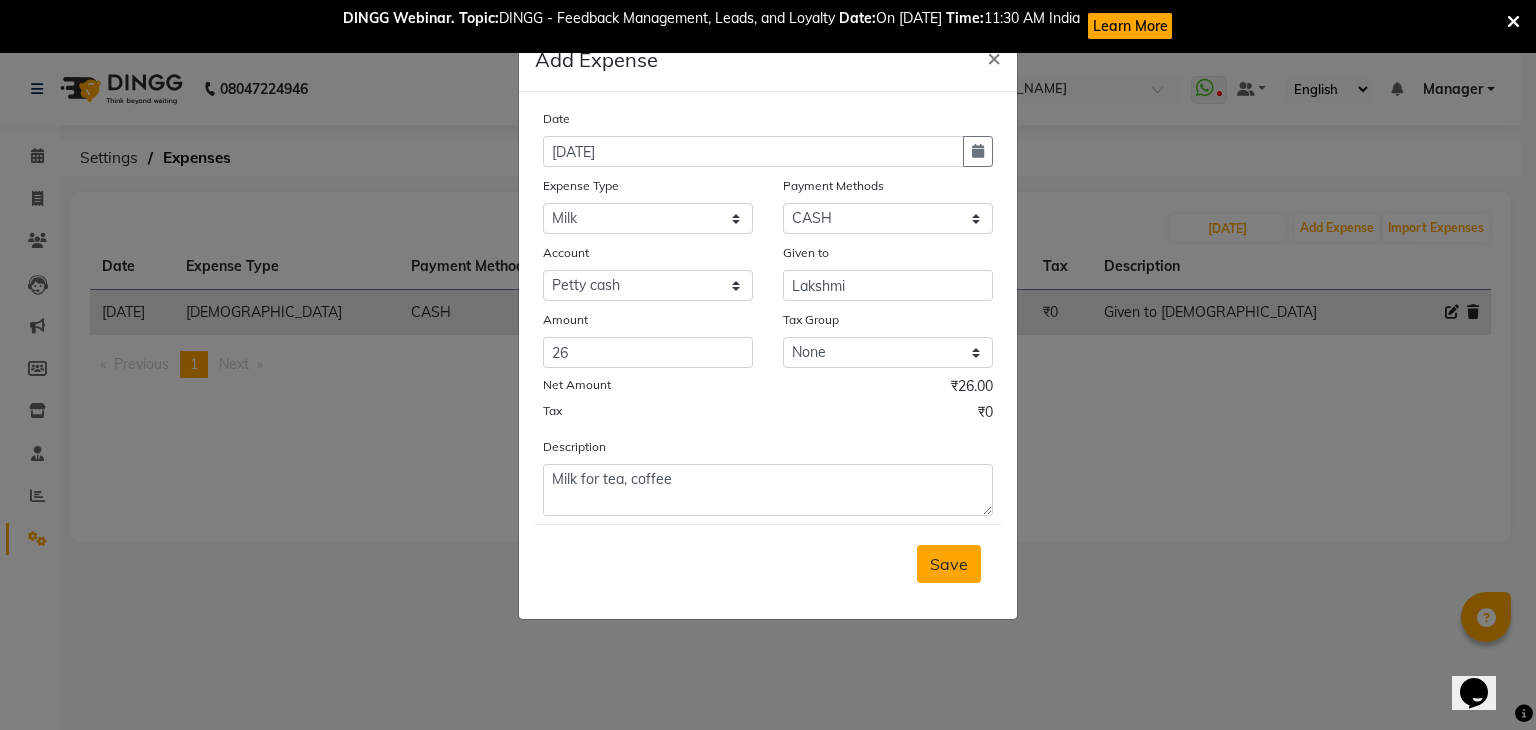 click on "Save" at bounding box center [949, 564] 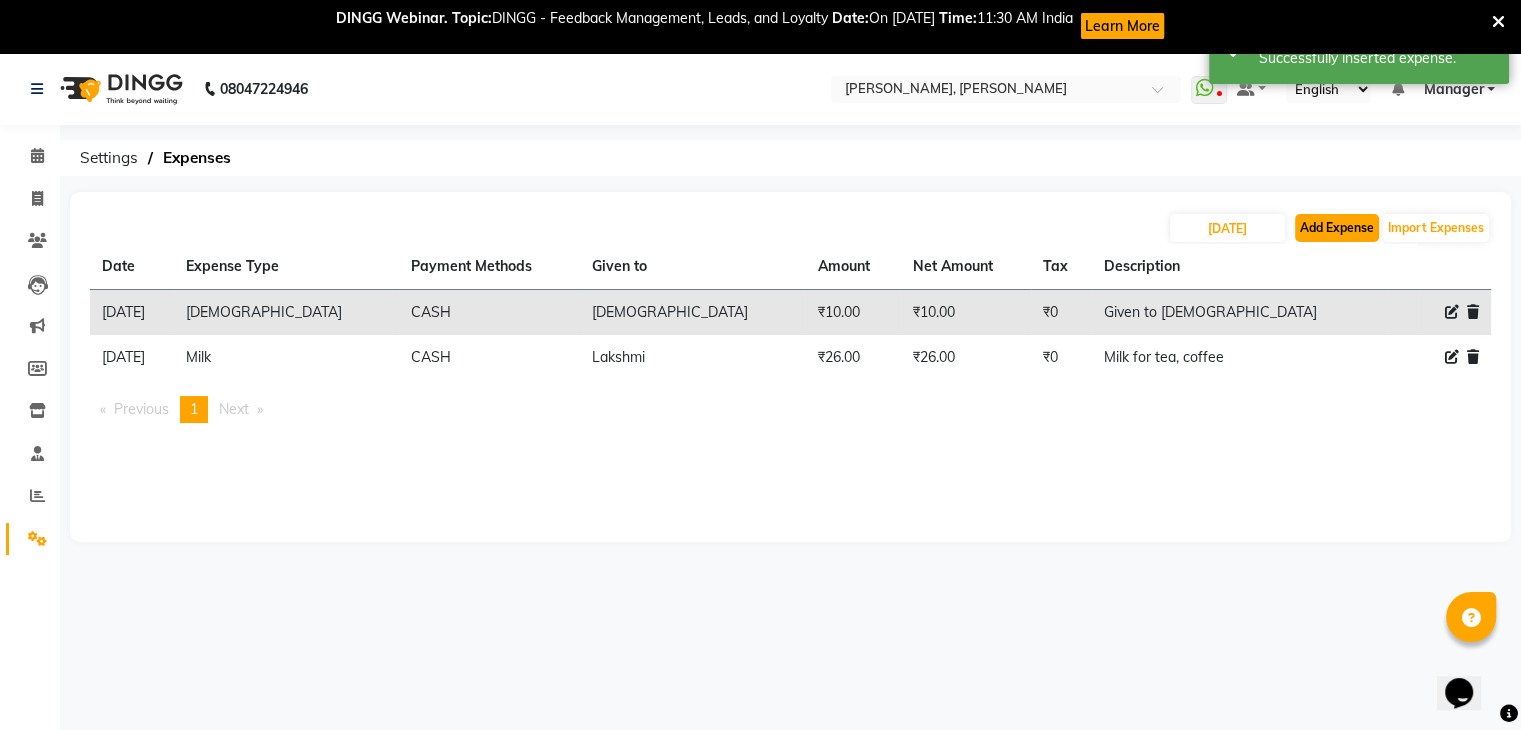 click on "Add Expense" 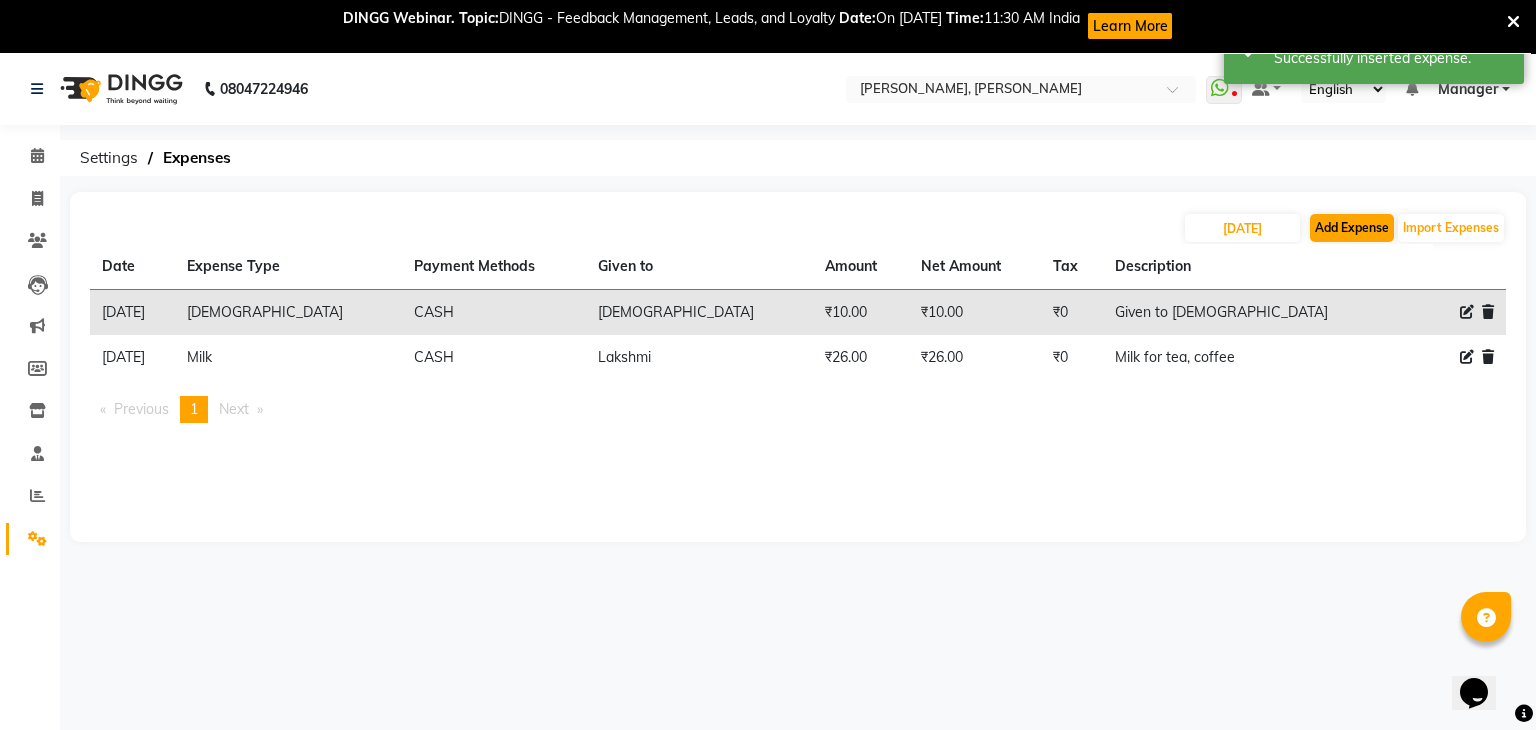select on "1" 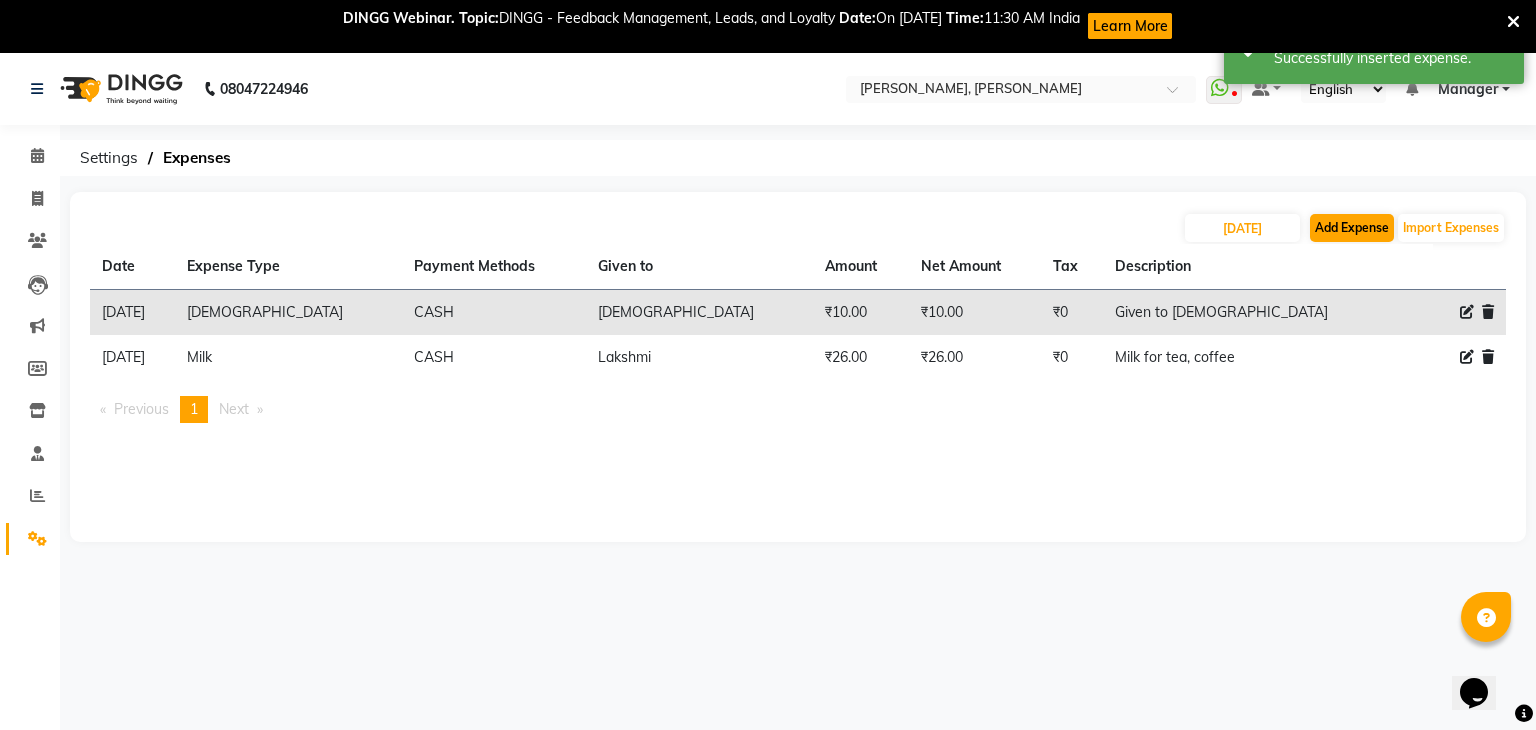 select on "5476" 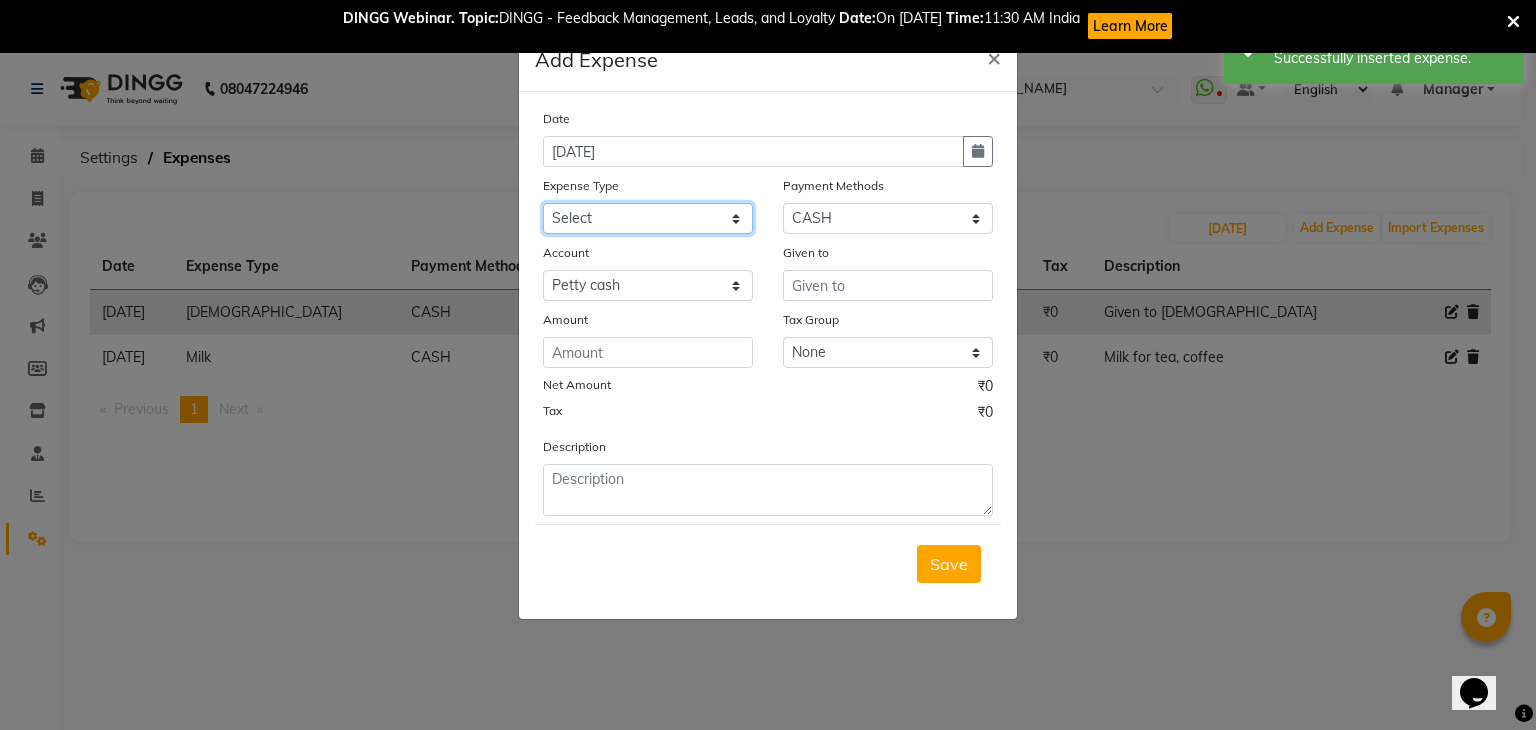 click on "Select acetone Advance Salary bank deposite BBMP Beauty products Bed charges BIRTHDAY CAKE Bonus [PERSON_NAME] CASH EXPENSE VOUCHER Cash handover Client Refreshment coconut water for clients COFFEE coffee powder Commission Conveyance Cotton Courier decoration Diesel for generator Donation Drinking Water Electricity Eyelashes return Face mask floor cleaner flowers daily garbage generator diesel green tea GST handover HANDWASH House Keeping Material House keeping Salary Incentive Internet Bill juice LAUNDRY Maintainance Marketing Medical Membership Milk Milk miscelleneous Naturals salon NEWSPAPER O T Other Pantry PETROL Phone Bill Plants plumber pooja items Porter priest Product Purchase product return Product sale puja items RAPIDO Refund Rent Shop Rent Staff Accommodation Royalty Salary Staff cab charges Staff dinner Staff Flight Ticket Staff  Hiring from another Branch Staff Snacks Stationary sugar sweets TEAM DINNER TIPS Tissue [DEMOGRAPHIC_DATA] Utilities Water Bottle Water cane week of salary Wi Fi Payment" 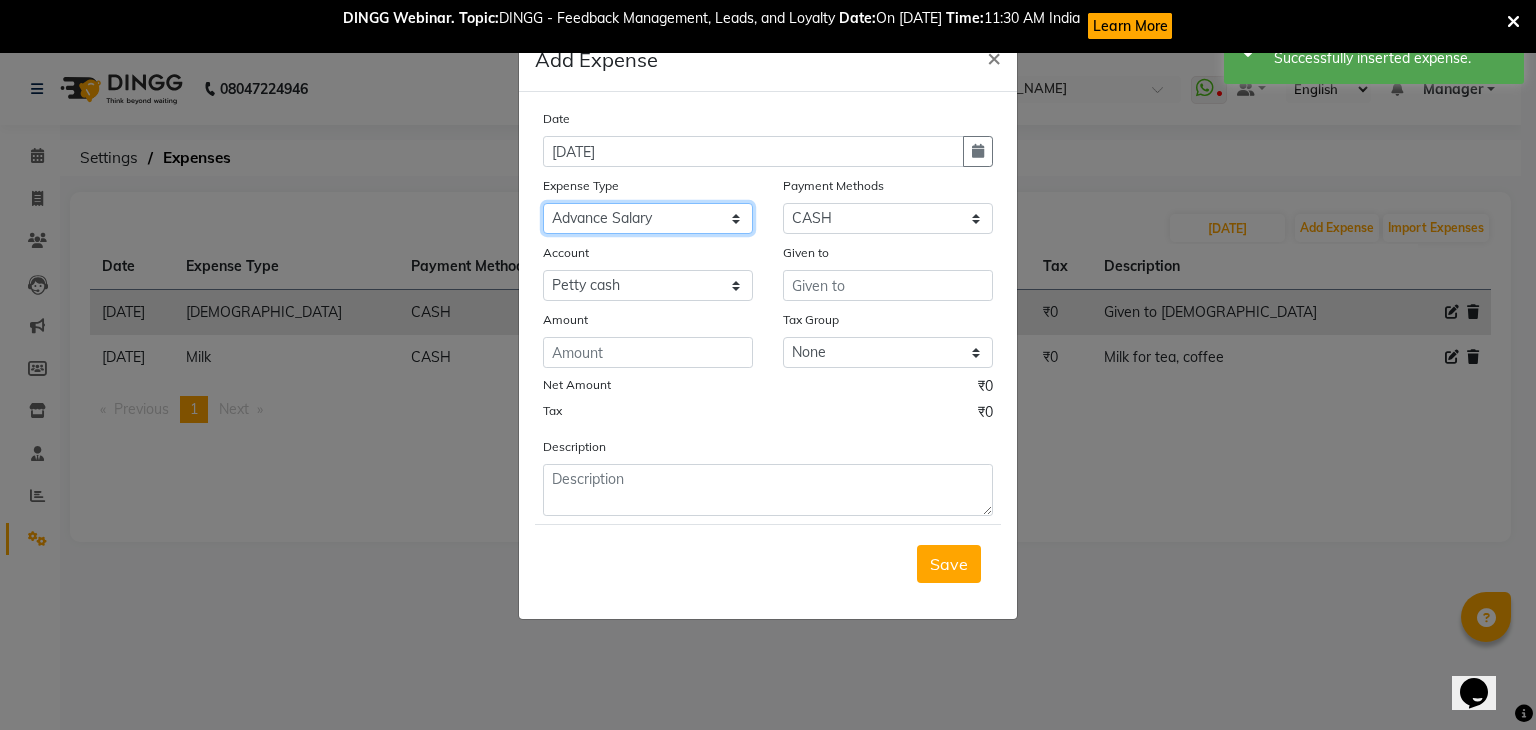 click on "Select acetone Advance Salary bank deposite BBMP Beauty products Bed charges BIRTHDAY CAKE Bonus [PERSON_NAME] CASH EXPENSE VOUCHER Cash handover Client Refreshment coconut water for clients COFFEE coffee powder Commission Conveyance Cotton Courier decoration Diesel for generator Donation Drinking Water Electricity Eyelashes return Face mask floor cleaner flowers daily garbage generator diesel green tea GST handover HANDWASH House Keeping Material House keeping Salary Incentive Internet Bill juice LAUNDRY Maintainance Marketing Medical Membership Milk Milk miscelleneous Naturals salon NEWSPAPER O T Other Pantry PETROL Phone Bill Plants plumber pooja items Porter priest Product Purchase product return Product sale puja items RAPIDO Refund Rent Shop Rent Staff Accommodation Royalty Salary Staff cab charges Staff dinner Staff Flight Ticket Staff  Hiring from another Branch Staff Snacks Stationary sugar sweets TEAM DINNER TIPS Tissue [DEMOGRAPHIC_DATA] Utilities Water Bottle Water cane week of salary Wi Fi Payment" 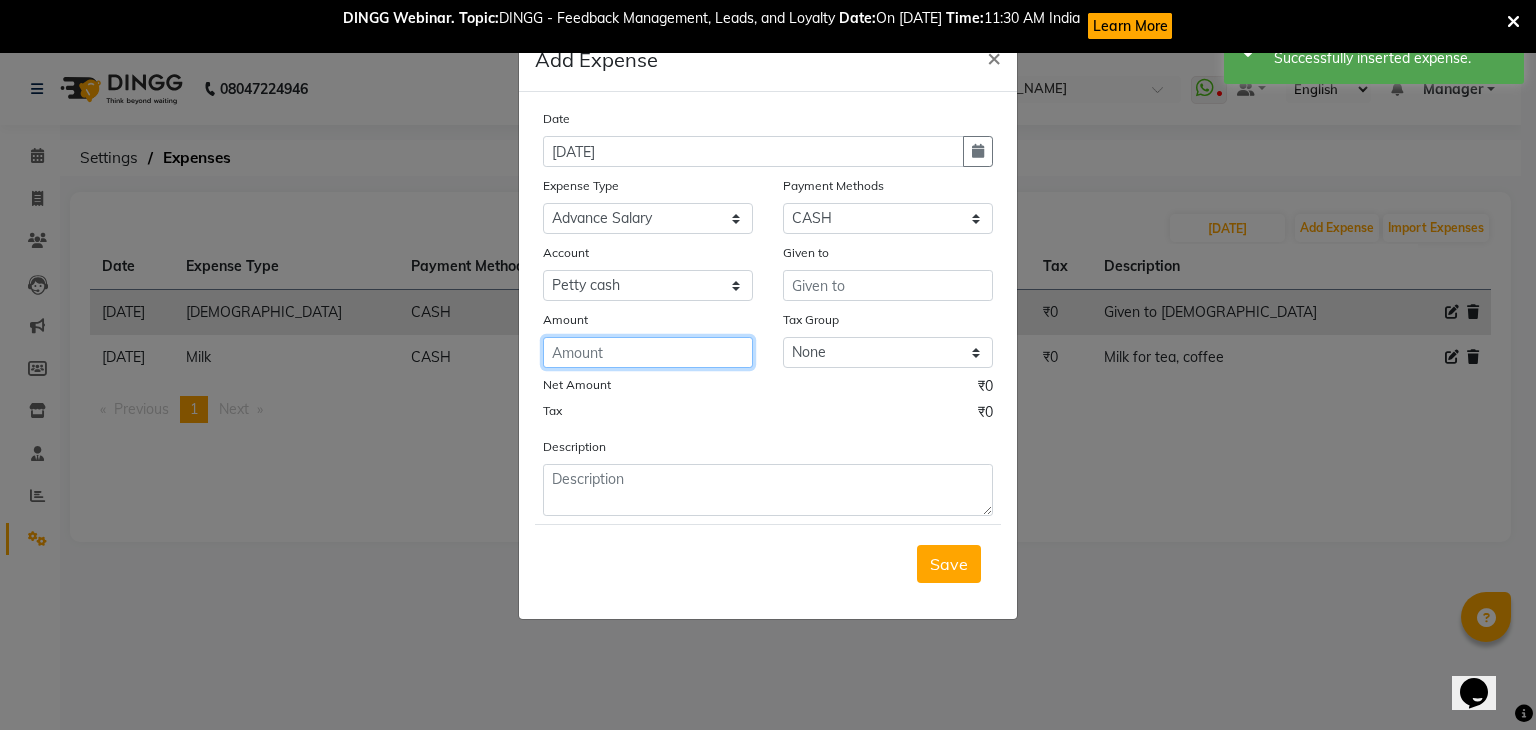 click 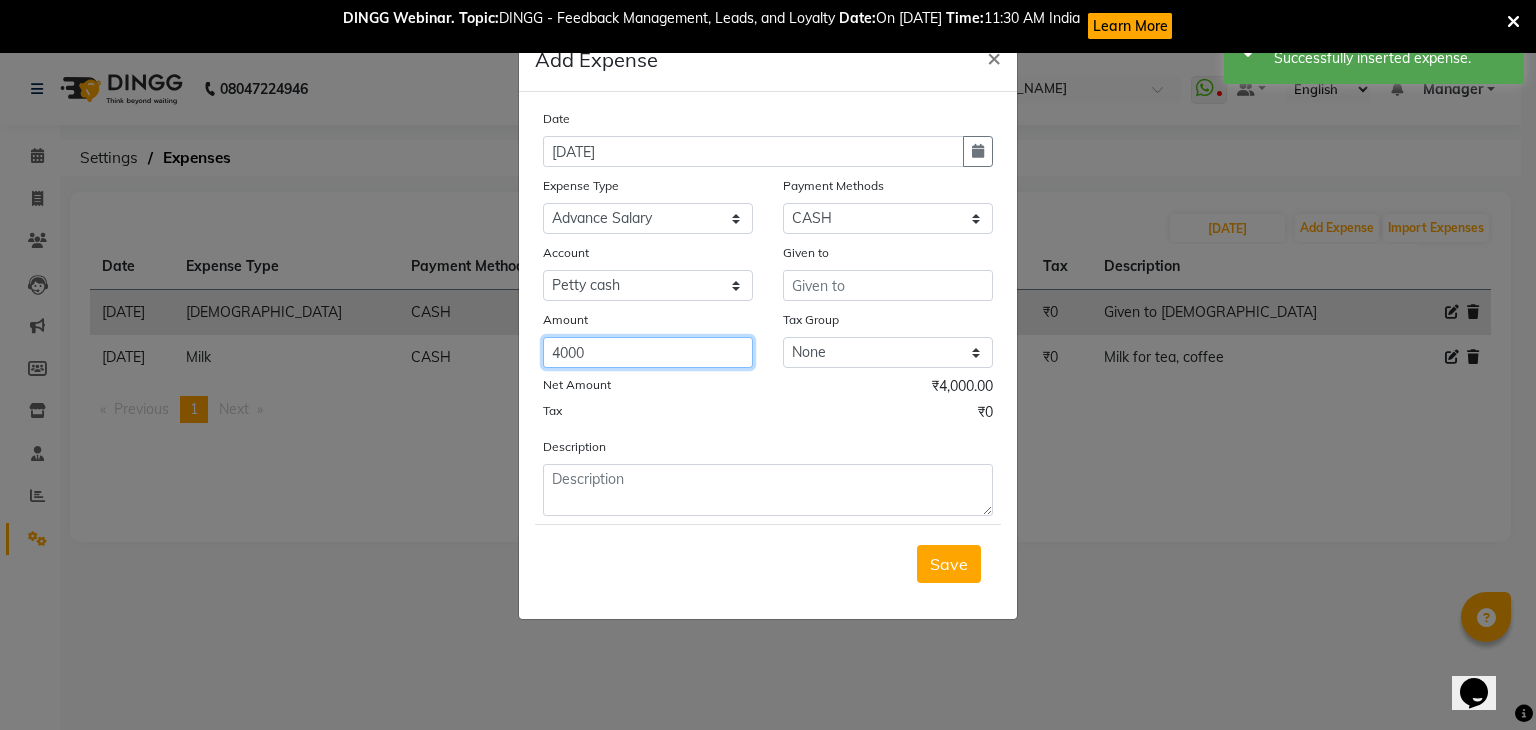 type on "4000" 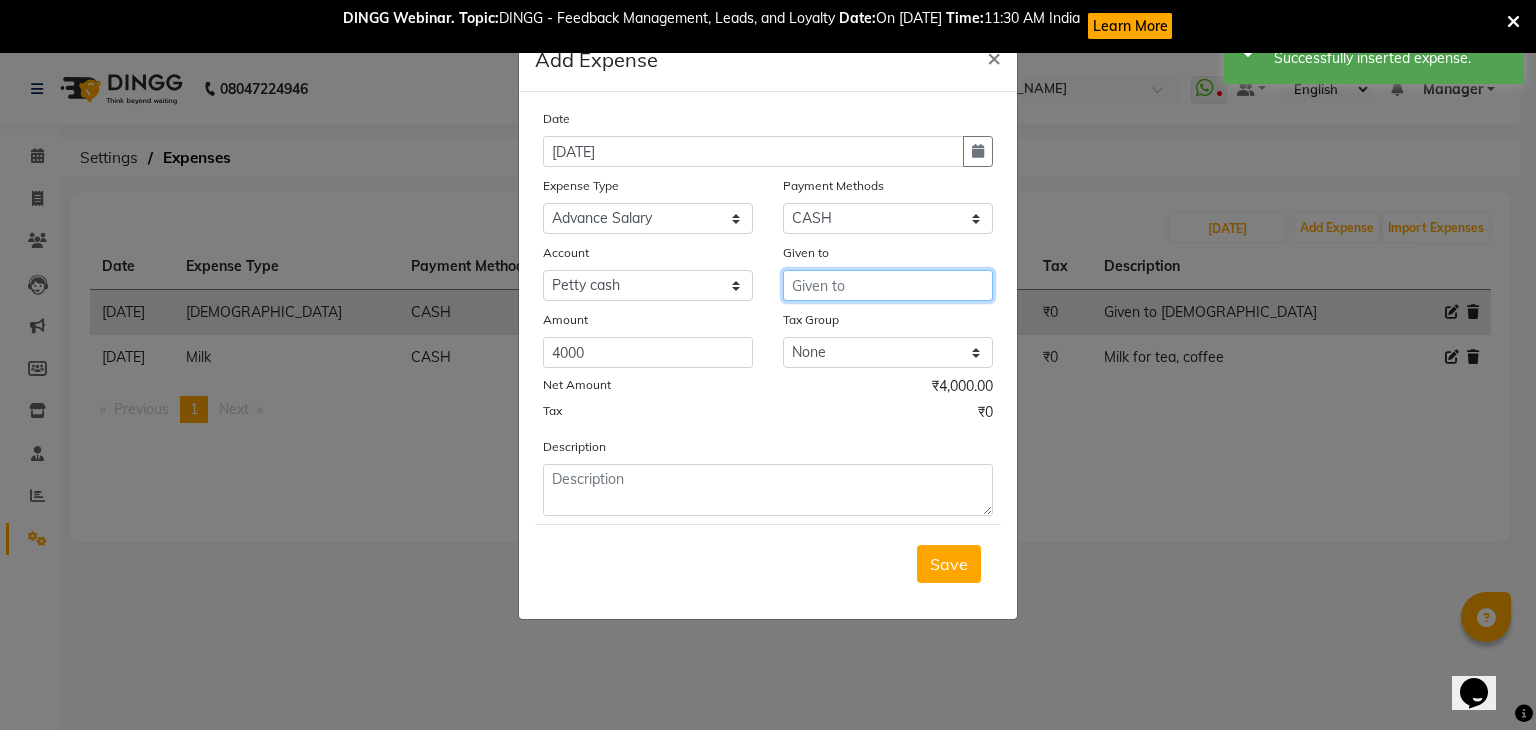 click at bounding box center (888, 285) 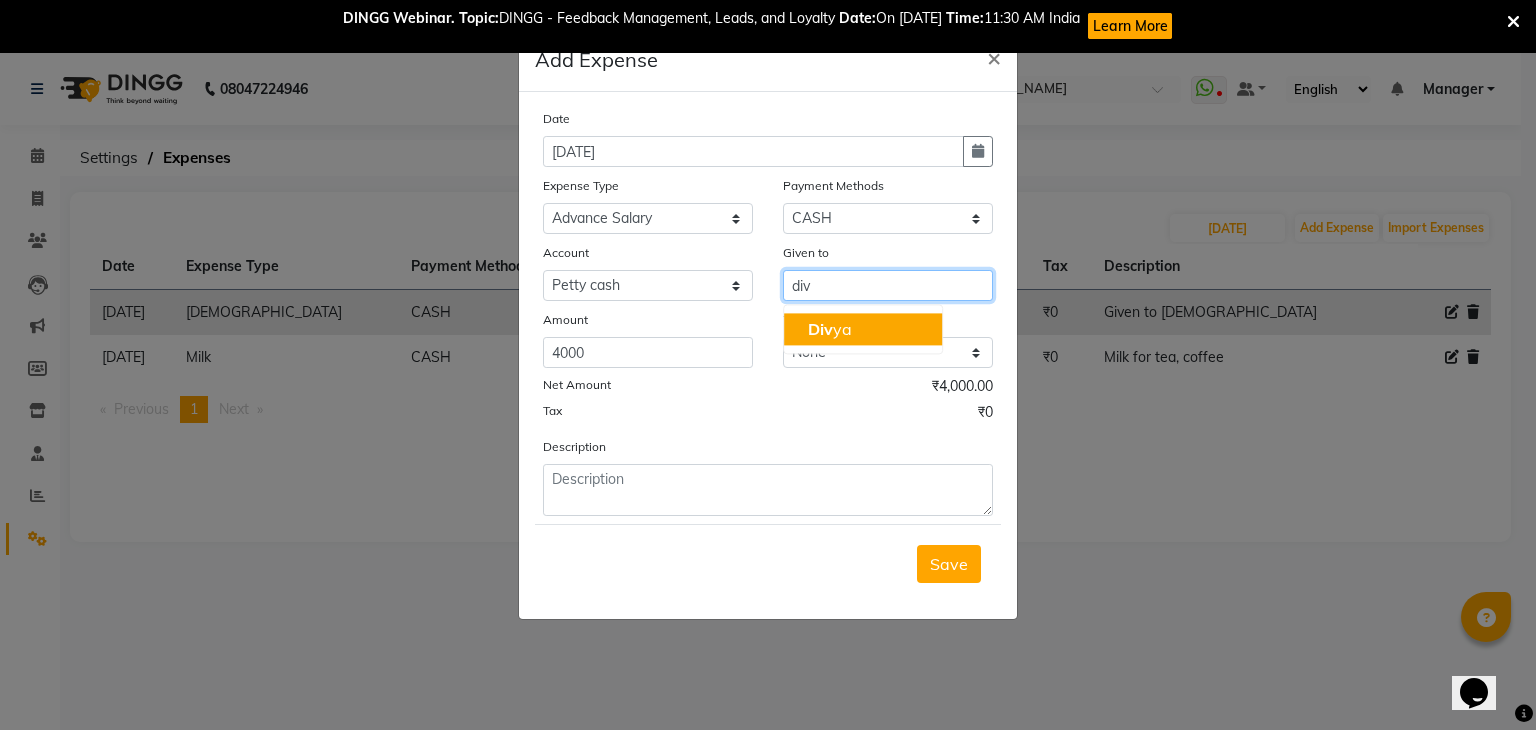 click on "Div ya" at bounding box center [830, 329] 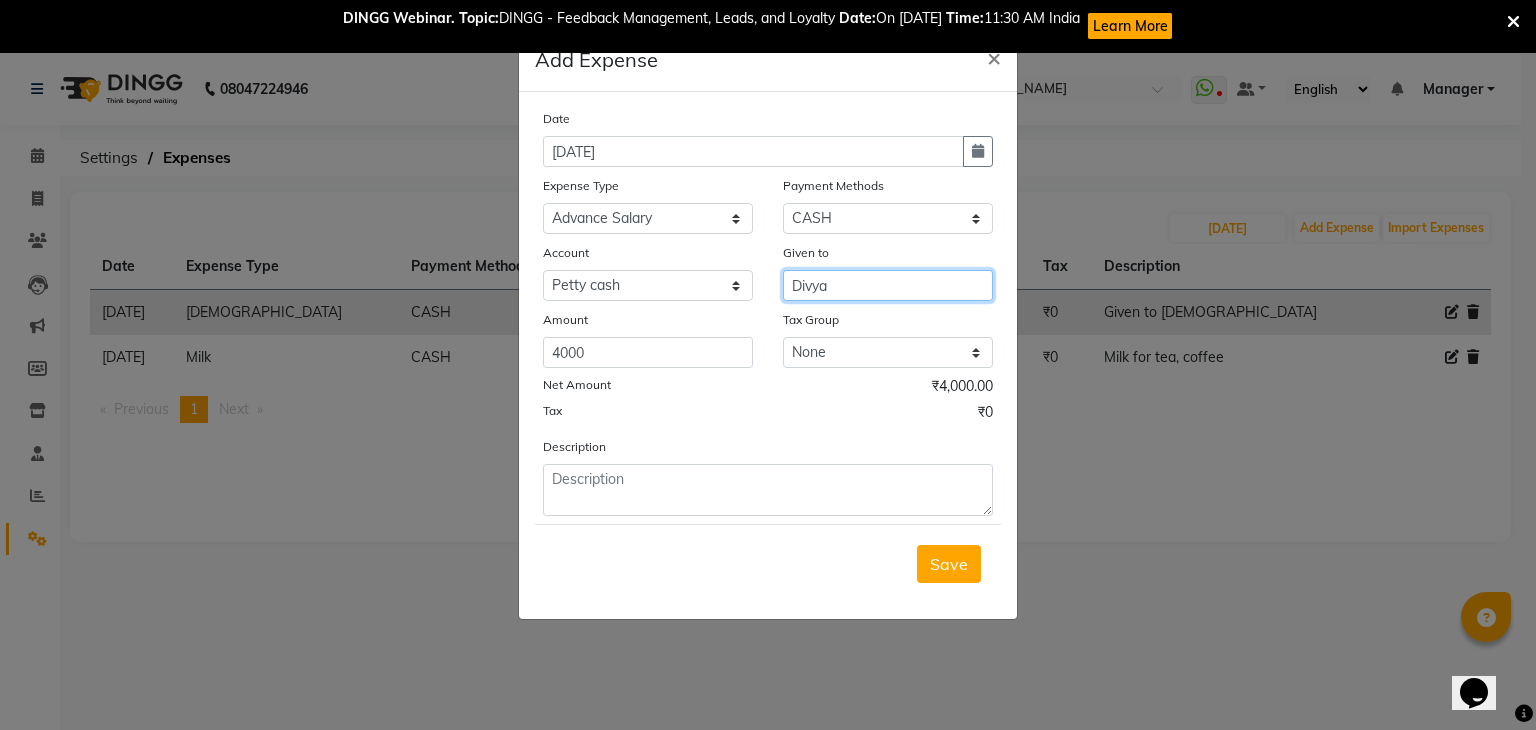 type on "Divya" 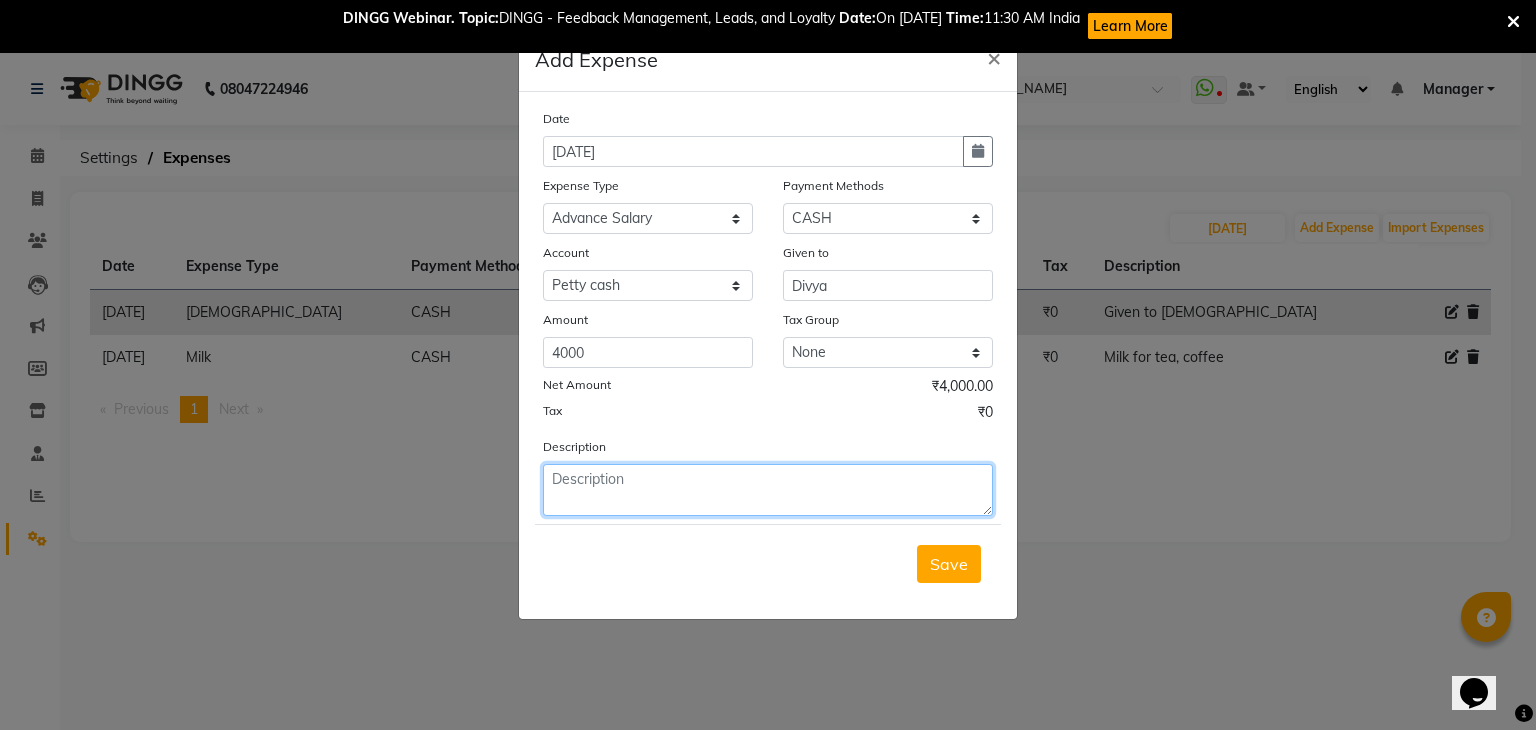 click 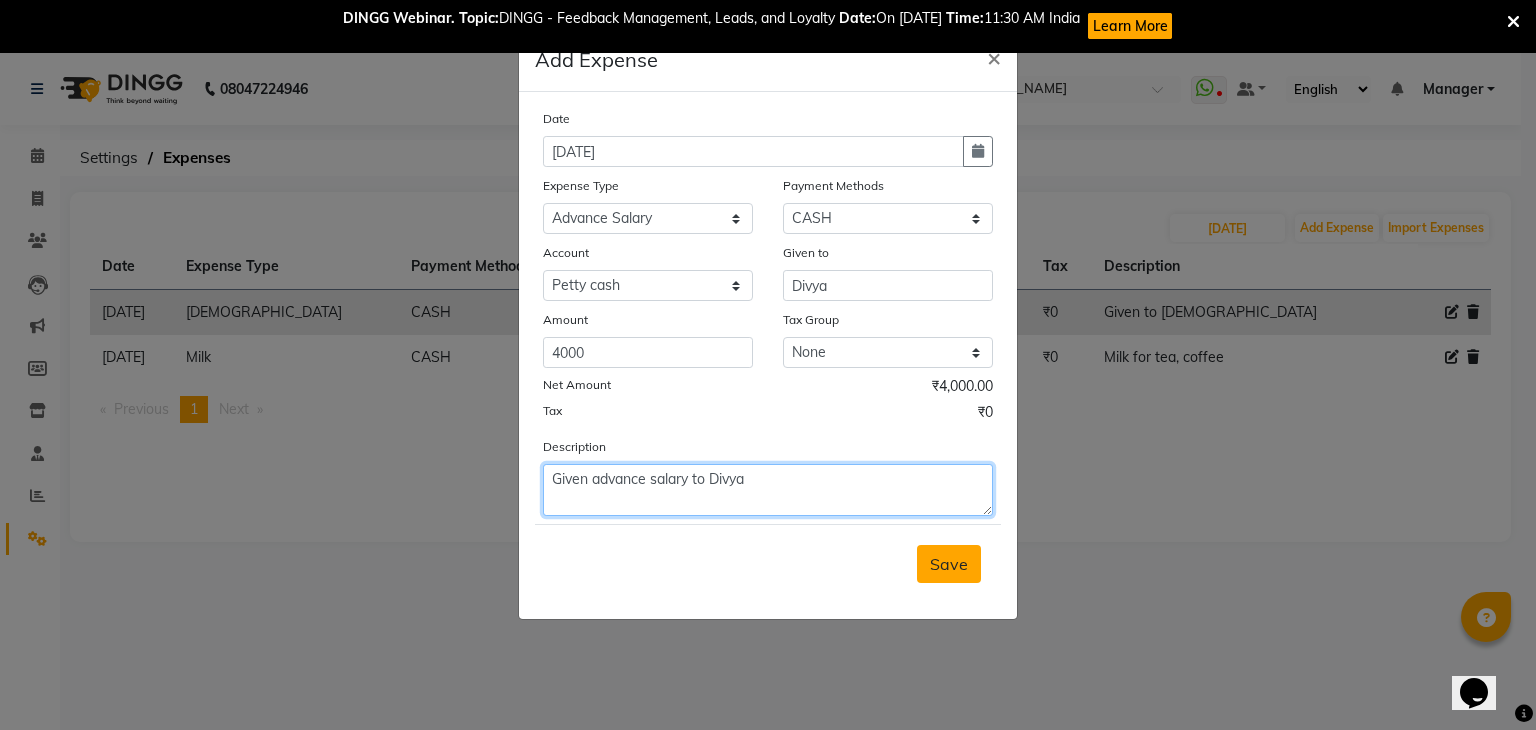 type on "Given advance salary to Divya" 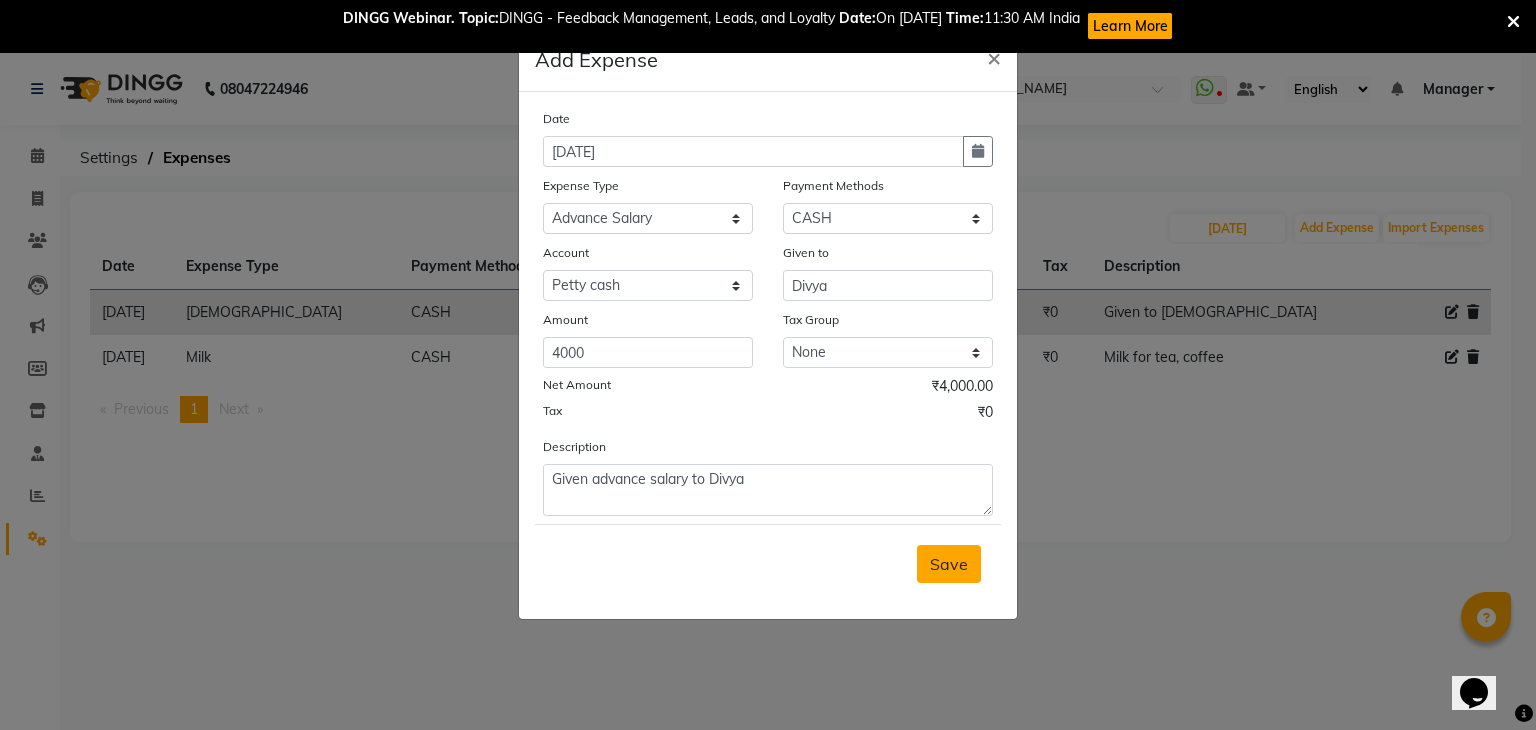 click on "Save" at bounding box center (949, 564) 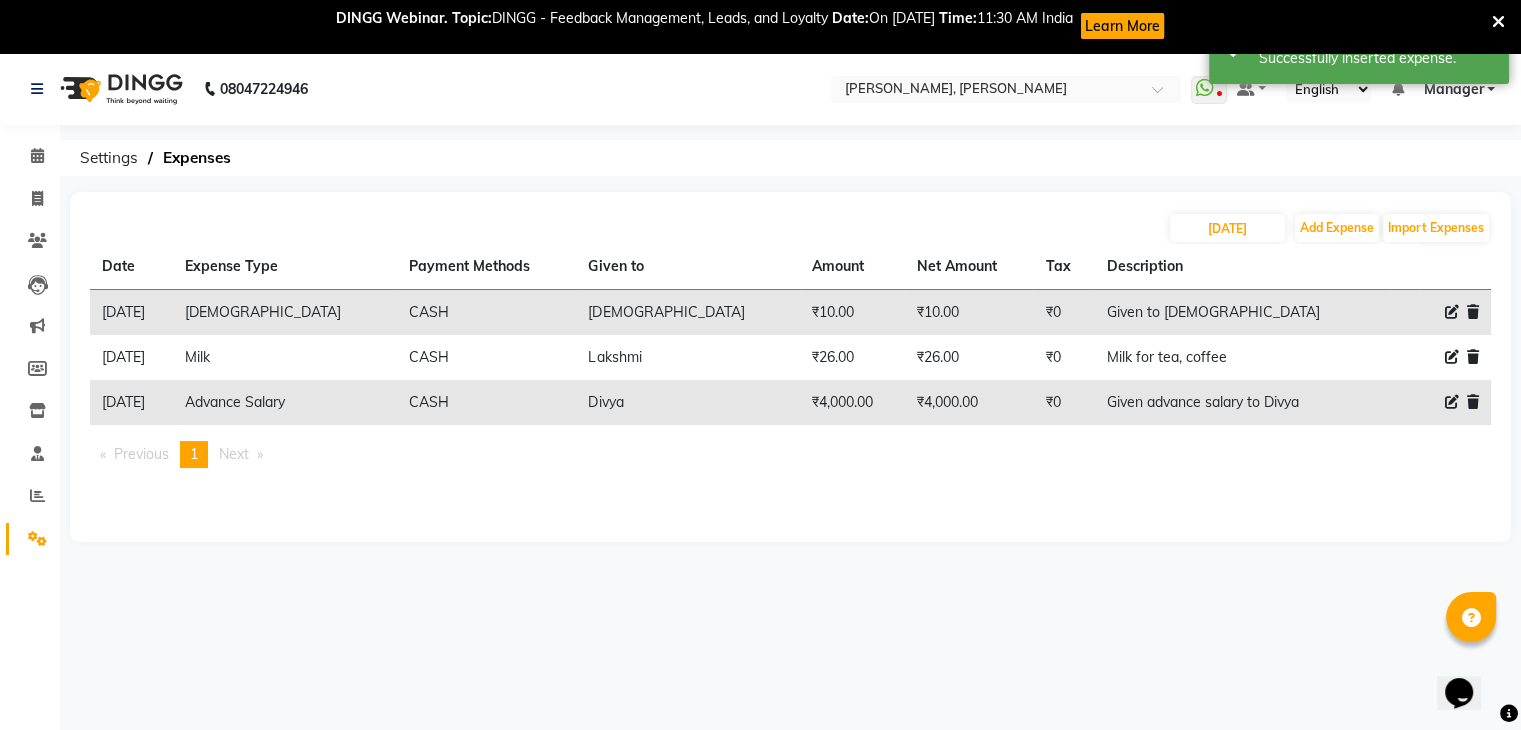 click on "Previous  page  1 / 1  You're on page  1  Next  page" at bounding box center [790, 454] 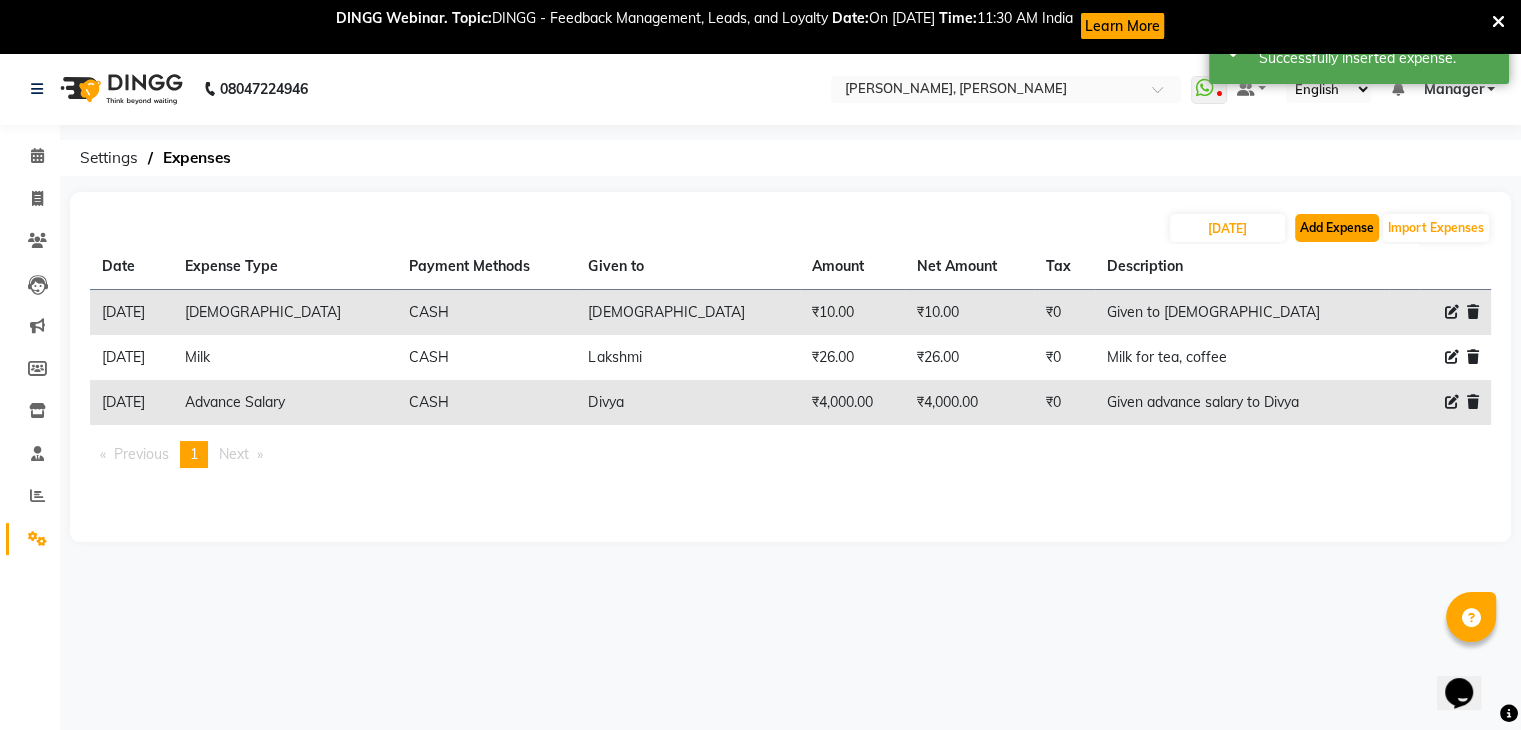 click on "Add Expense" 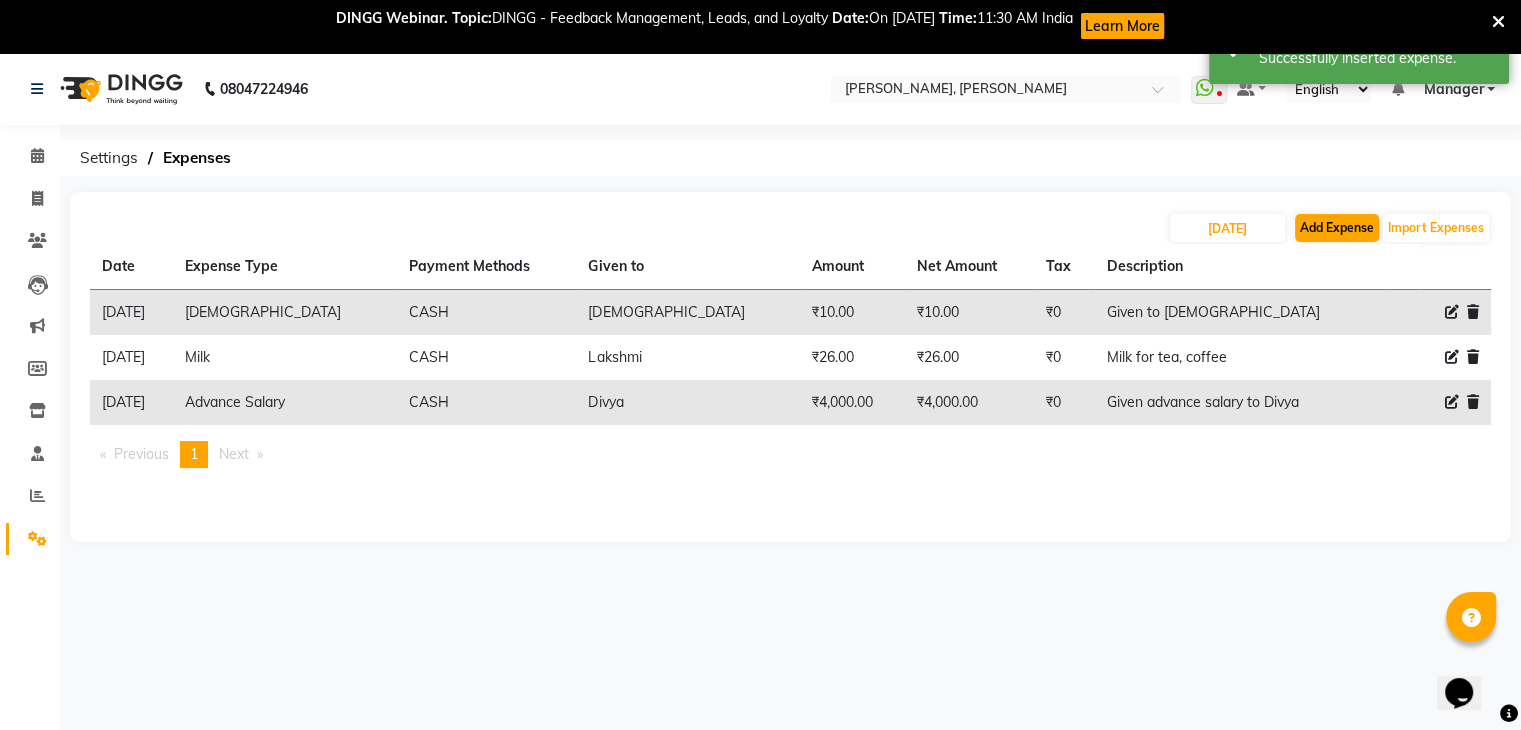 select on "1" 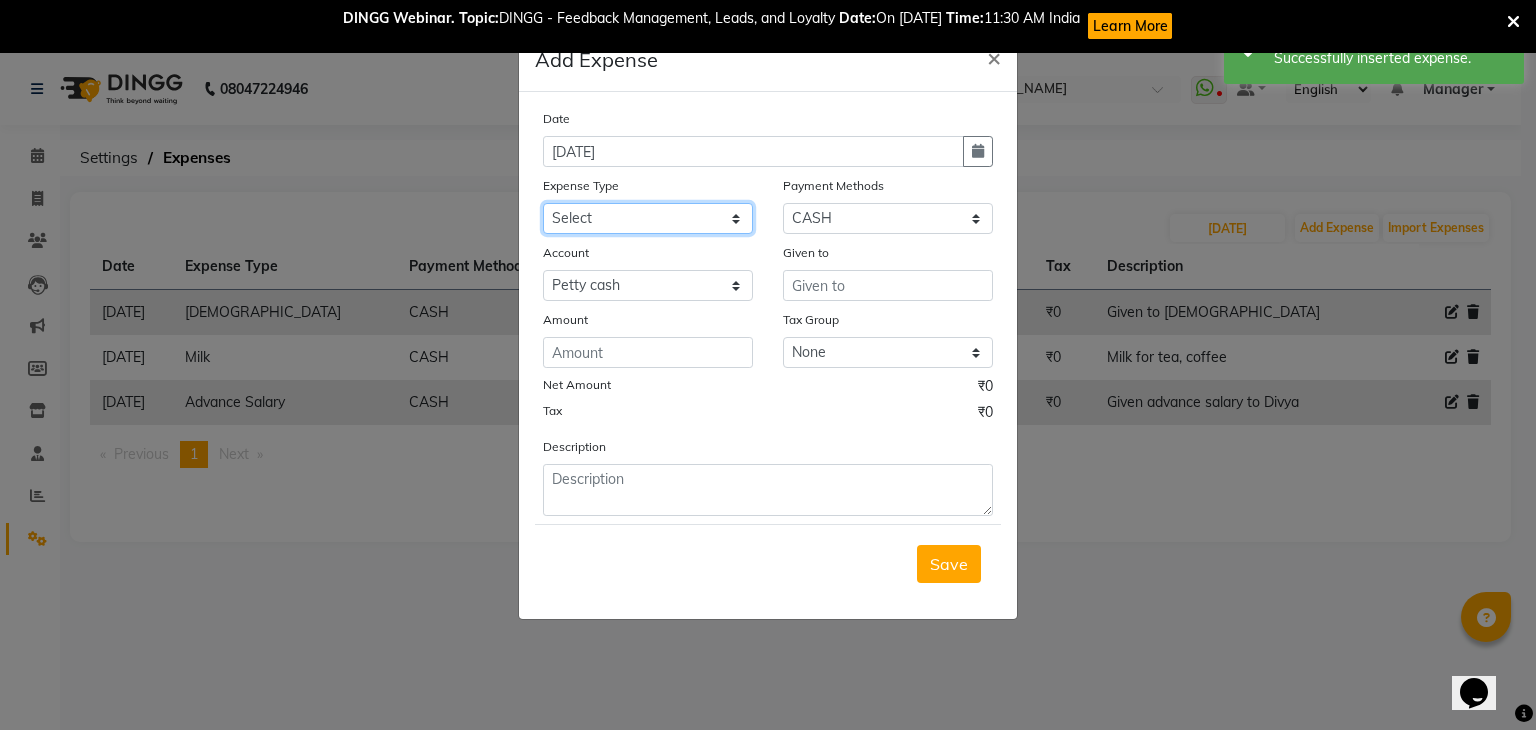 click on "Select acetone Advance Salary bank deposite BBMP Beauty products Bed charges BIRTHDAY CAKE Bonus [PERSON_NAME] CASH EXPENSE VOUCHER Cash handover Client Refreshment coconut water for clients COFFEE coffee powder Commission Conveyance Cotton Courier decoration Diesel for generator Donation Drinking Water Electricity Eyelashes return Face mask floor cleaner flowers daily garbage generator diesel green tea GST handover HANDWASH House Keeping Material House keeping Salary Incentive Internet Bill juice LAUNDRY Maintainance Marketing Medical Membership Milk Milk miscelleneous Naturals salon NEWSPAPER O T Other Pantry PETROL Phone Bill Plants plumber pooja items Porter priest Product Purchase product return Product sale puja items RAPIDO Refund Rent Shop Rent Staff Accommodation Royalty Salary Staff cab charges Staff dinner Staff Flight Ticket Staff  Hiring from another Branch Staff Snacks Stationary sugar sweets TEAM DINNER TIPS Tissue [DEMOGRAPHIC_DATA] Utilities Water Bottle Water cane week of salary Wi Fi Payment" 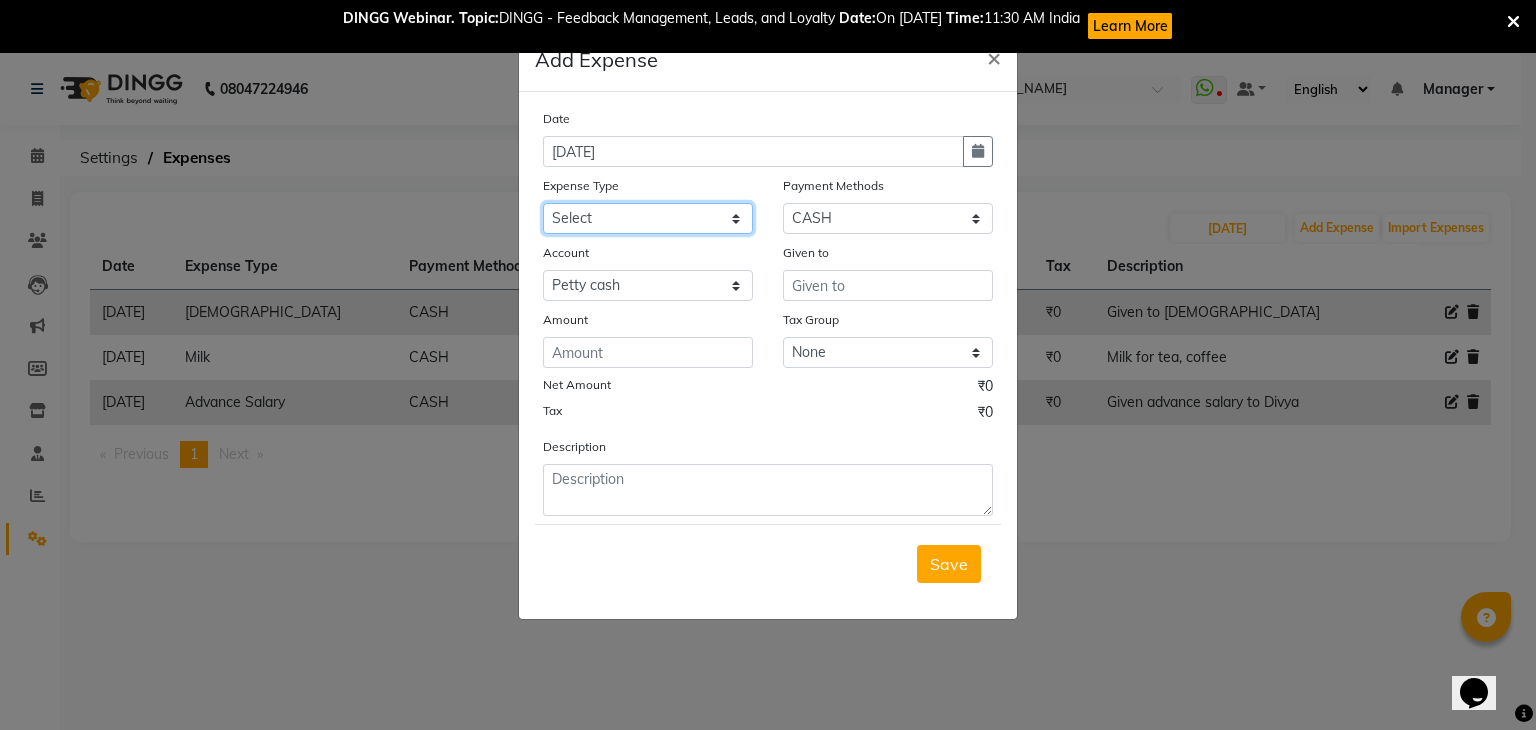 select on "19780" 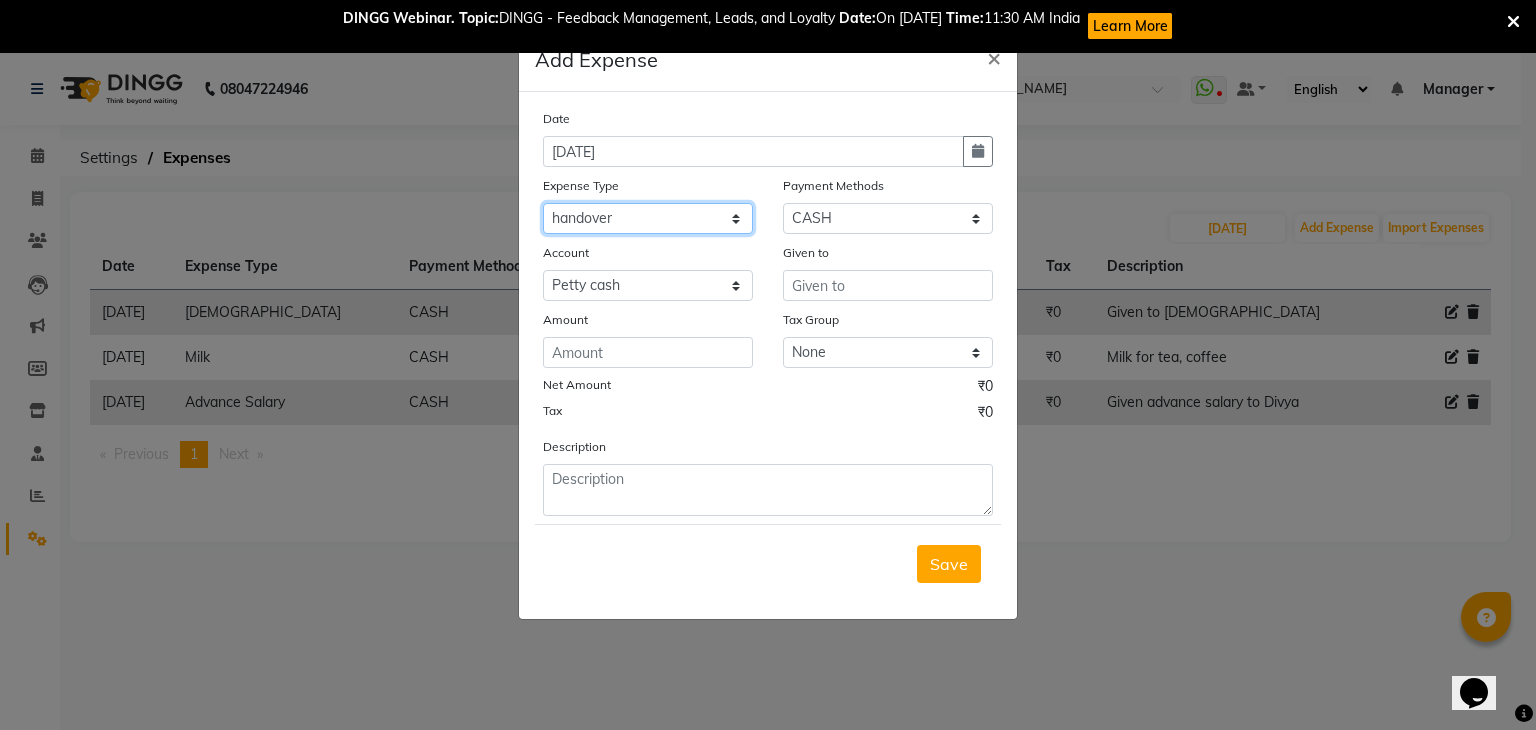 click on "Select acetone Advance Salary bank deposite BBMP Beauty products Bed charges BIRTHDAY CAKE Bonus [PERSON_NAME] CASH EXPENSE VOUCHER Cash handover Client Refreshment coconut water for clients COFFEE coffee powder Commission Conveyance Cotton Courier decoration Diesel for generator Donation Drinking Water Electricity Eyelashes return Face mask floor cleaner flowers daily garbage generator diesel green tea GST handover HANDWASH House Keeping Material House keeping Salary Incentive Internet Bill juice LAUNDRY Maintainance Marketing Medical Membership Milk Milk miscelleneous Naturals salon NEWSPAPER O T Other Pantry PETROL Phone Bill Plants plumber pooja items Porter priest Product Purchase product return Product sale puja items RAPIDO Refund Rent Shop Rent Staff Accommodation Royalty Salary Staff cab charges Staff dinner Staff Flight Ticket Staff  Hiring from another Branch Staff Snacks Stationary sugar sweets TEAM DINNER TIPS Tissue [DEMOGRAPHIC_DATA] Utilities Water Bottle Water cane week of salary Wi Fi Payment" 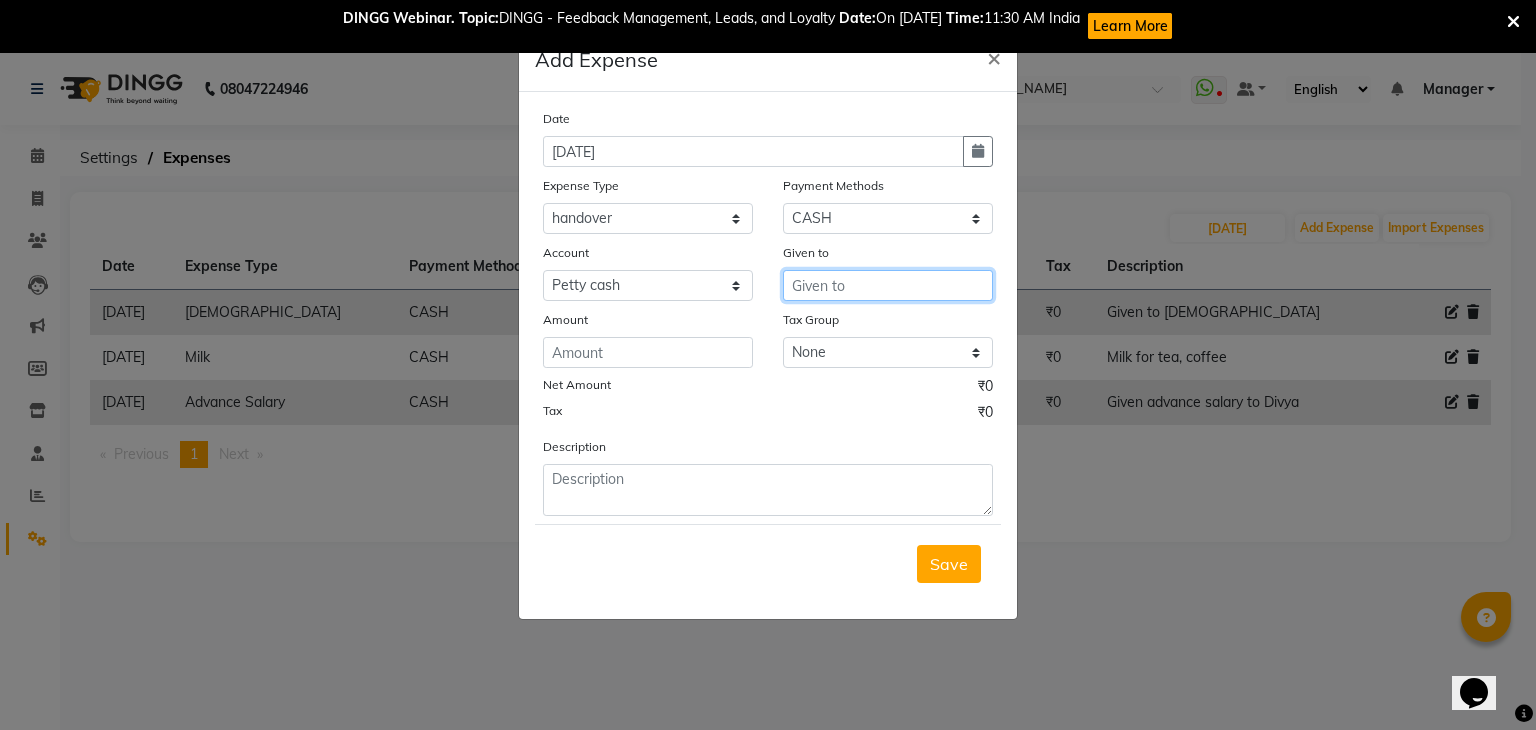 click at bounding box center [888, 285] 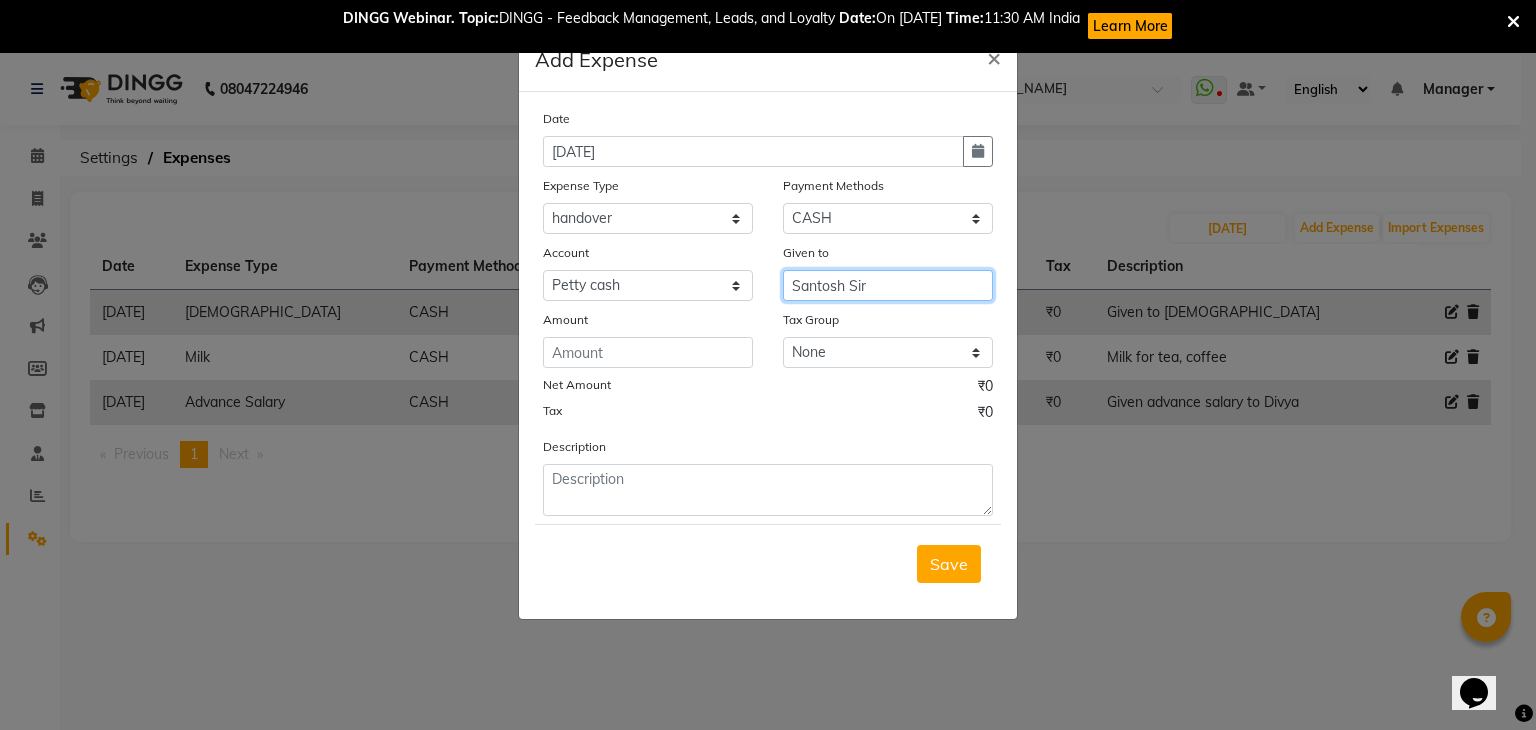 type on "Santosh Sir" 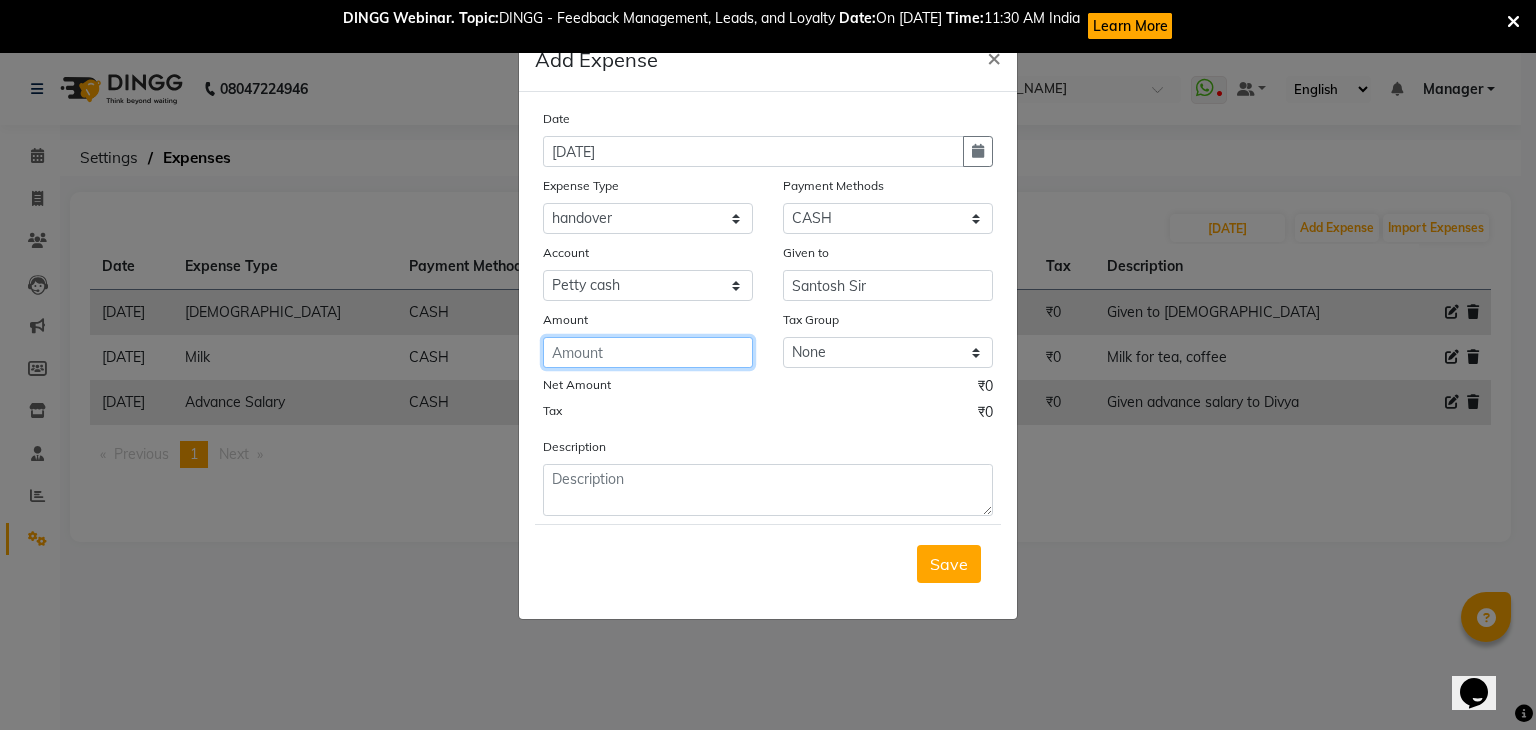 click 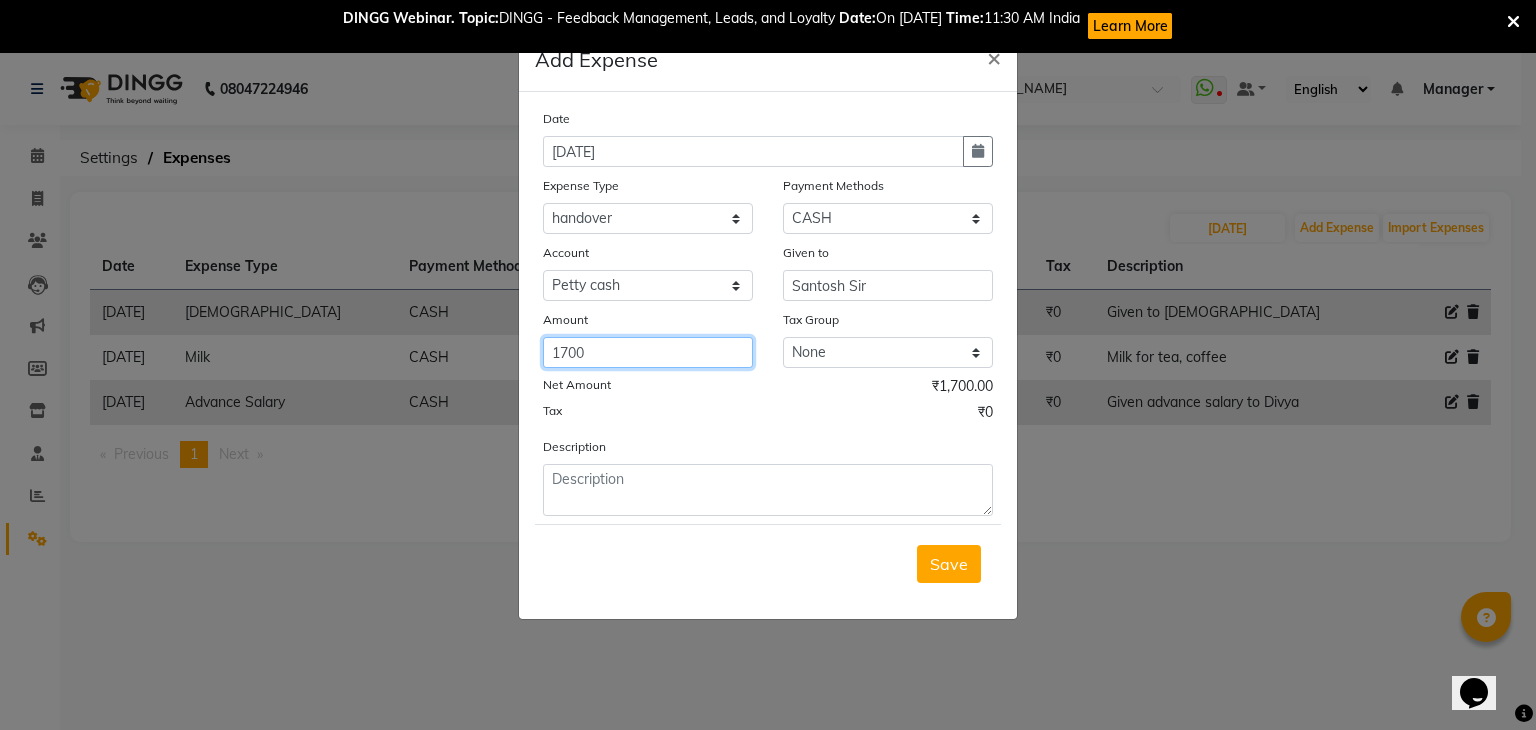 type on "1700" 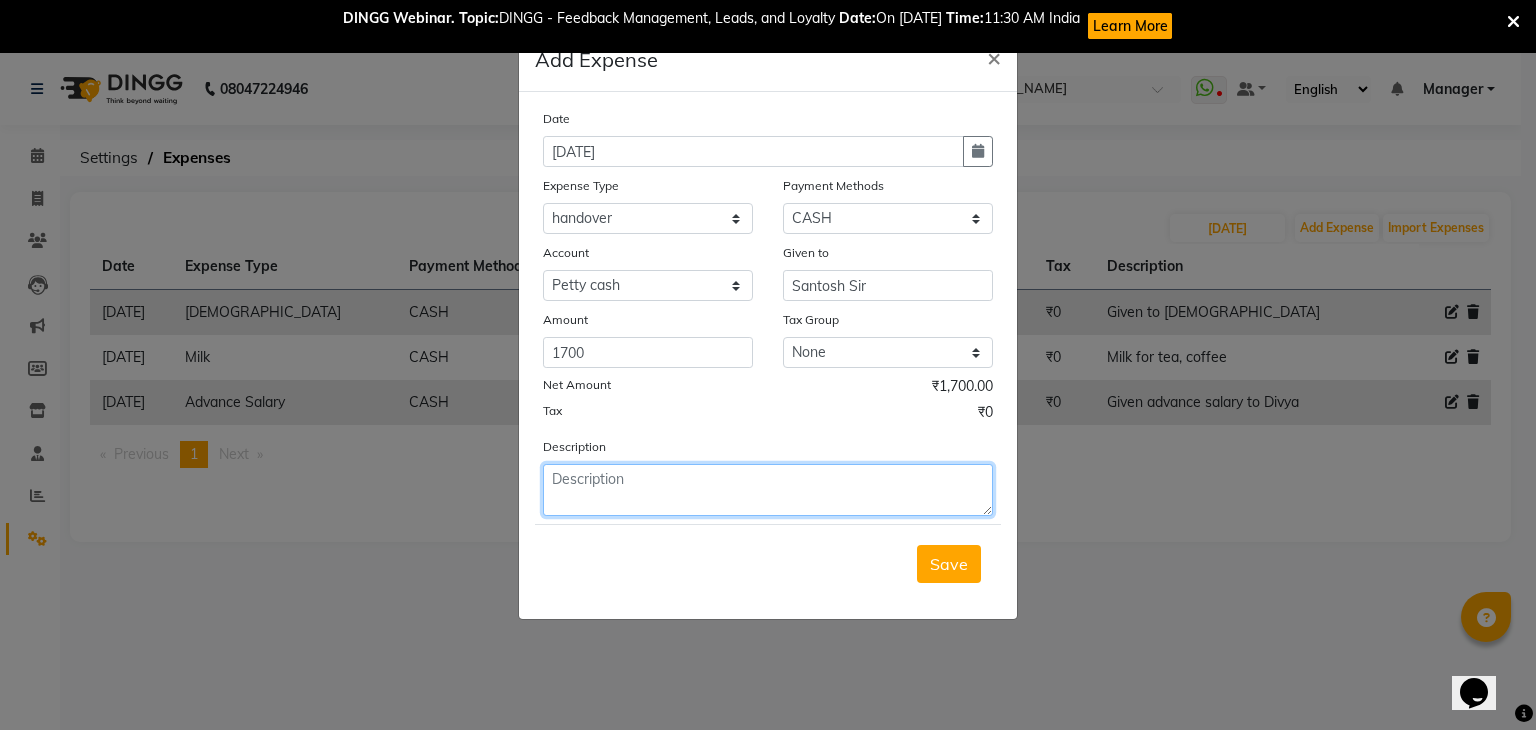 click 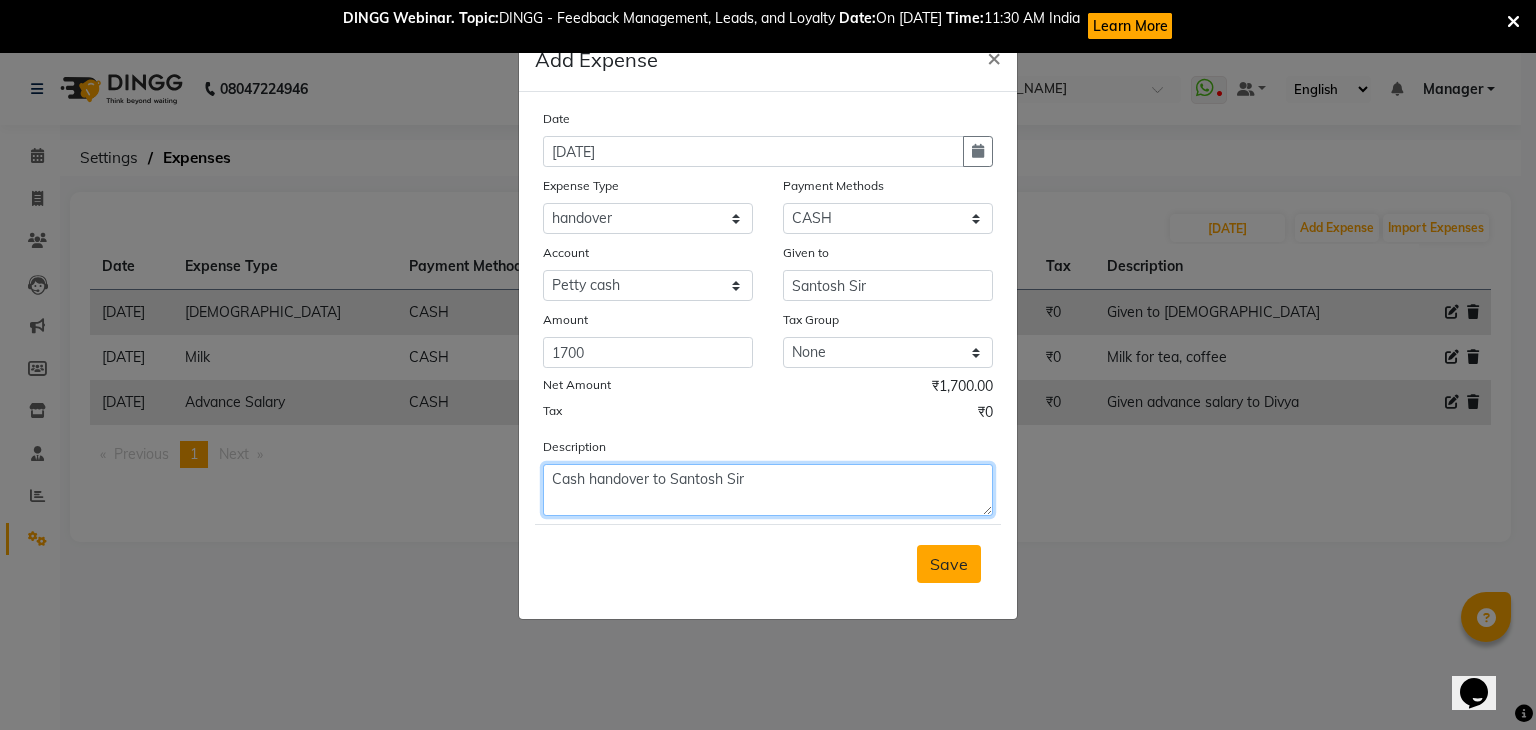 type on "Cash handover to Santosh Sir" 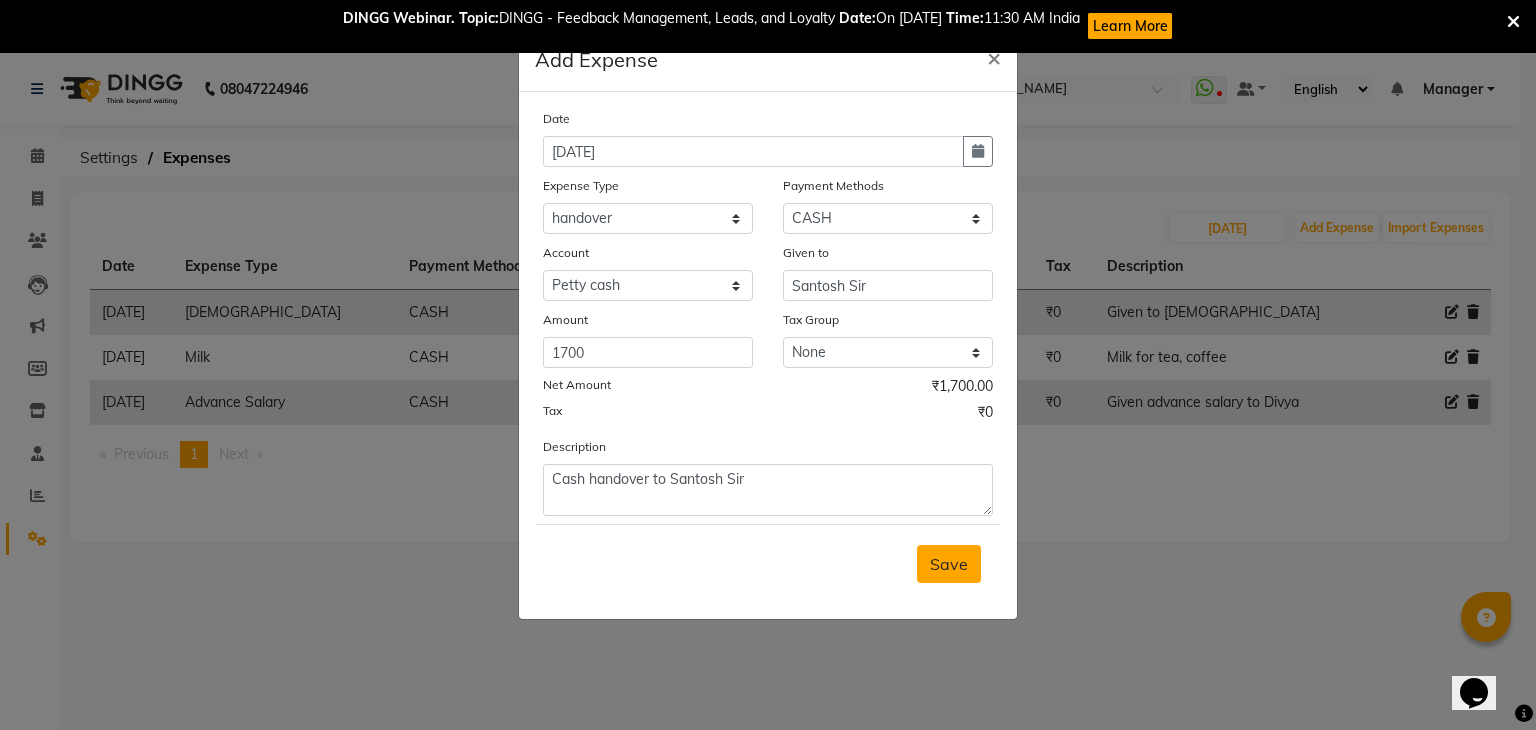 click on "Save" at bounding box center (949, 564) 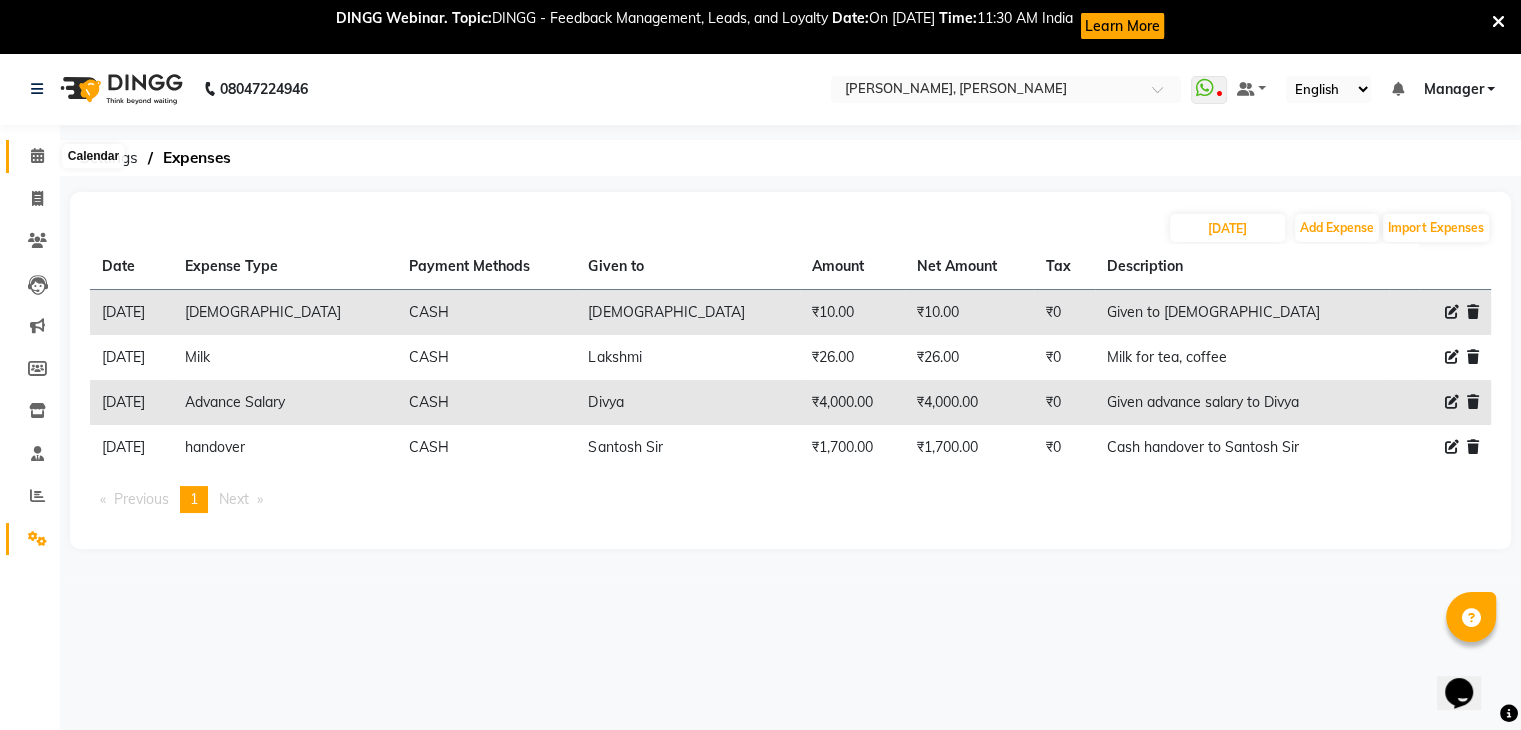 click 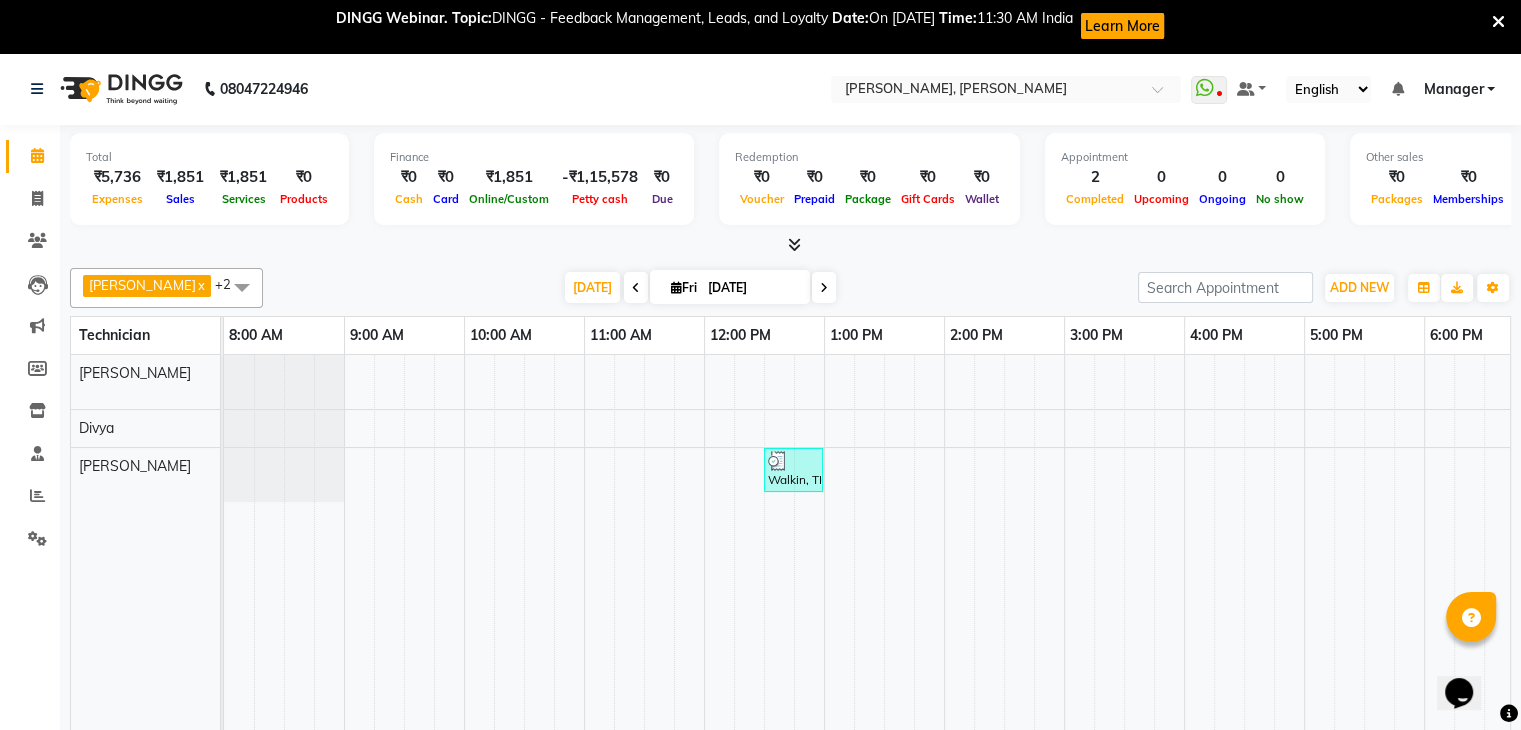 scroll, scrollTop: 0, scrollLeft: 288, axis: horizontal 